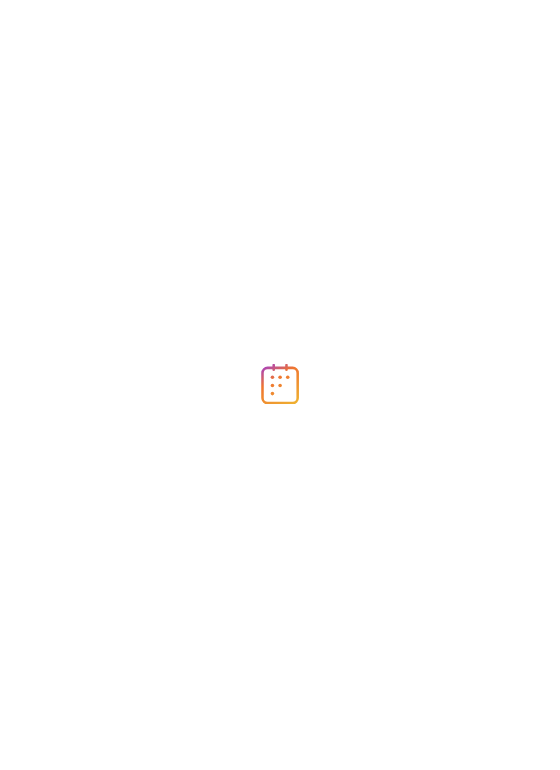 scroll, scrollTop: 0, scrollLeft: 0, axis: both 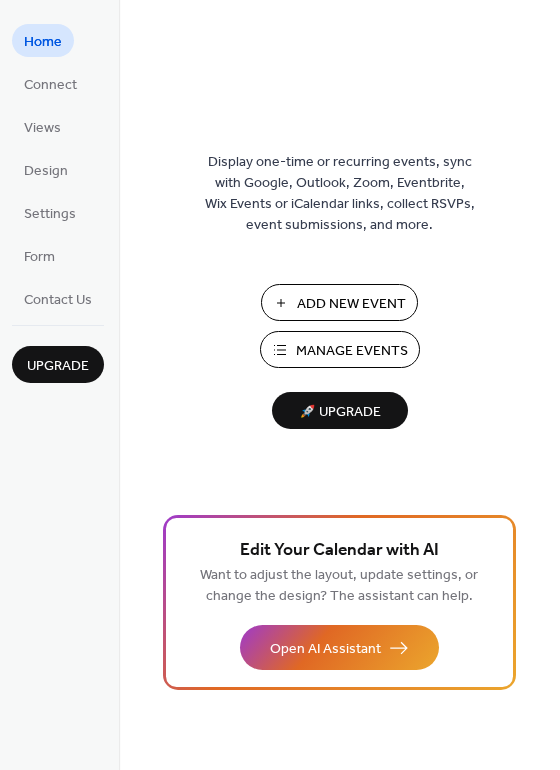 click on "Manage Events" at bounding box center [352, 351] 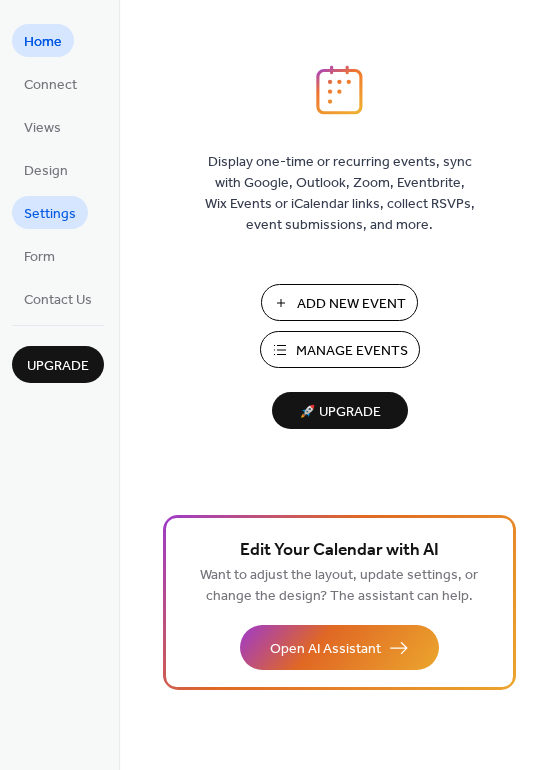 click on "Settings" at bounding box center (50, 214) 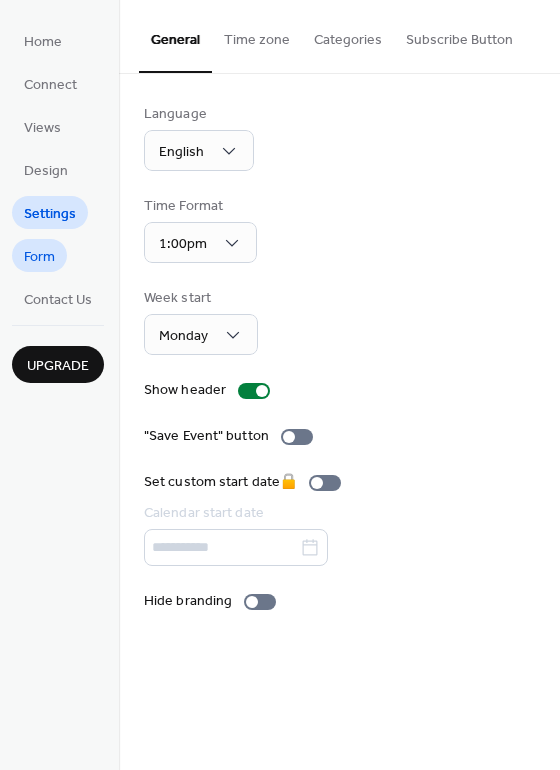 click on "Form" at bounding box center [39, 257] 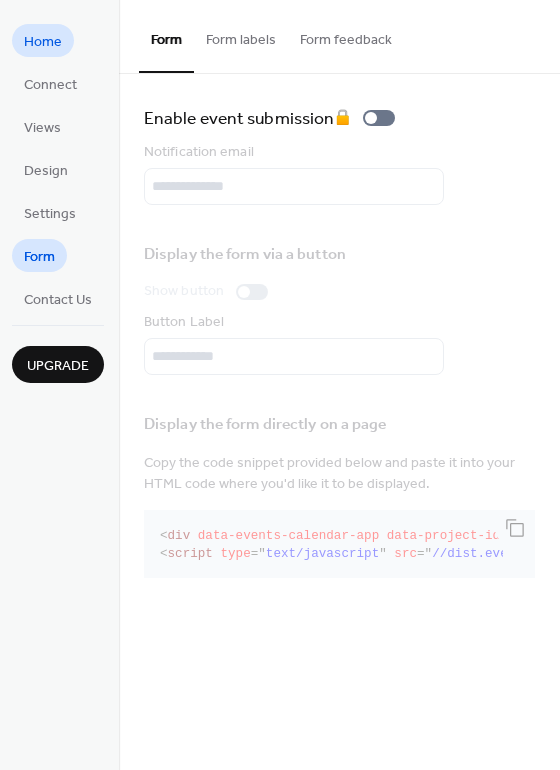 click on "Home" at bounding box center (43, 42) 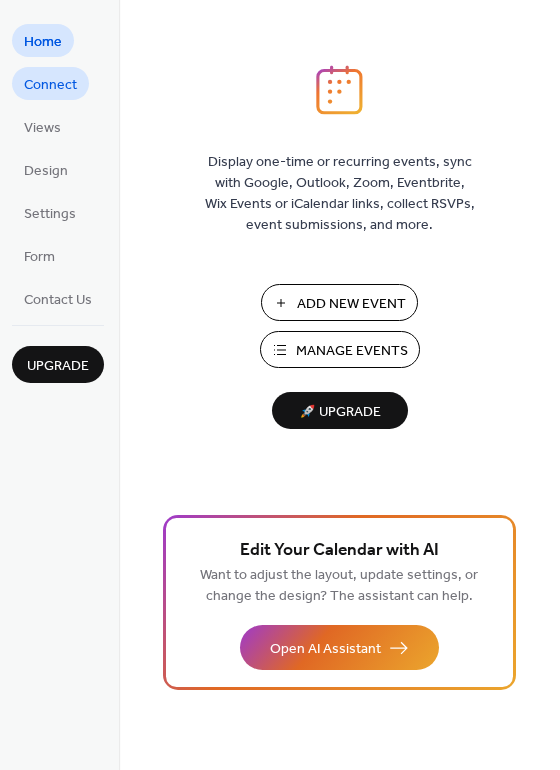 click on "Connect" at bounding box center (50, 85) 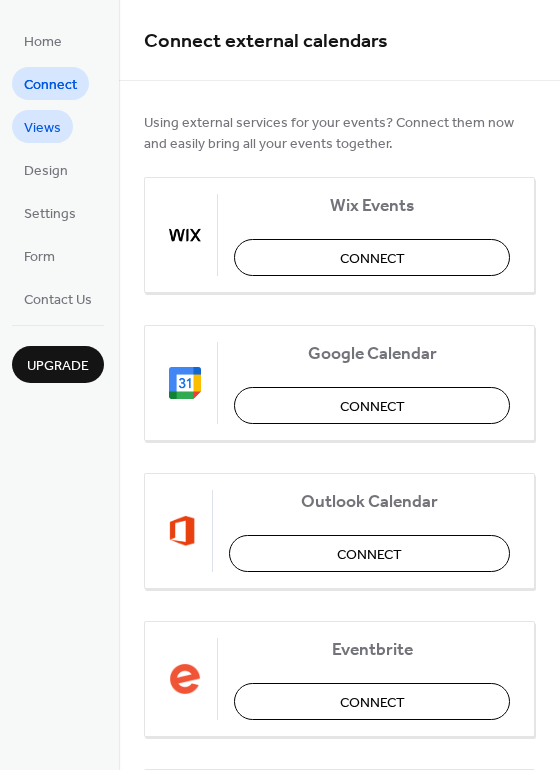 click on "Views" at bounding box center [42, 128] 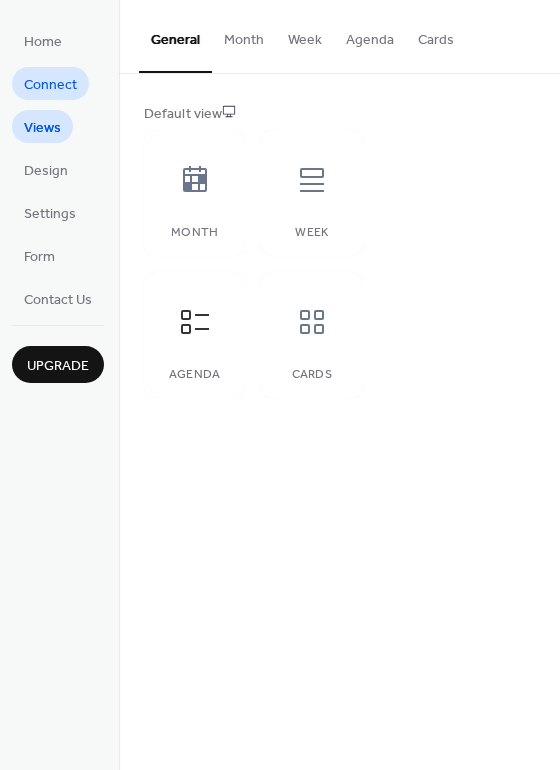 click on "Connect" at bounding box center [50, 85] 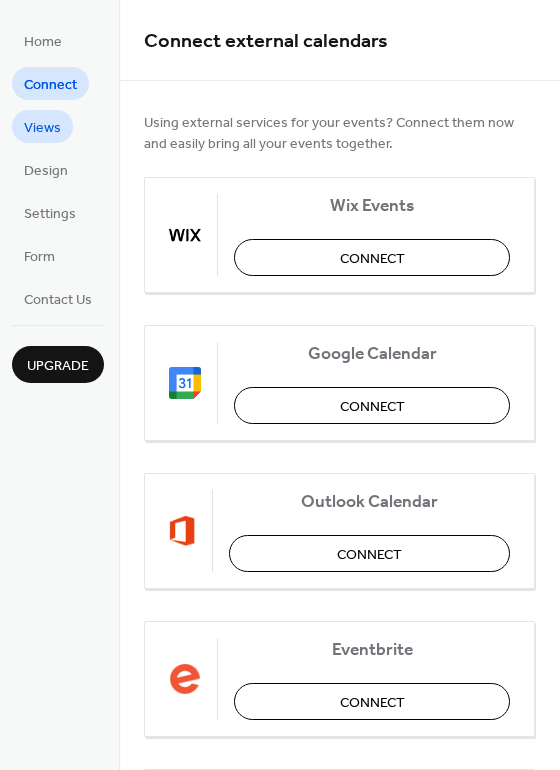 click on "Views" at bounding box center [42, 128] 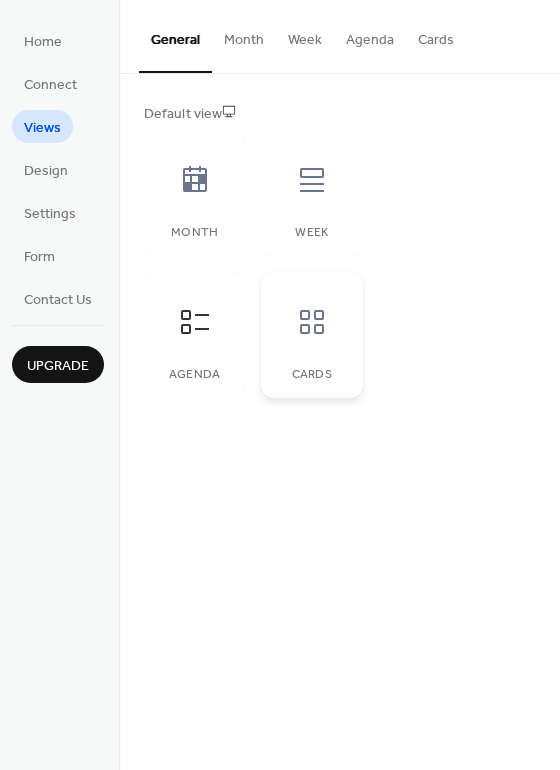 click on "Cards" at bounding box center (311, 335) 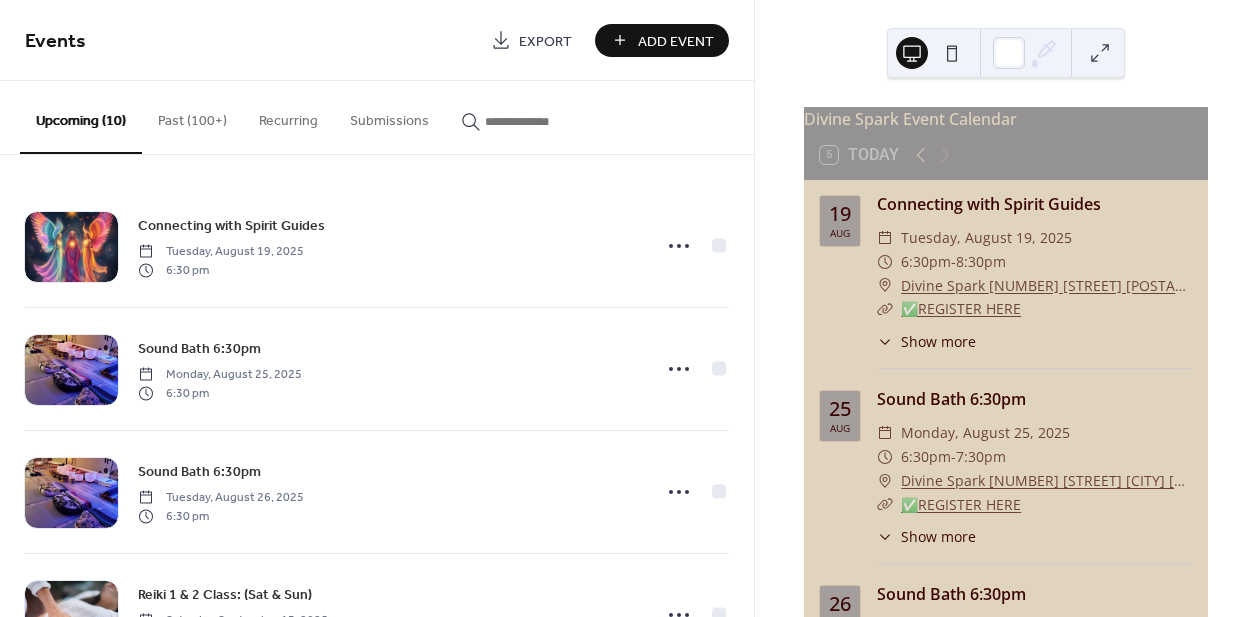 scroll, scrollTop: 0, scrollLeft: 0, axis: both 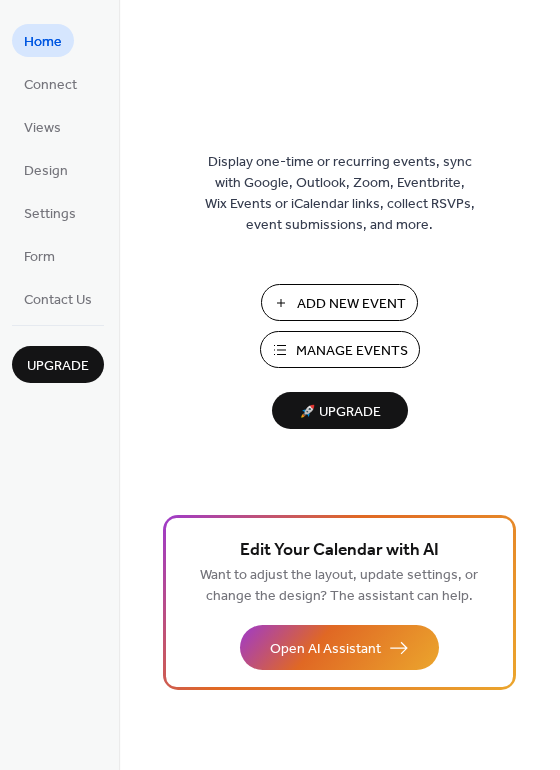 click on "Manage Events" at bounding box center (352, 351) 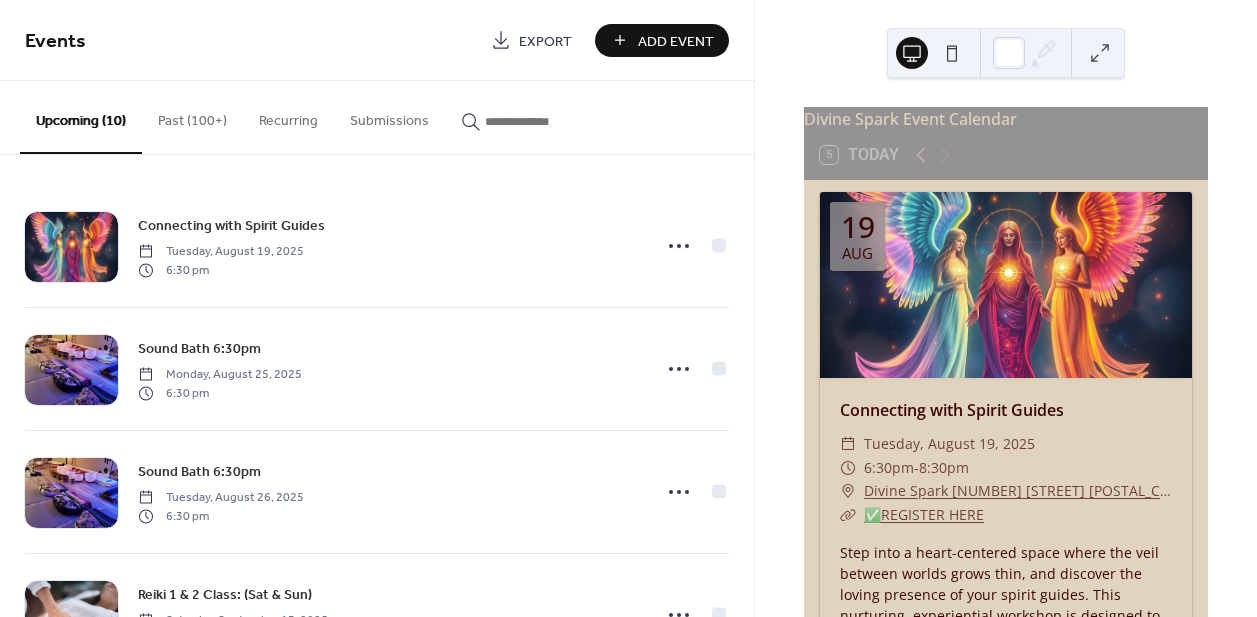 scroll, scrollTop: 0, scrollLeft: 0, axis: both 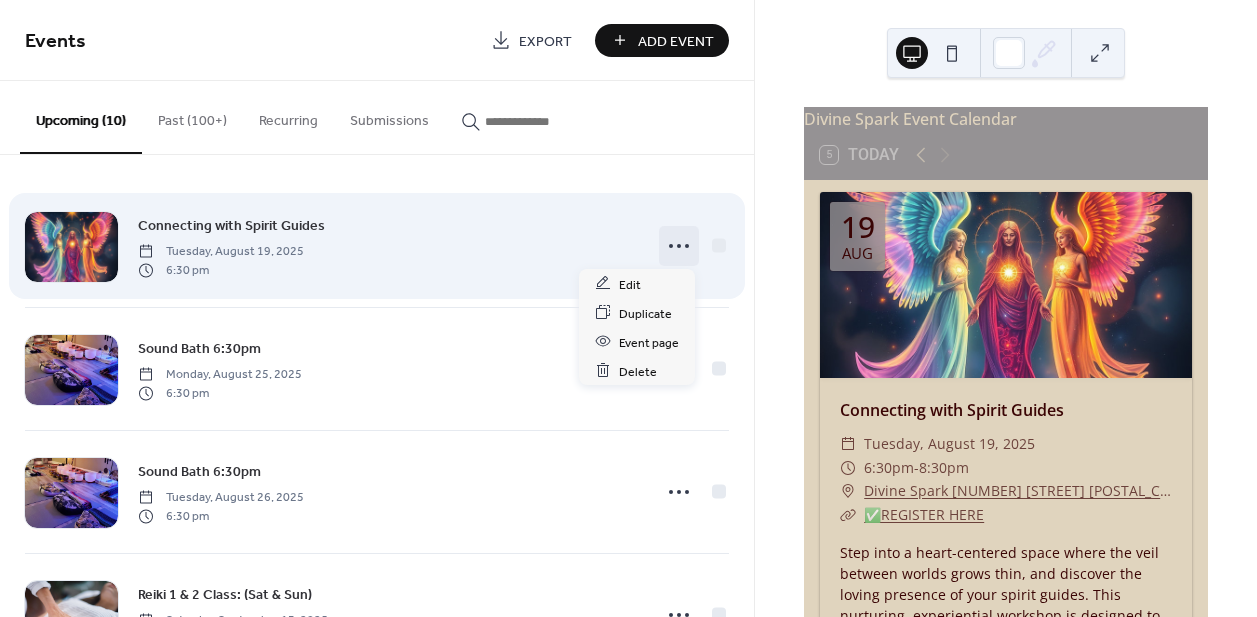click 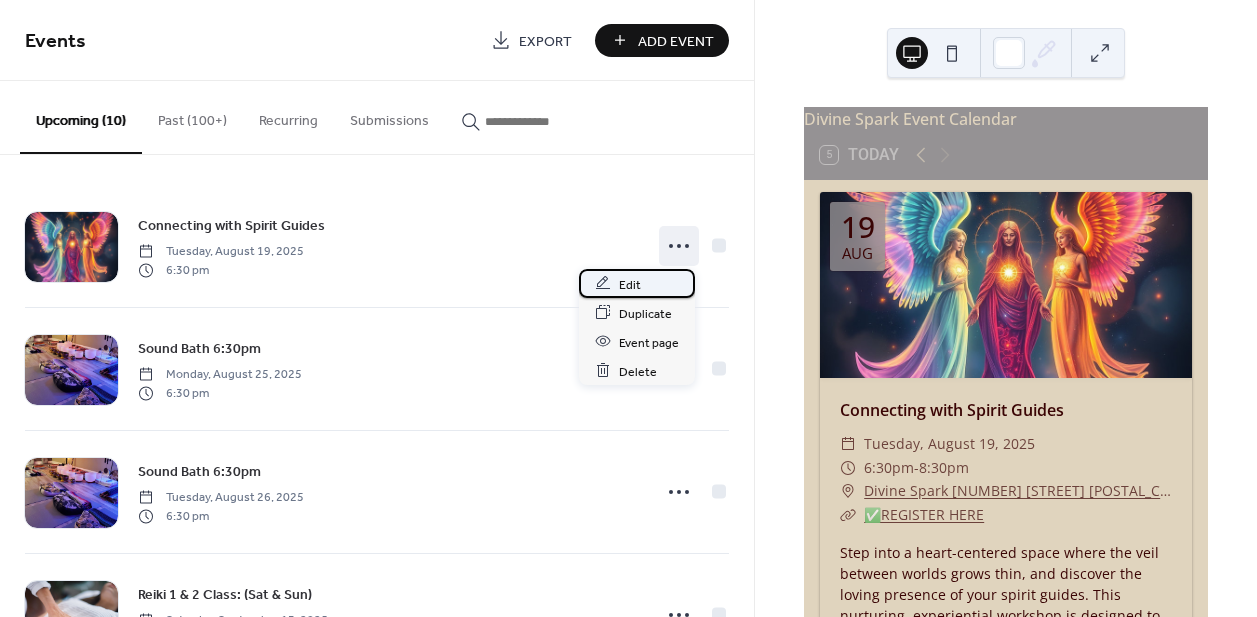click on "Edit" at bounding box center [637, 283] 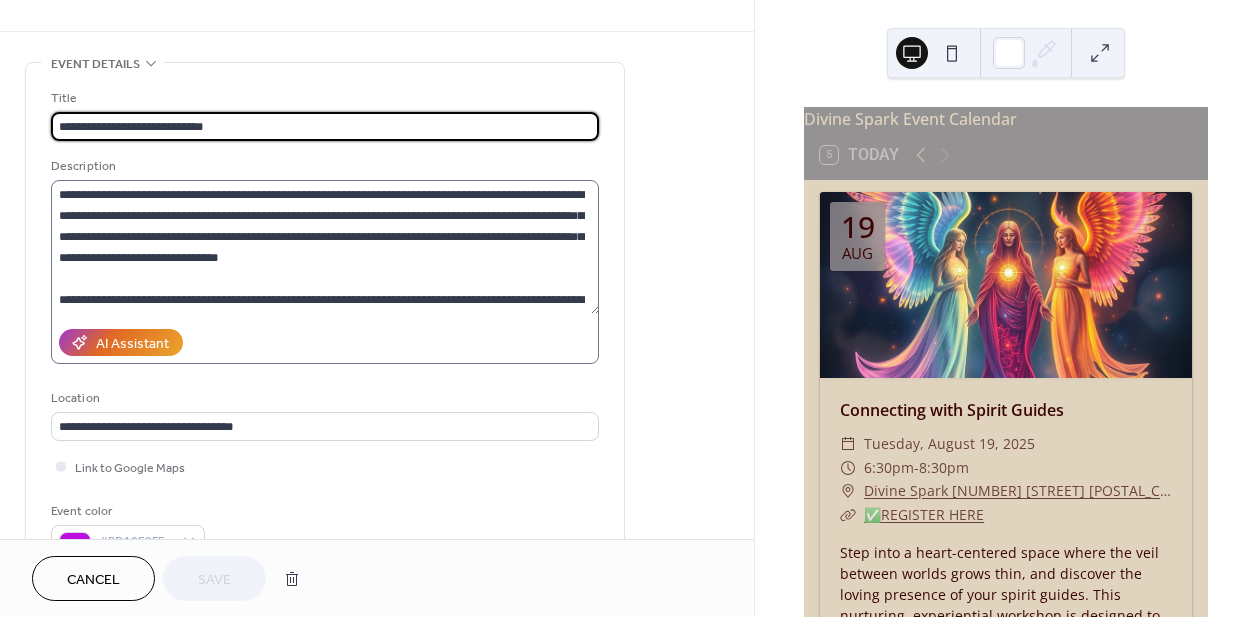 scroll, scrollTop: 15, scrollLeft: 0, axis: vertical 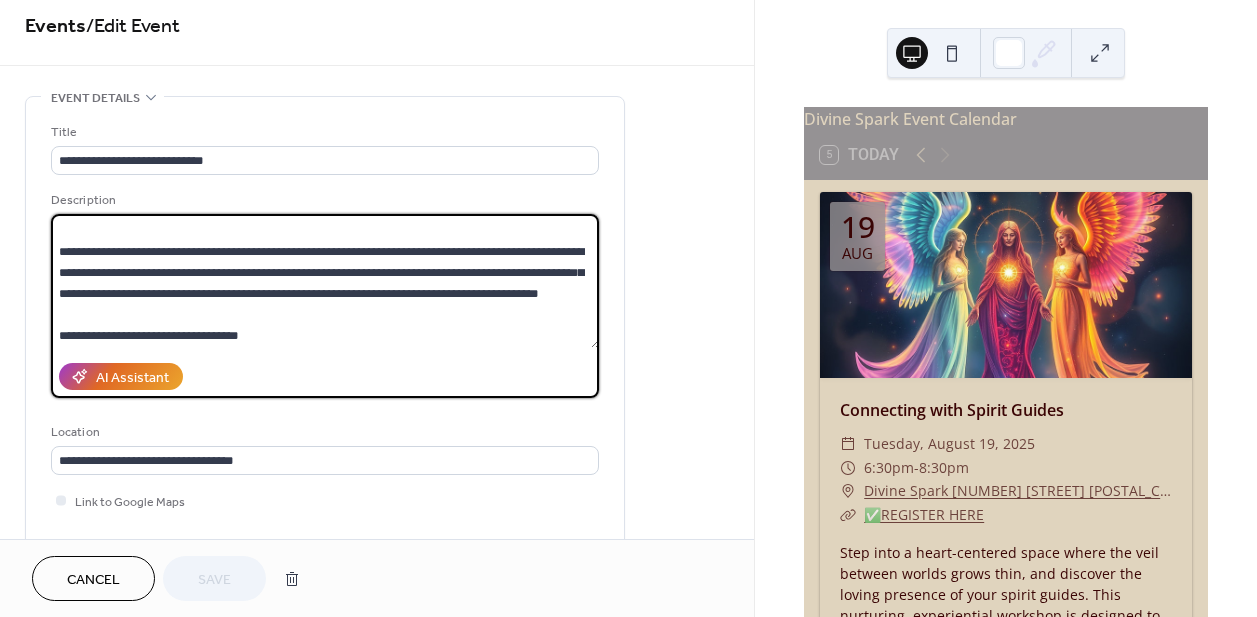 drag, startPoint x: 587, startPoint y: 333, endPoint x: 76, endPoint y: 335, distance: 511.0039 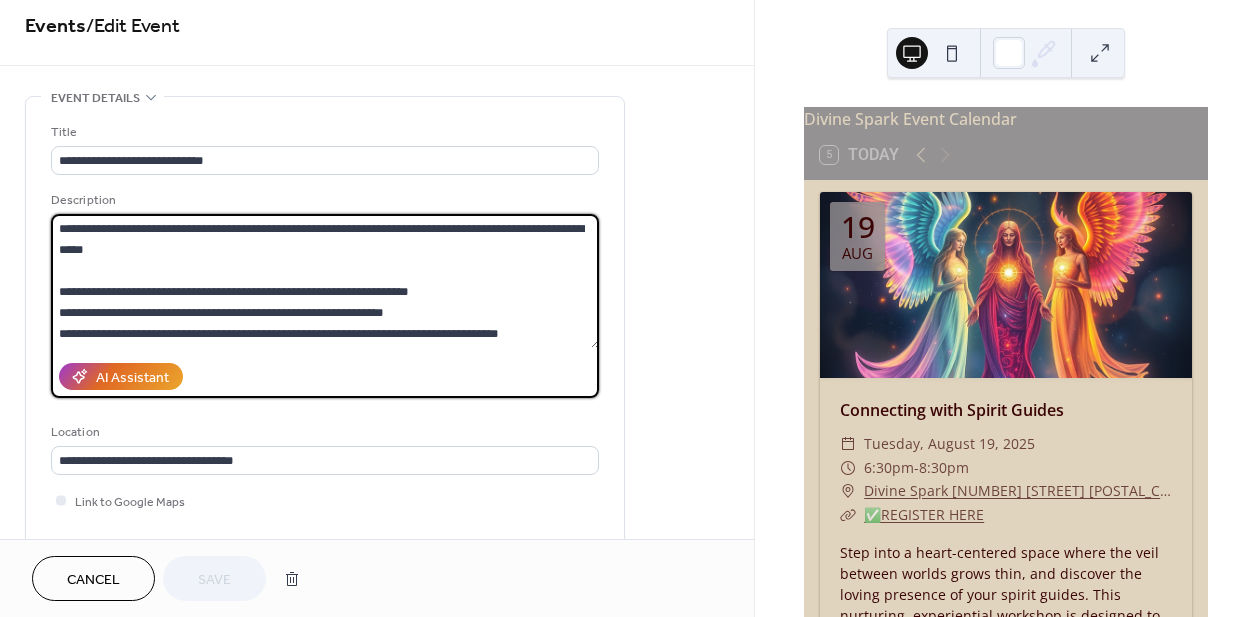 scroll, scrollTop: 504, scrollLeft: 0, axis: vertical 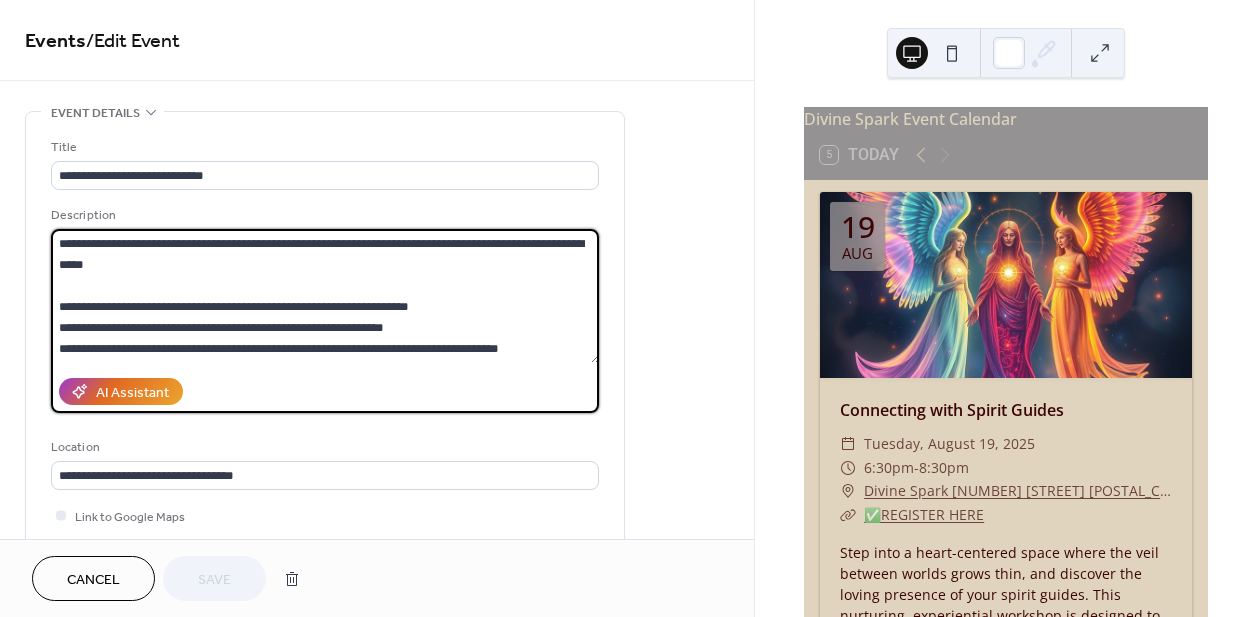 click at bounding box center [325, 296] 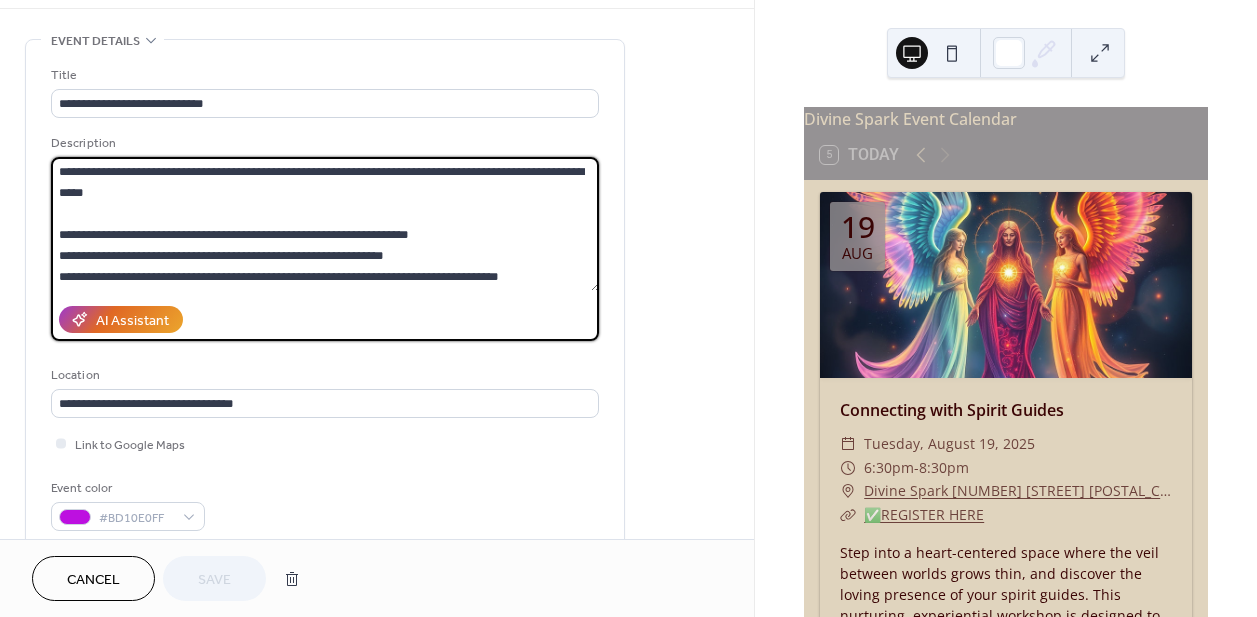 scroll, scrollTop: 72, scrollLeft: 0, axis: vertical 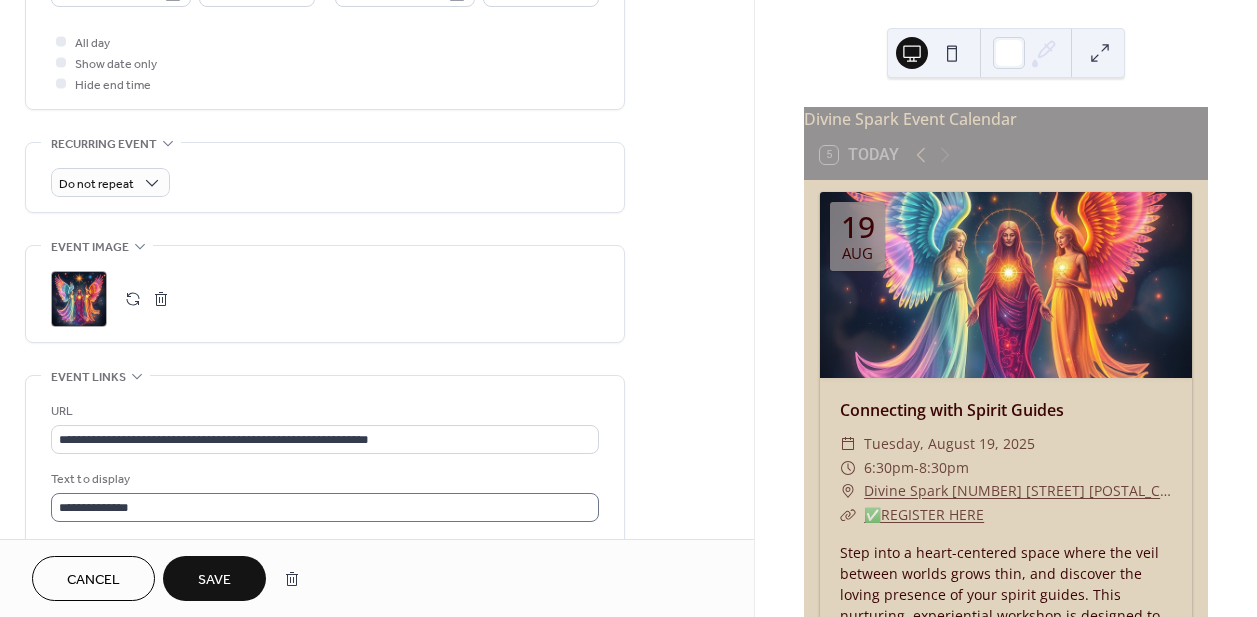 type on "**********" 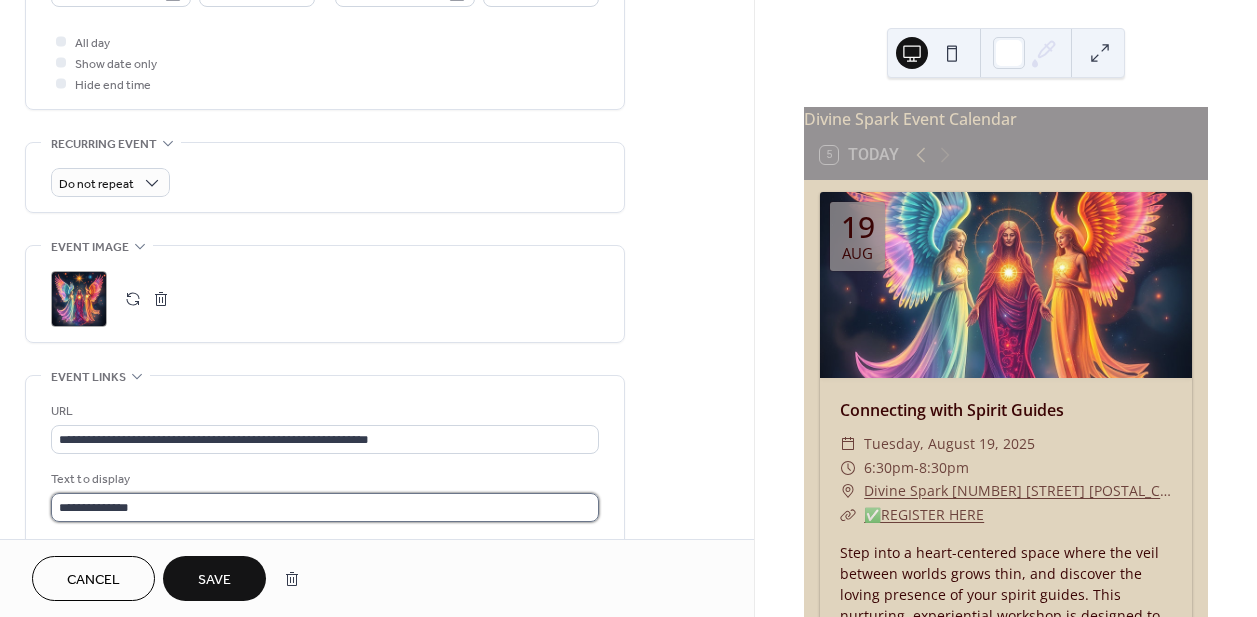 click on "**********" at bounding box center [325, 507] 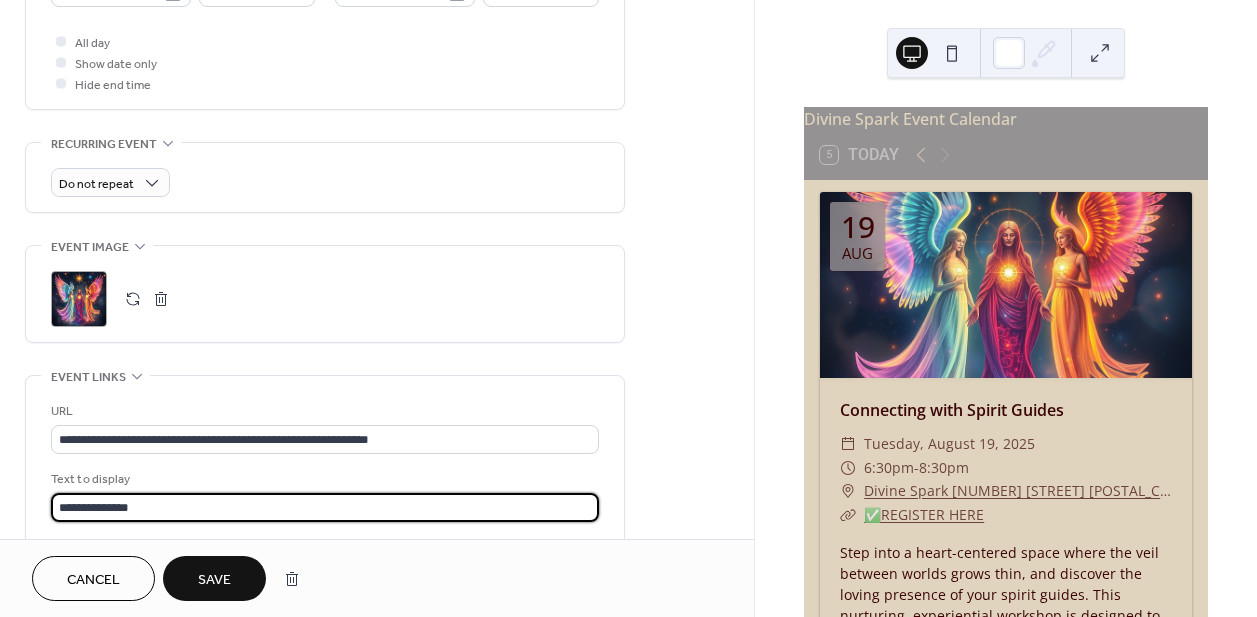click on "**********" at bounding box center [325, 507] 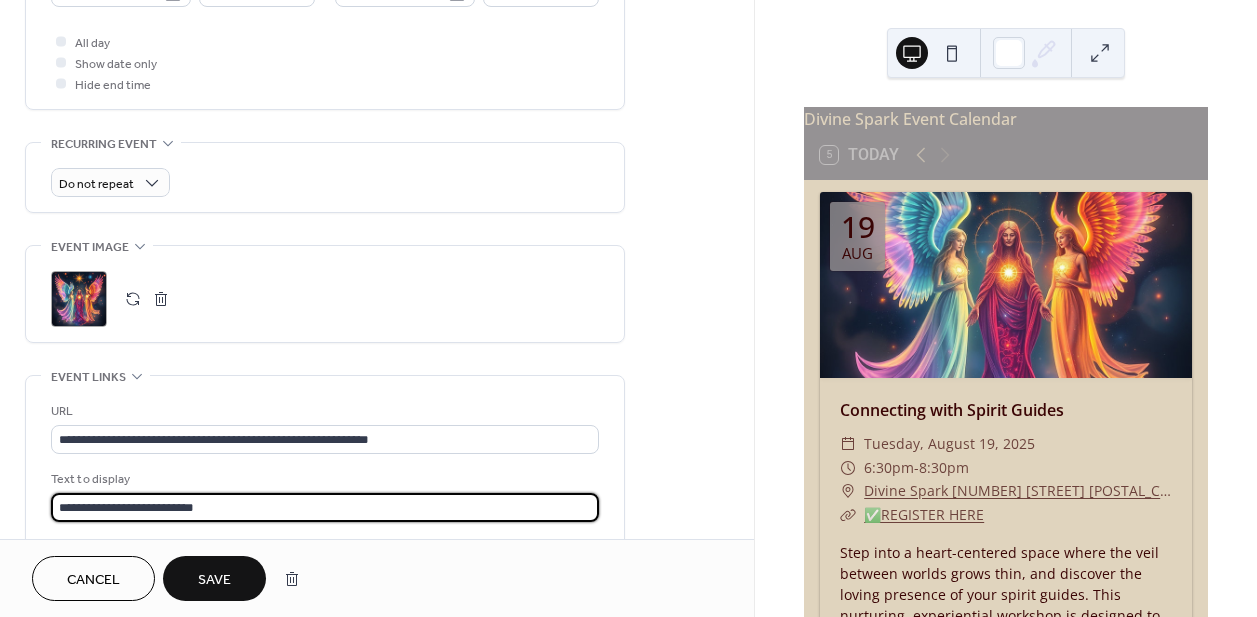 type on "**********" 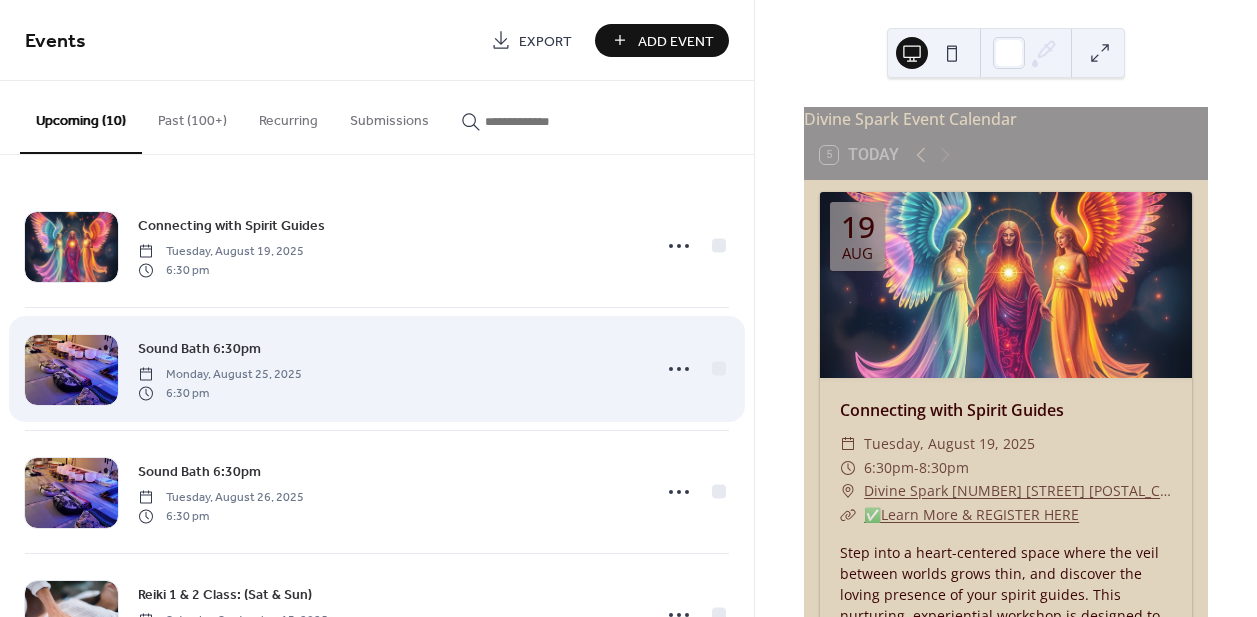 click on "Sound Bath 6:30pm Monday, August 25, 2025 6:30 pm" at bounding box center [388, 369] 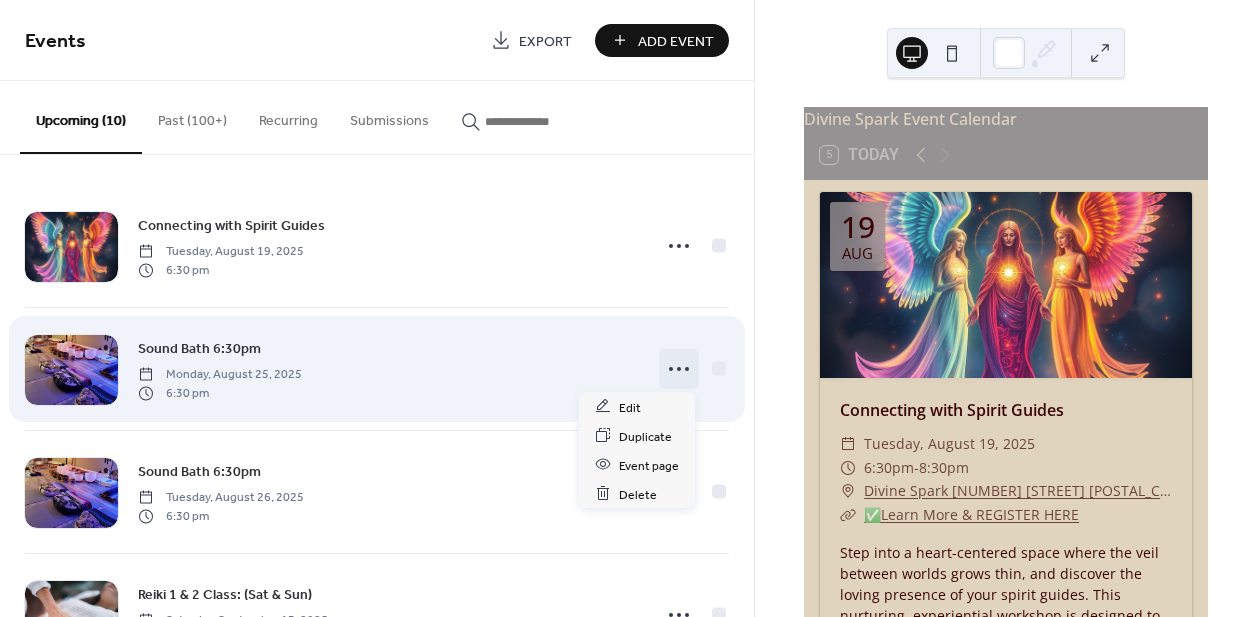 click 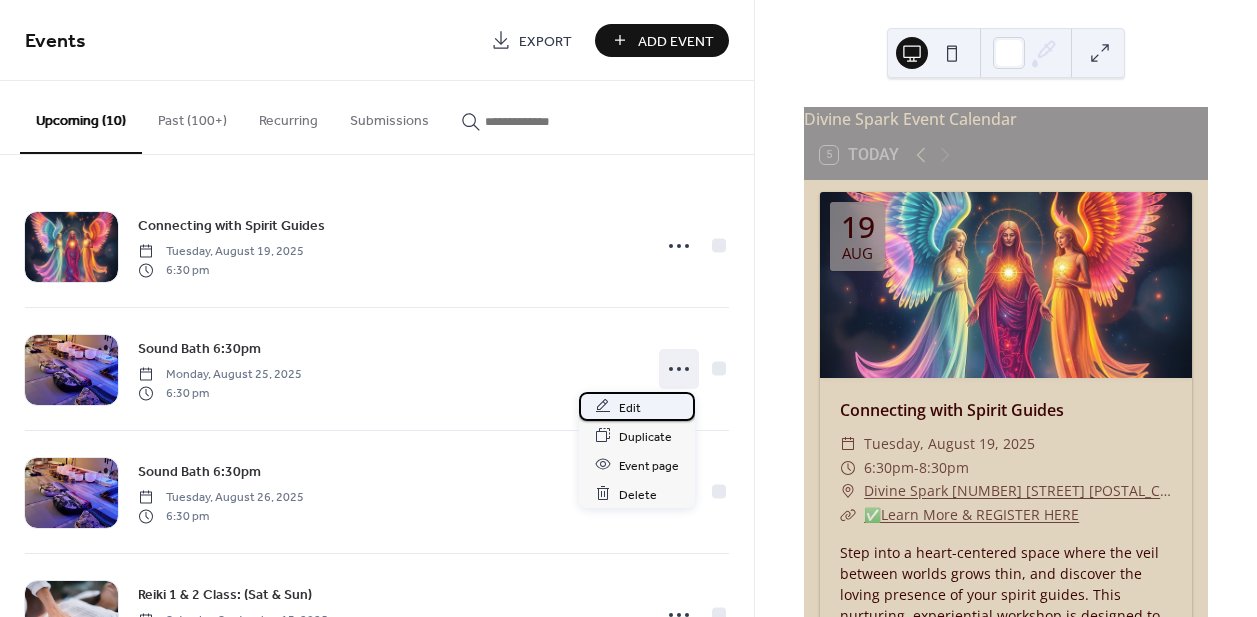 click on "Edit" at bounding box center [630, 407] 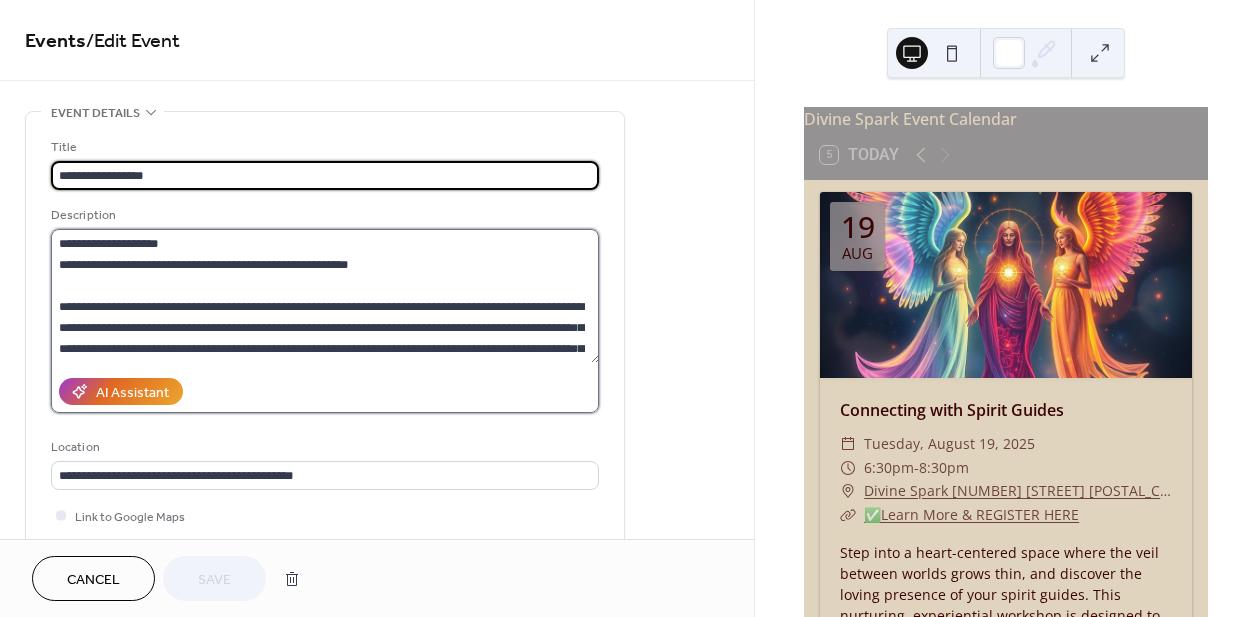 click at bounding box center [325, 296] 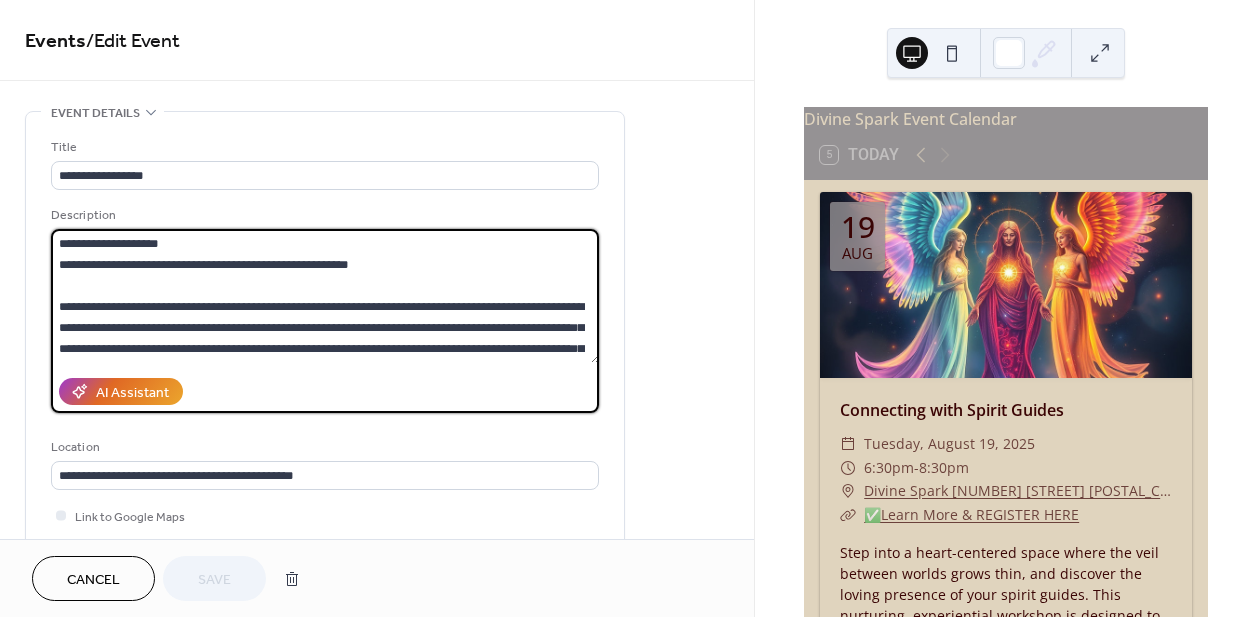 scroll, scrollTop: 4, scrollLeft: 0, axis: vertical 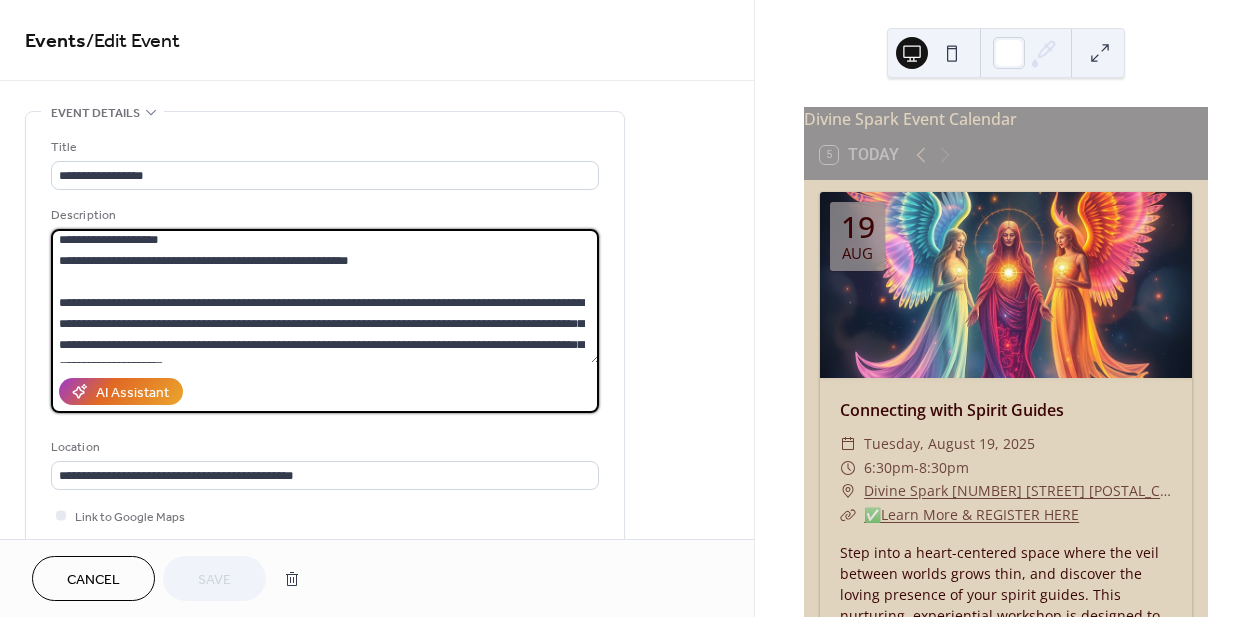 click at bounding box center (325, 296) 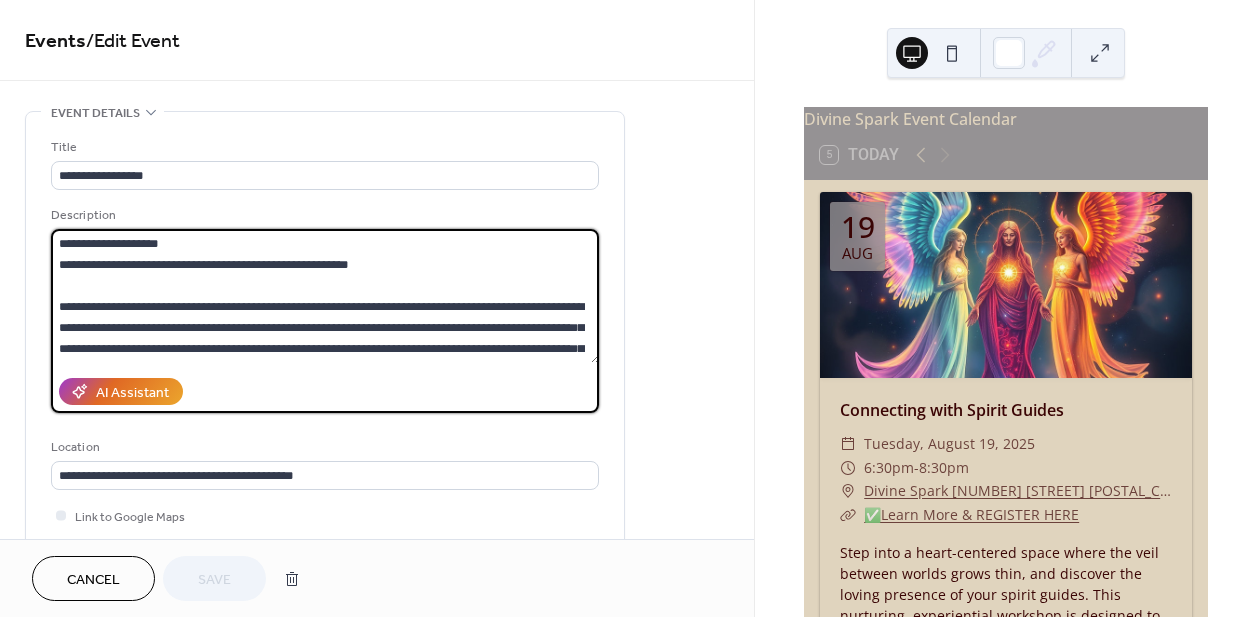 drag, startPoint x: 56, startPoint y: 296, endPoint x: 50, endPoint y: 235, distance: 61.294373 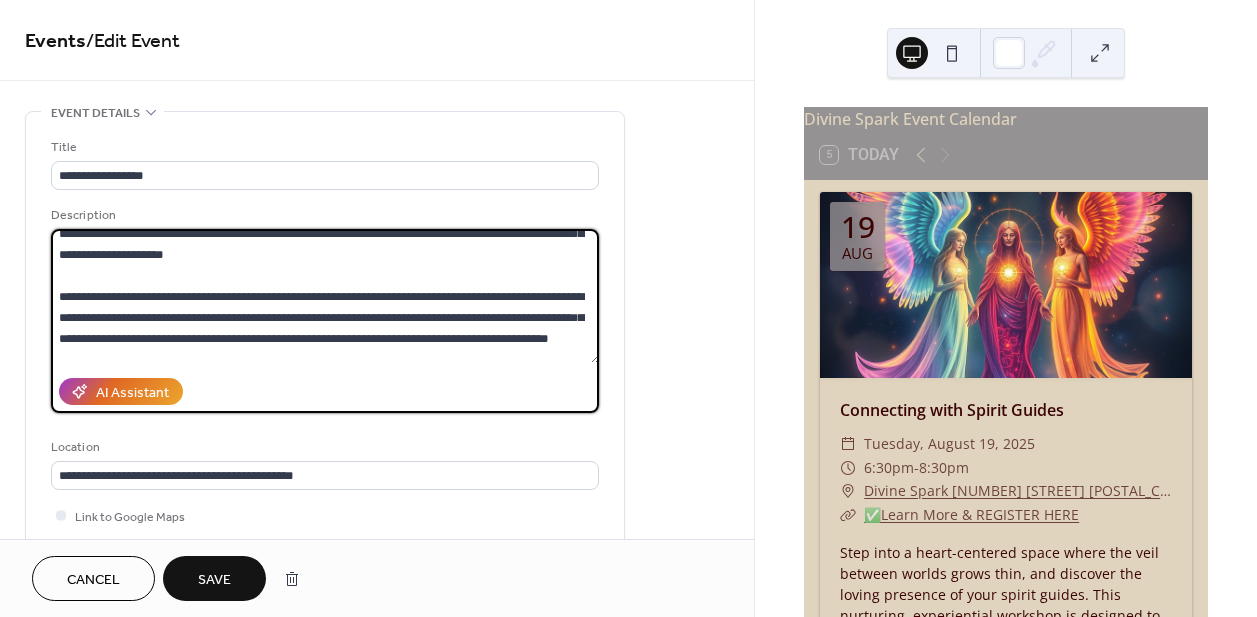 scroll, scrollTop: 53, scrollLeft: 0, axis: vertical 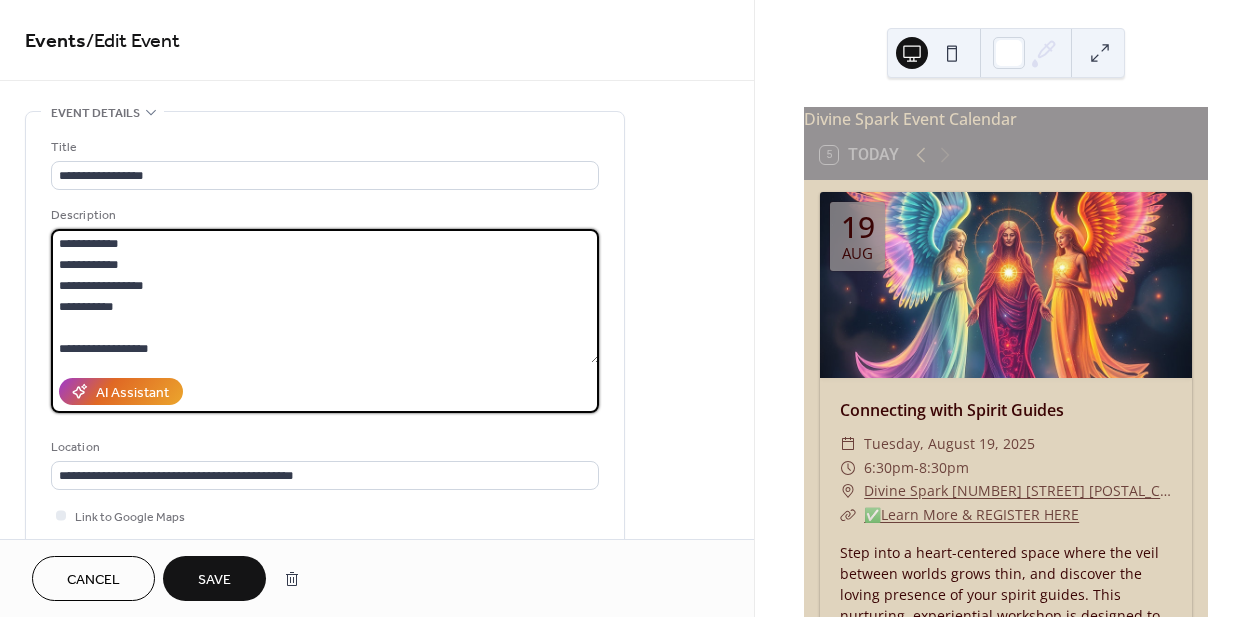 drag, startPoint x: 60, startPoint y: 293, endPoint x: 488, endPoint y: 456, distance: 457.98798 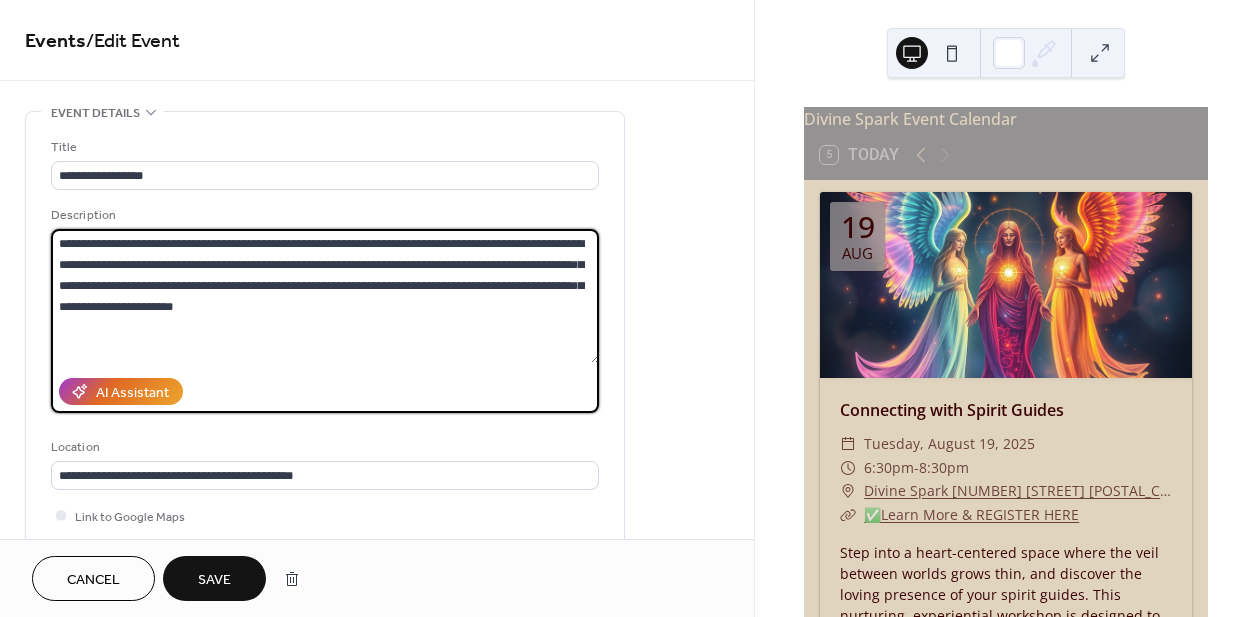 scroll, scrollTop: 0, scrollLeft: 0, axis: both 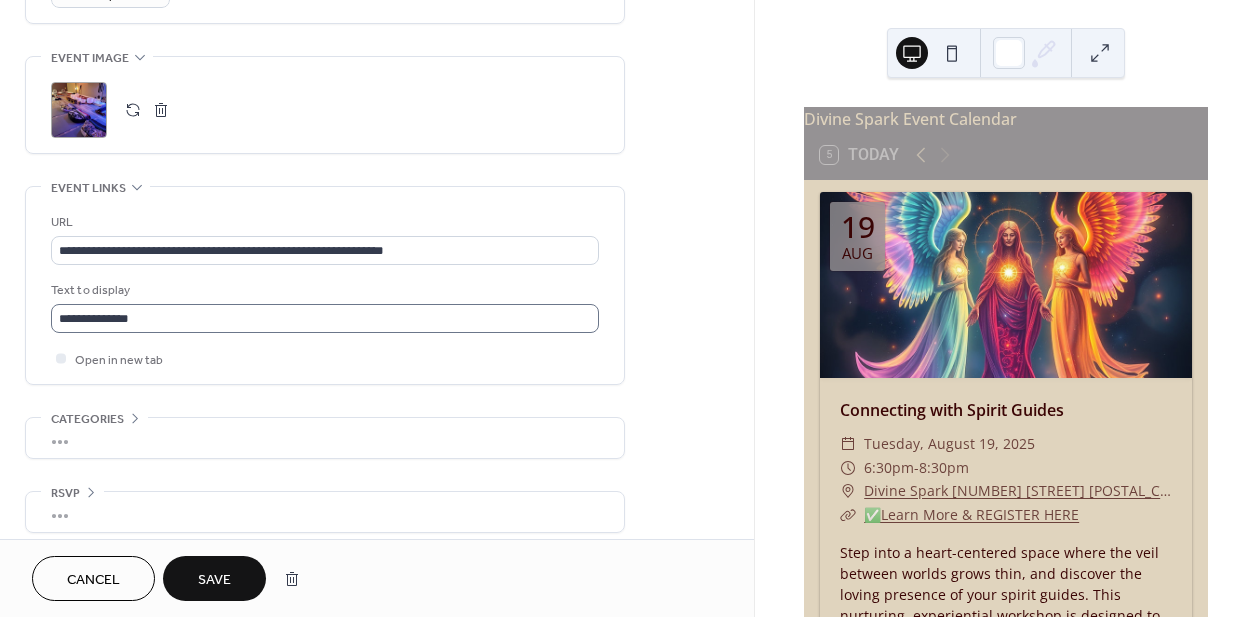 type on "**********" 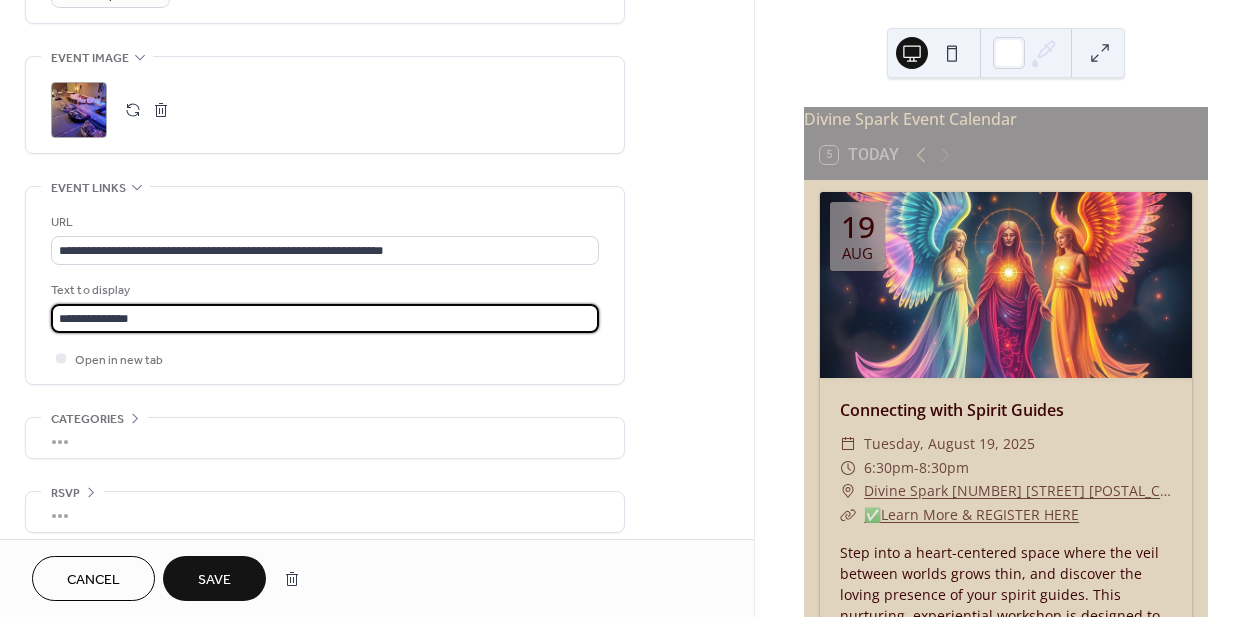 click on "**********" at bounding box center [325, 318] 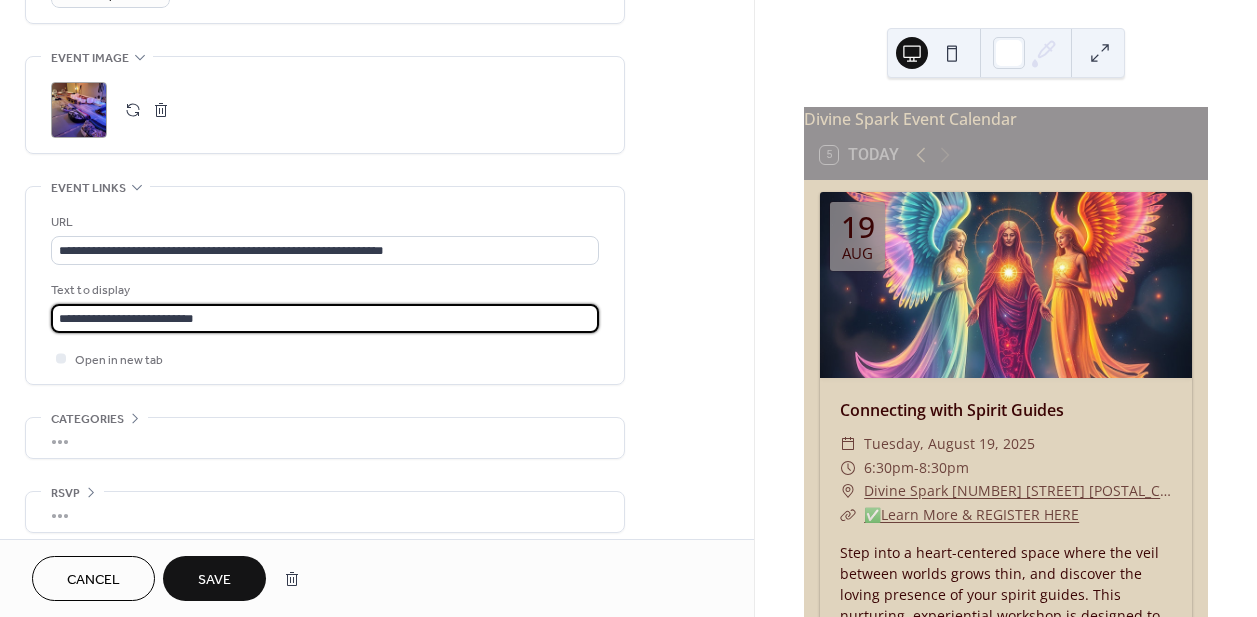 type on "**********" 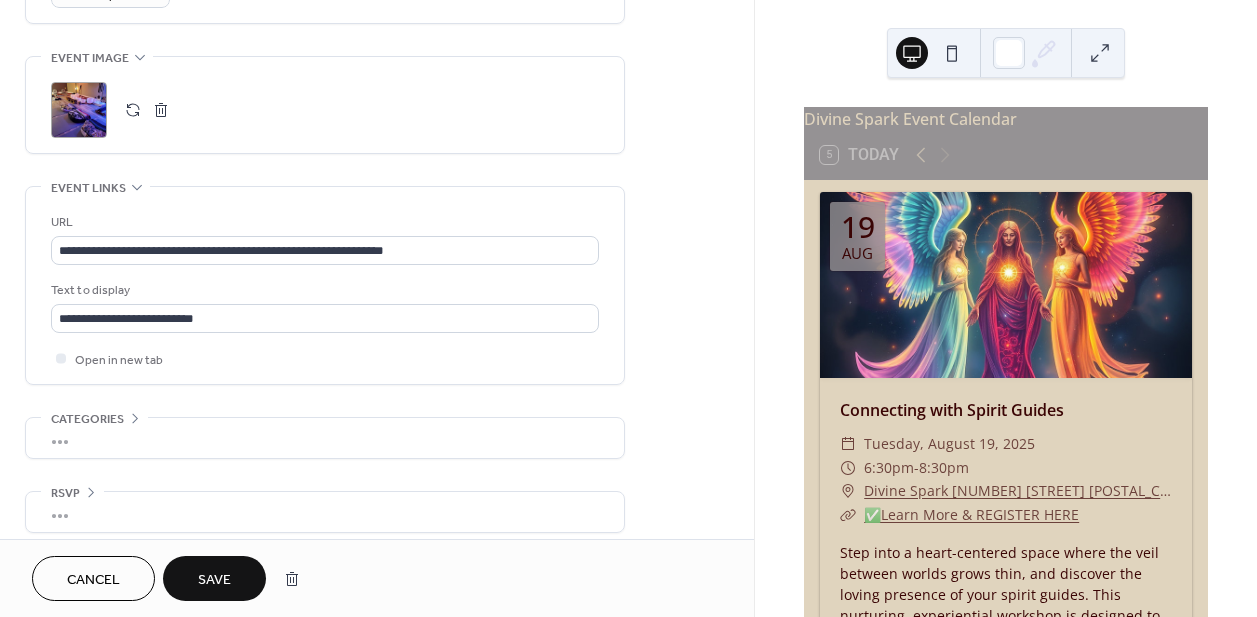 click on "Save" at bounding box center [214, 578] 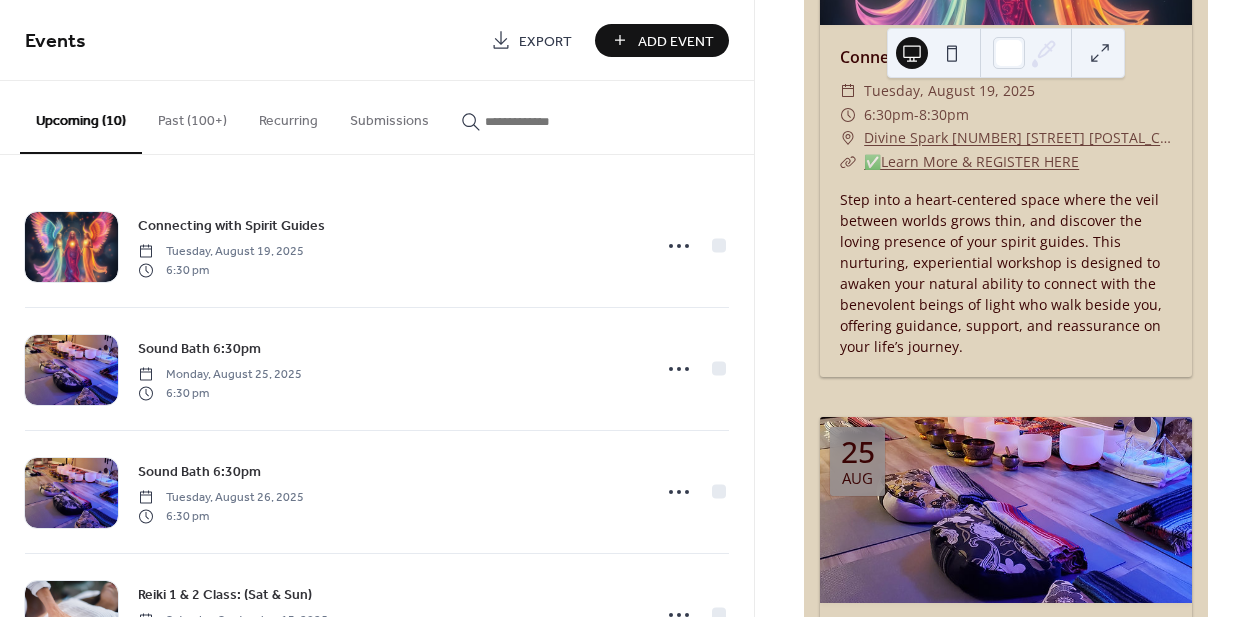 scroll, scrollTop: 360, scrollLeft: 0, axis: vertical 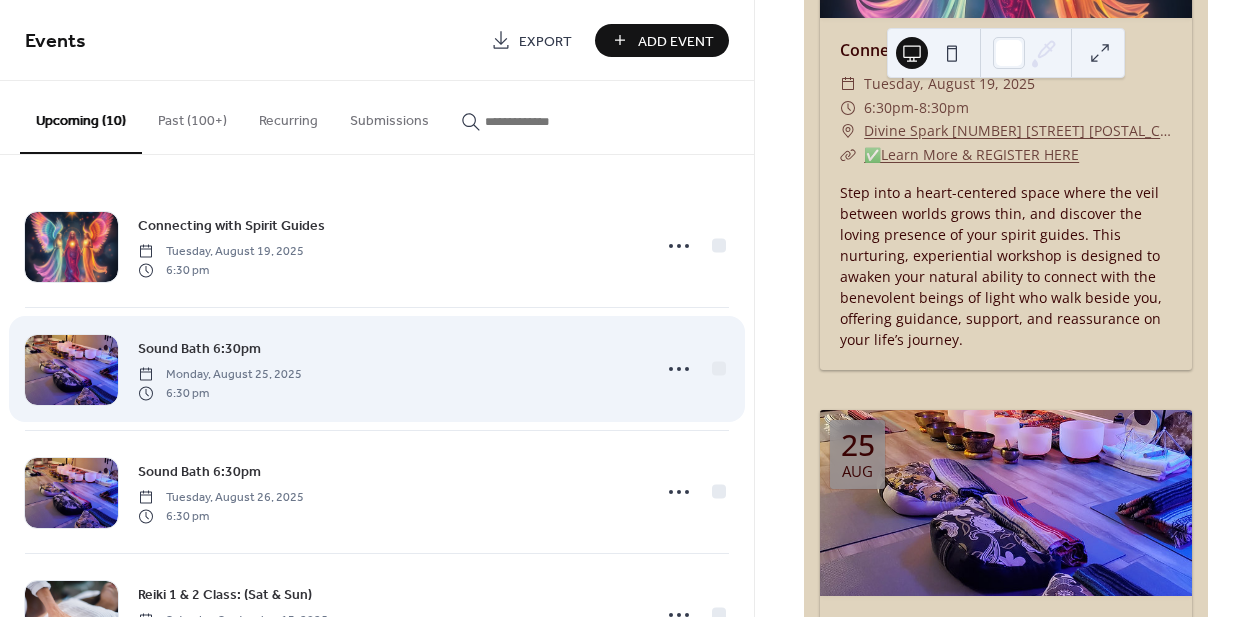 click on "Sound Bath 6:30pm Monday, August 25, 2025 6:30 pm" at bounding box center (388, 369) 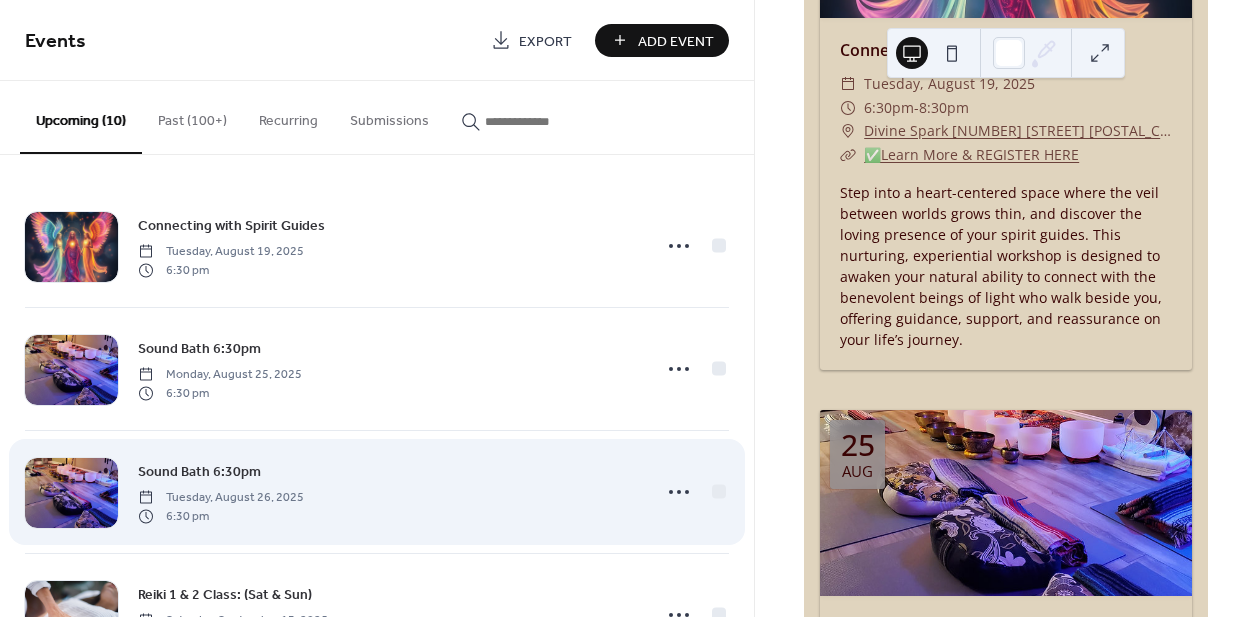 click on "Sound Bath 6:30pm Tuesday, August 26, 2025 6:30 pm" at bounding box center (388, 492) 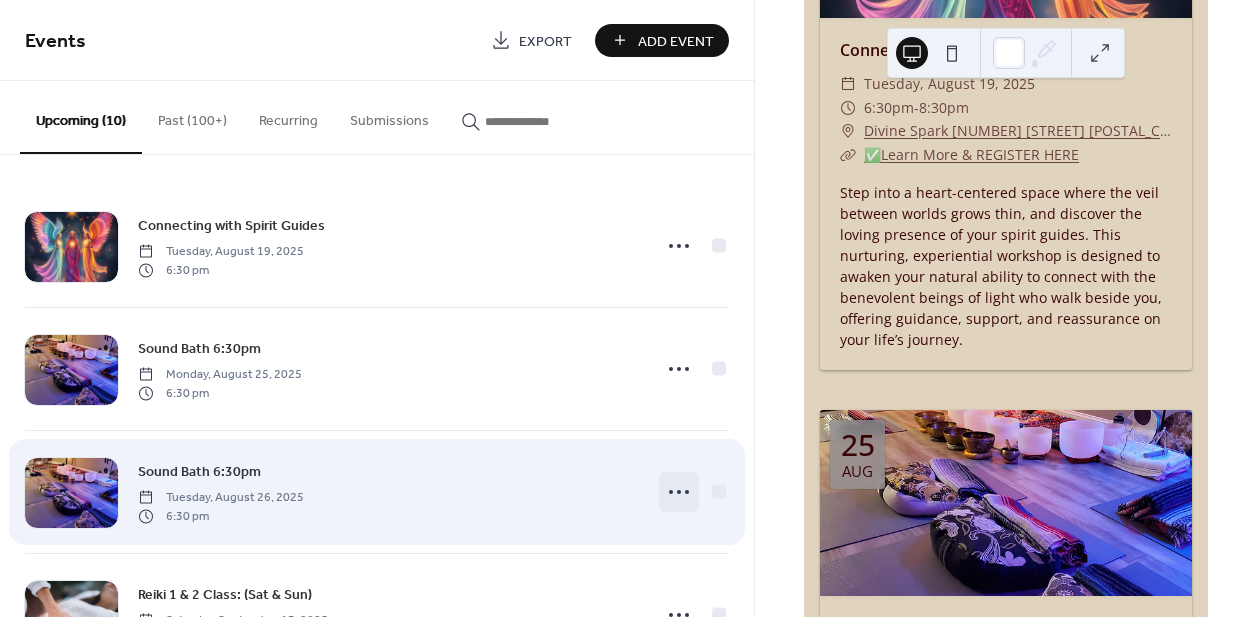 click 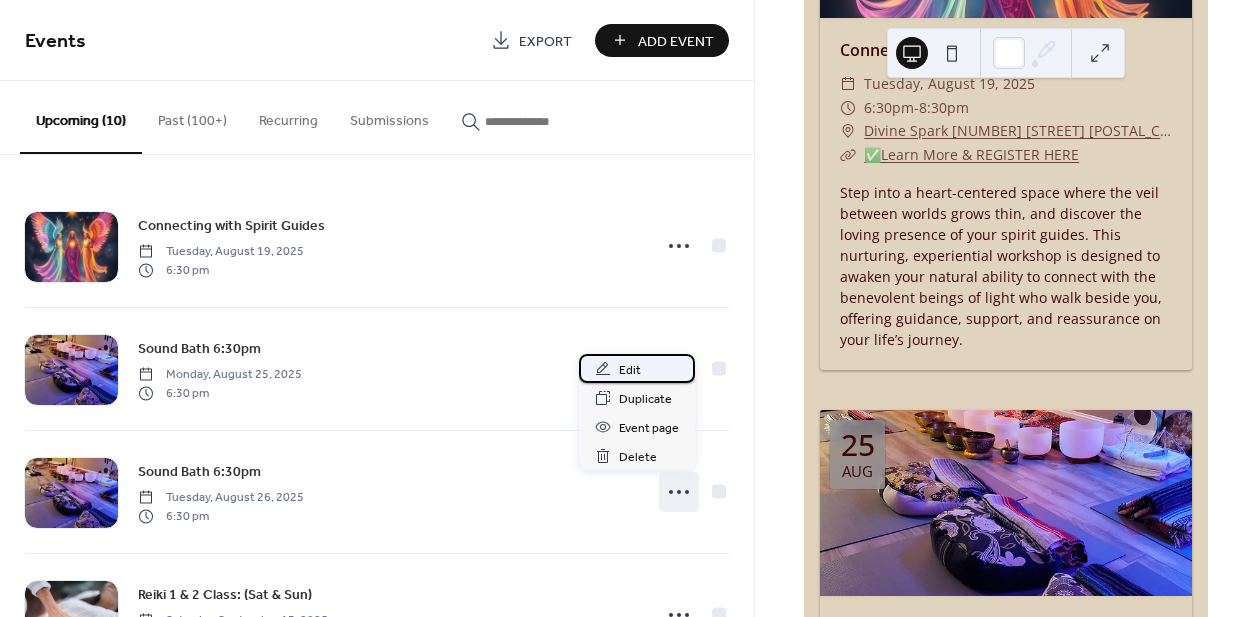 click on "Edit" at bounding box center [637, 368] 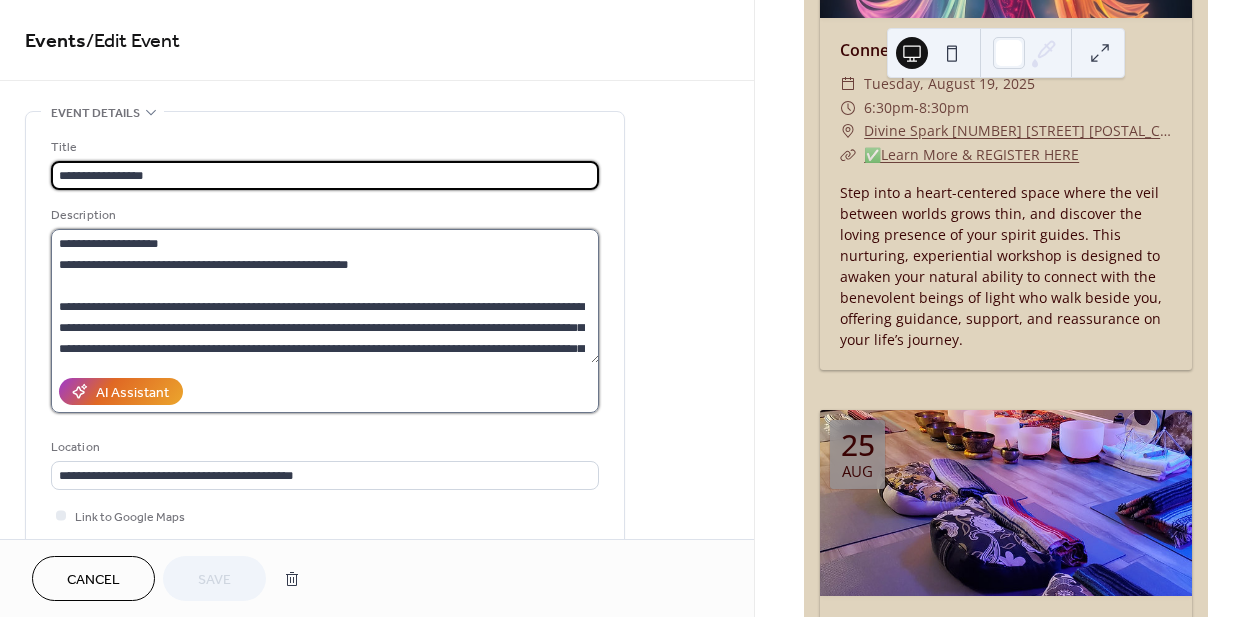 click at bounding box center (325, 296) 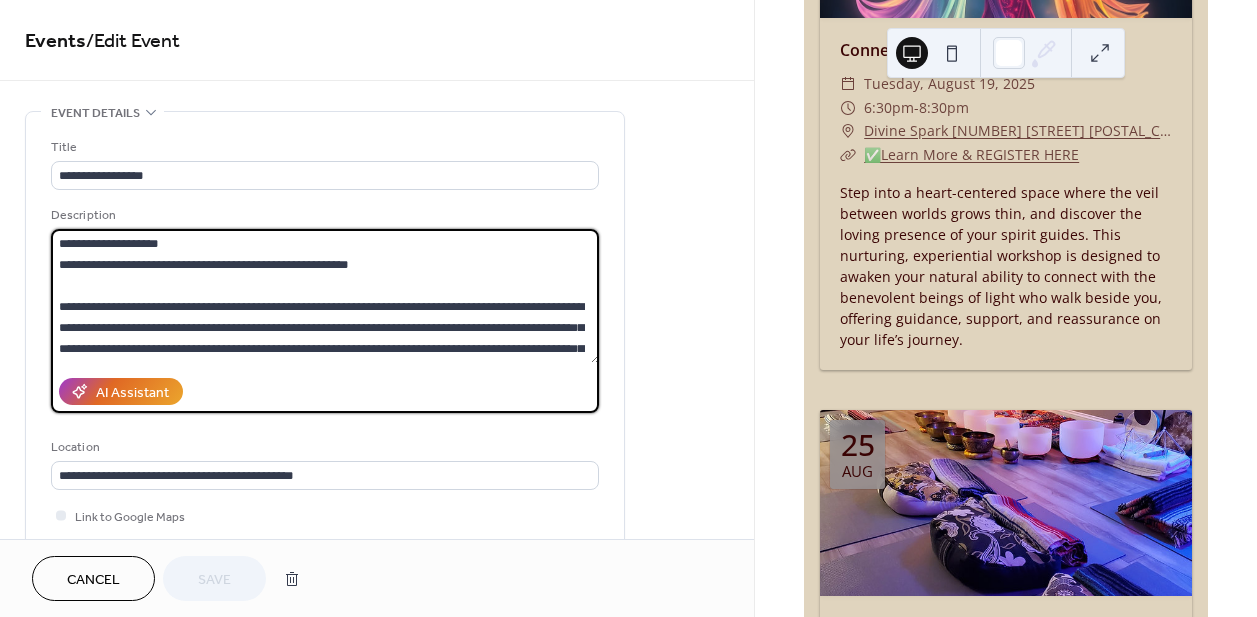 drag, startPoint x: 73, startPoint y: 282, endPoint x: 54, endPoint y: 227, distance: 58.189346 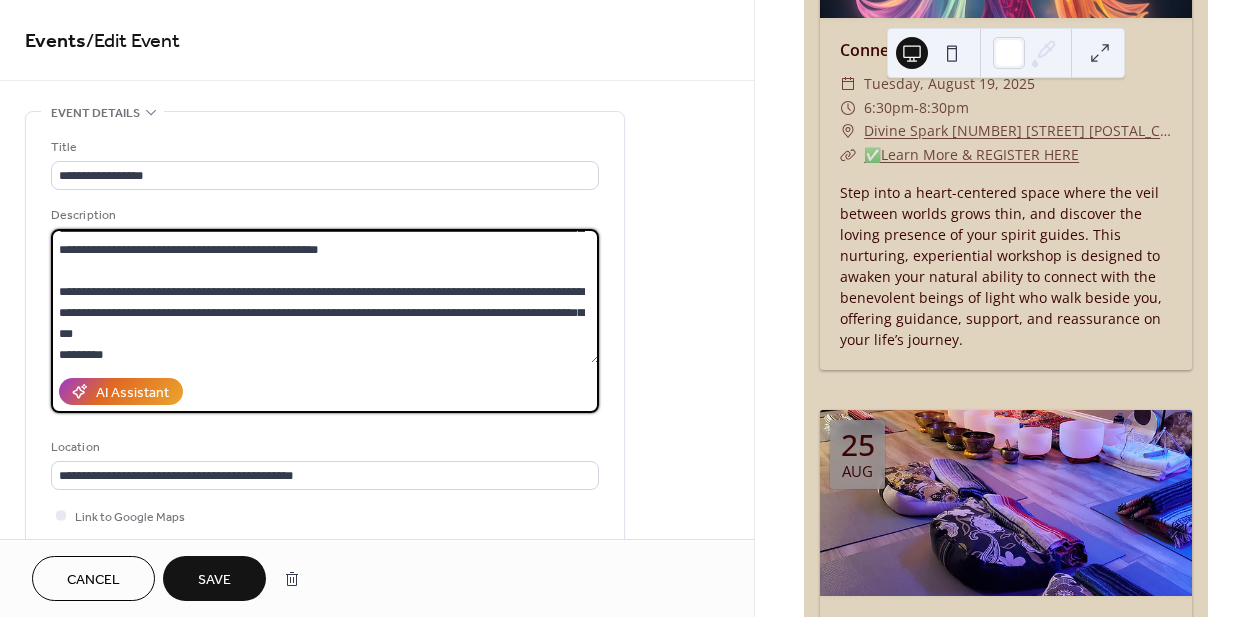 scroll, scrollTop: 1575, scrollLeft: 0, axis: vertical 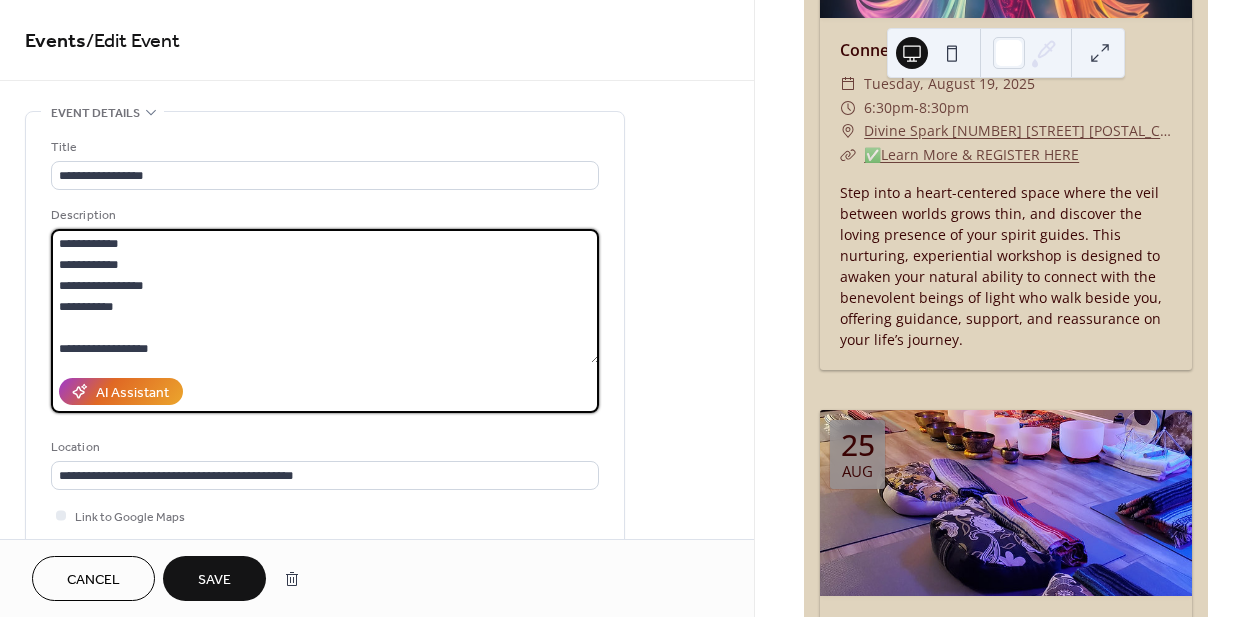 drag, startPoint x: 59, startPoint y: 333, endPoint x: 232, endPoint y: 515, distance: 251.10356 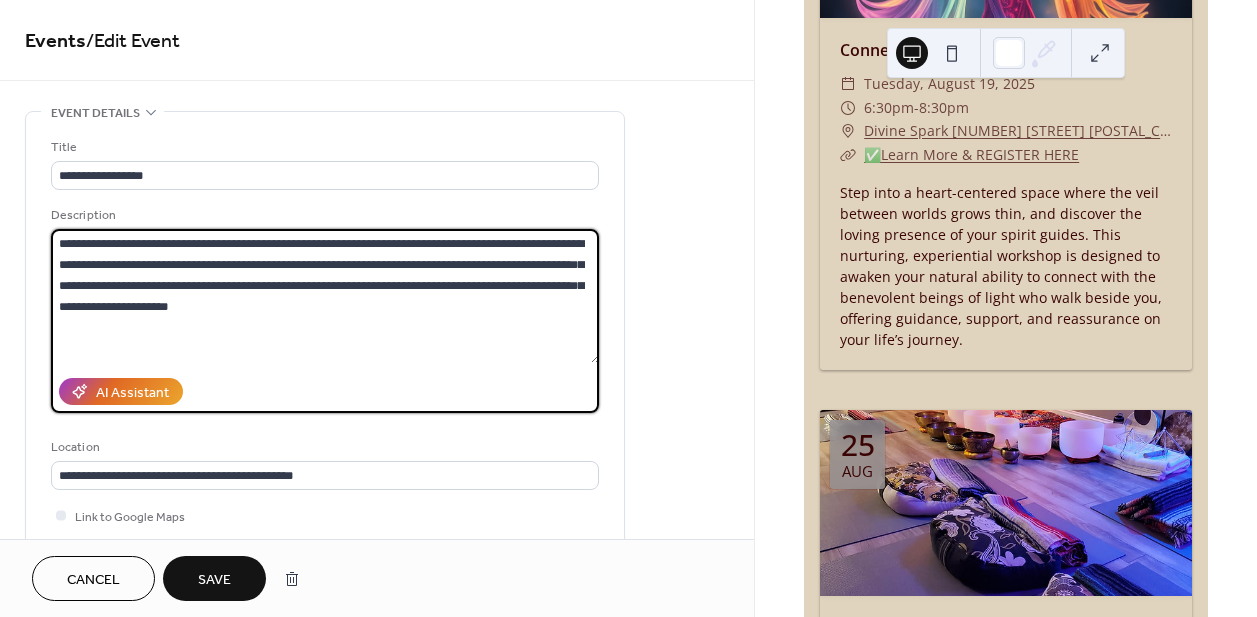 scroll, scrollTop: 0, scrollLeft: 0, axis: both 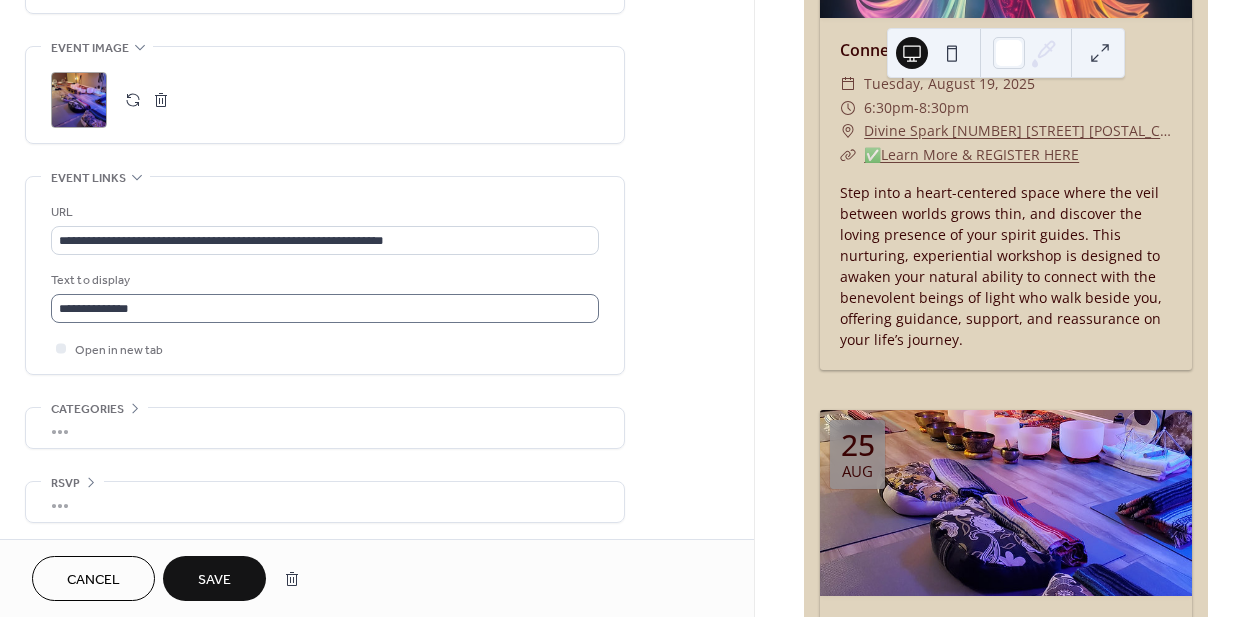 type on "**********" 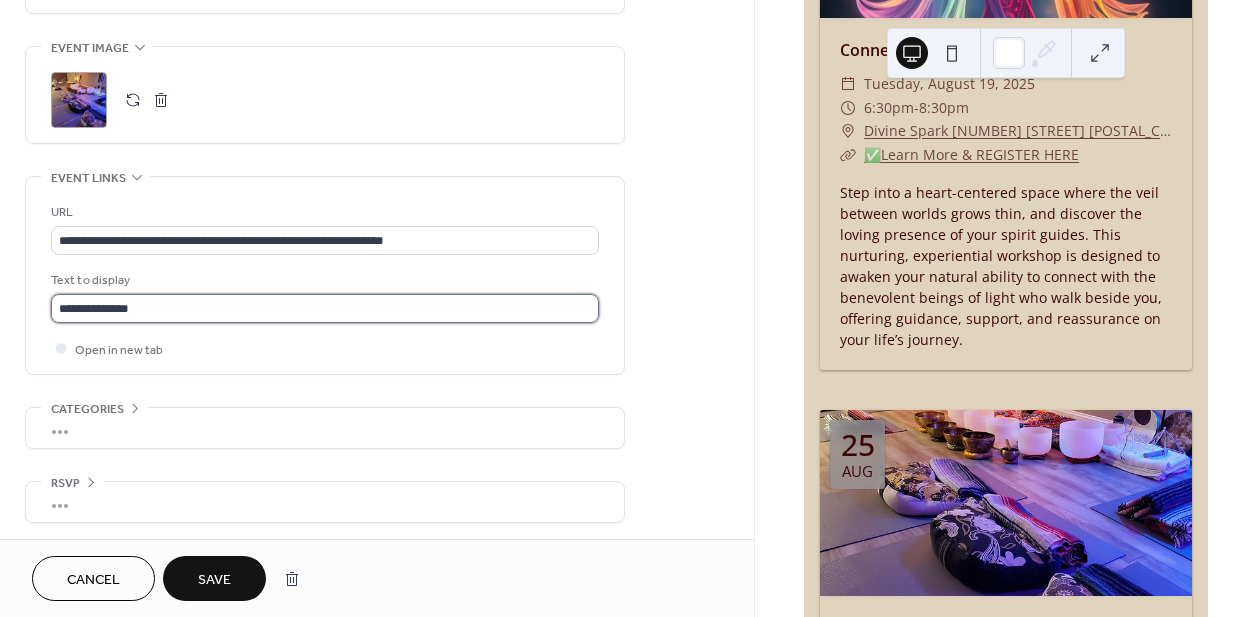 click on "**********" at bounding box center [325, 308] 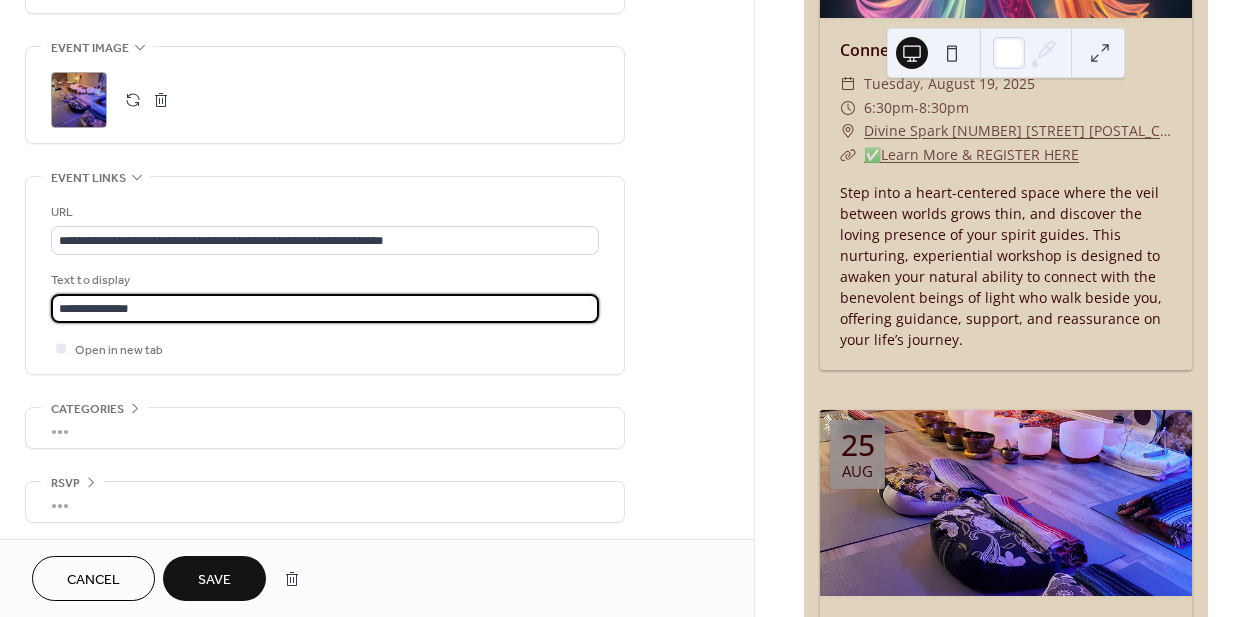 click on "**********" at bounding box center [325, 308] 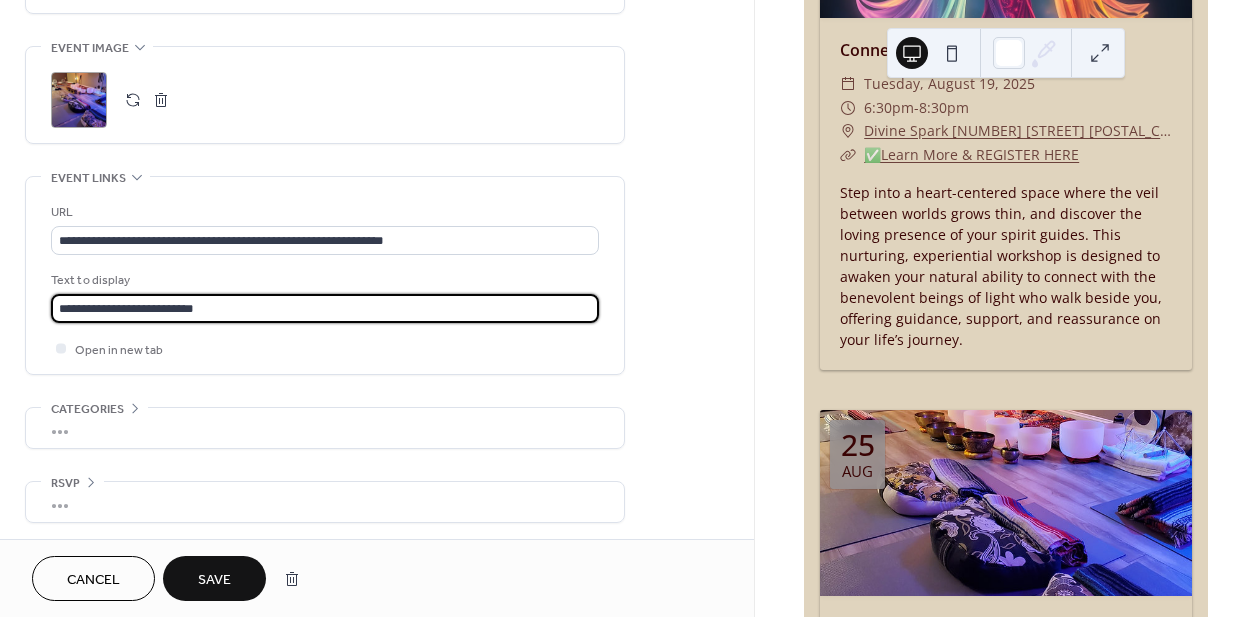type on "**********" 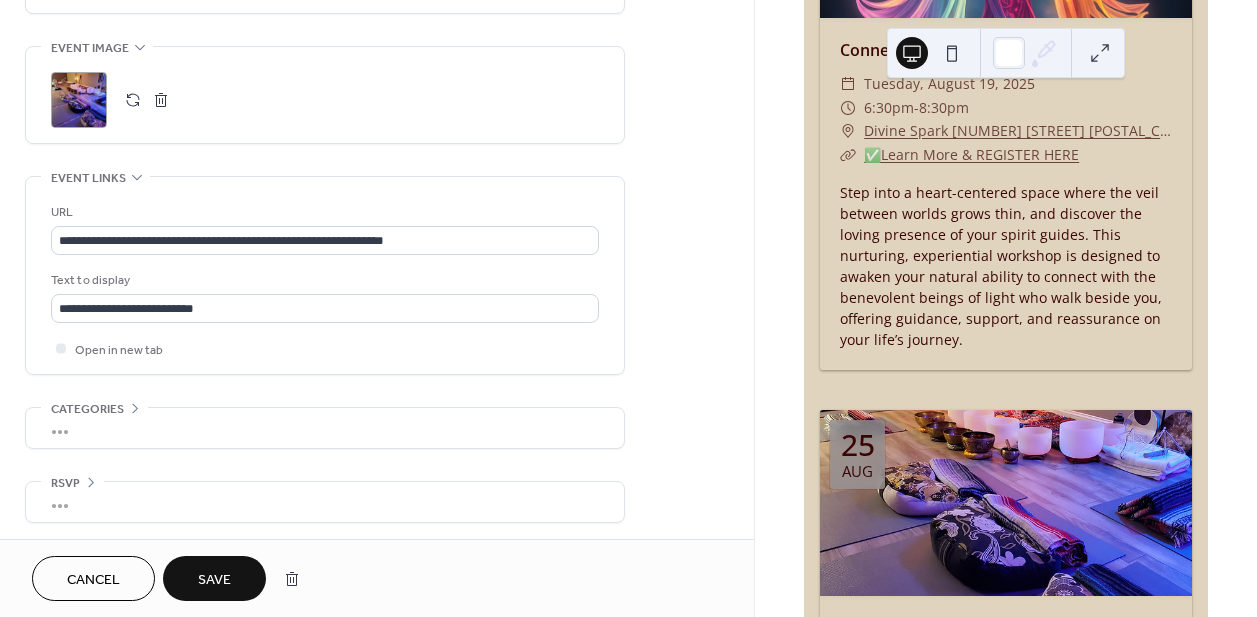 click on "Save" at bounding box center [214, 578] 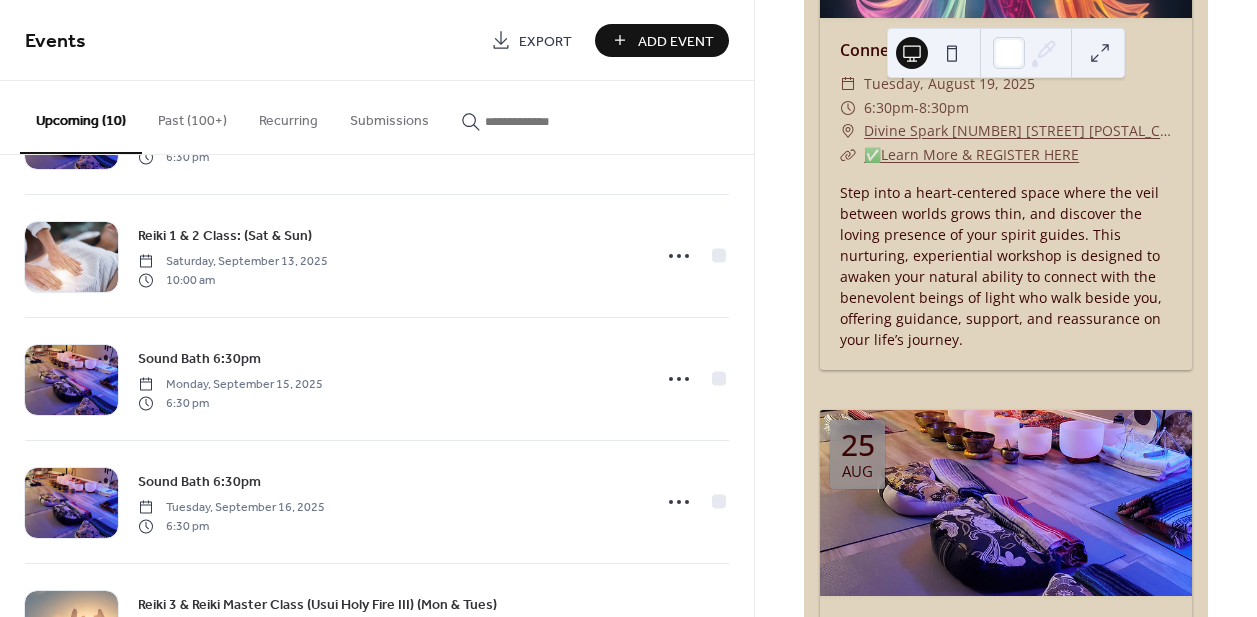 scroll, scrollTop: 360, scrollLeft: 0, axis: vertical 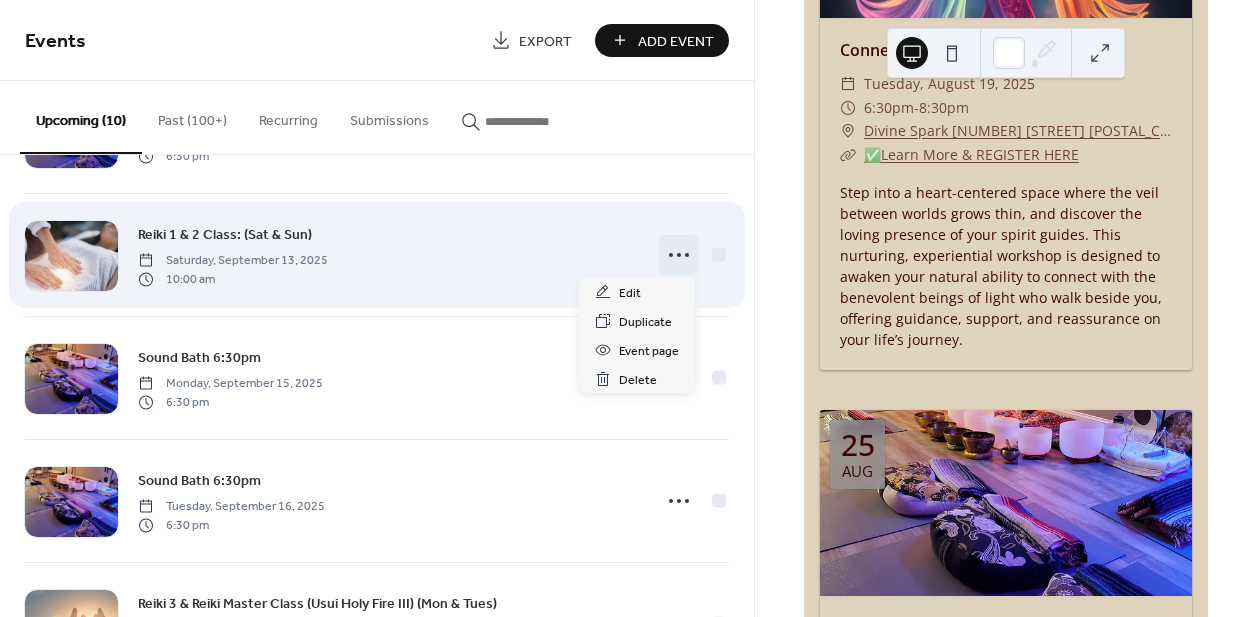 click 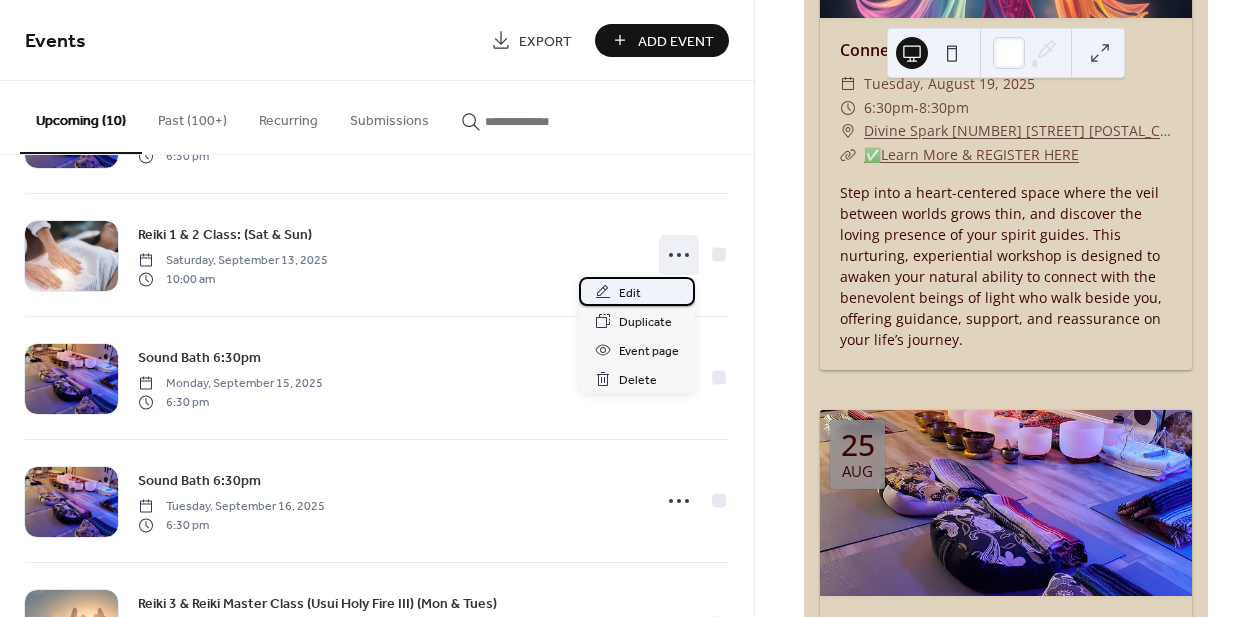click on "Edit" at bounding box center [637, 291] 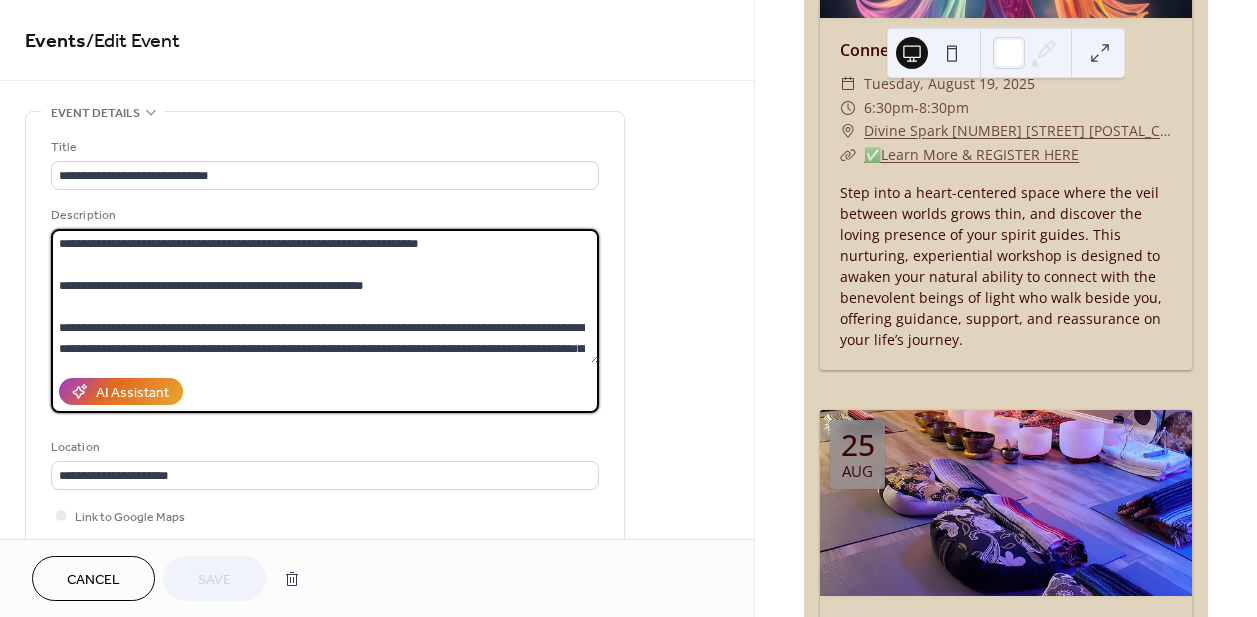click at bounding box center [325, 296] 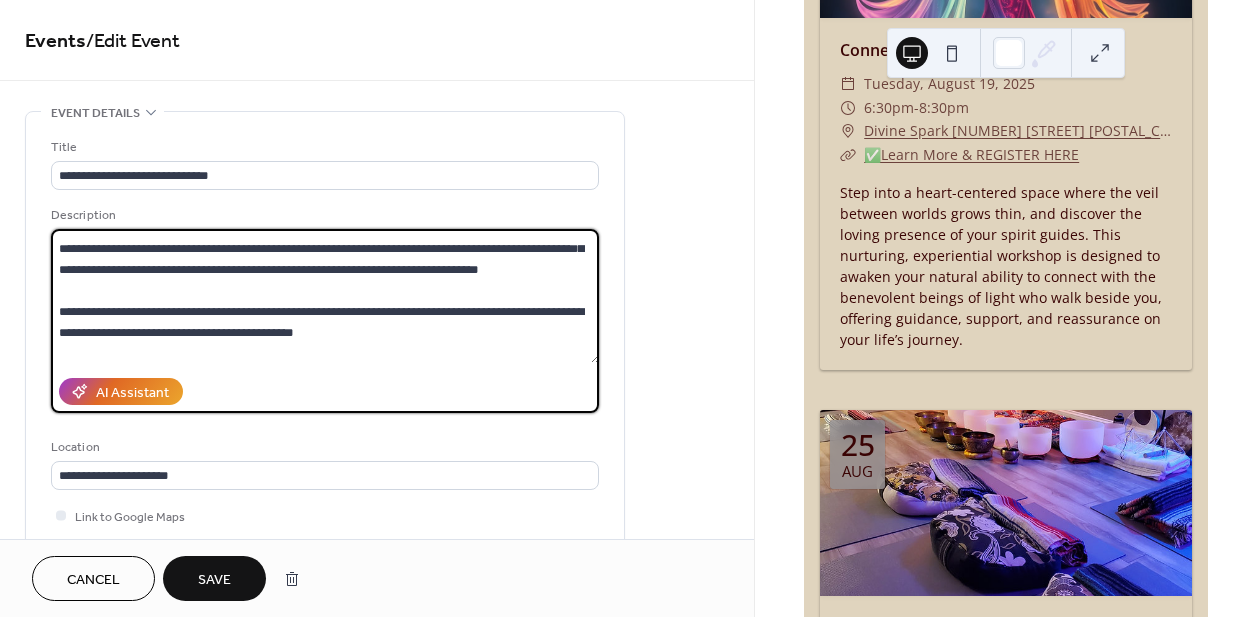 scroll, scrollTop: 2037, scrollLeft: 0, axis: vertical 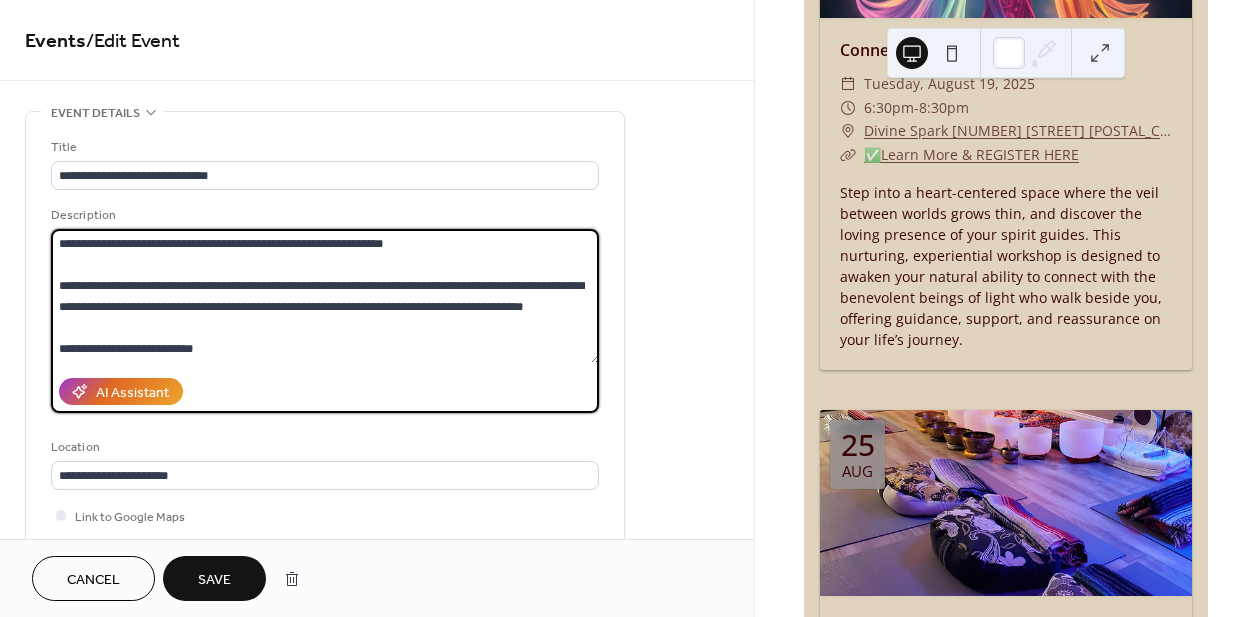 drag, startPoint x: 58, startPoint y: 337, endPoint x: 495, endPoint y: 427, distance: 446.17148 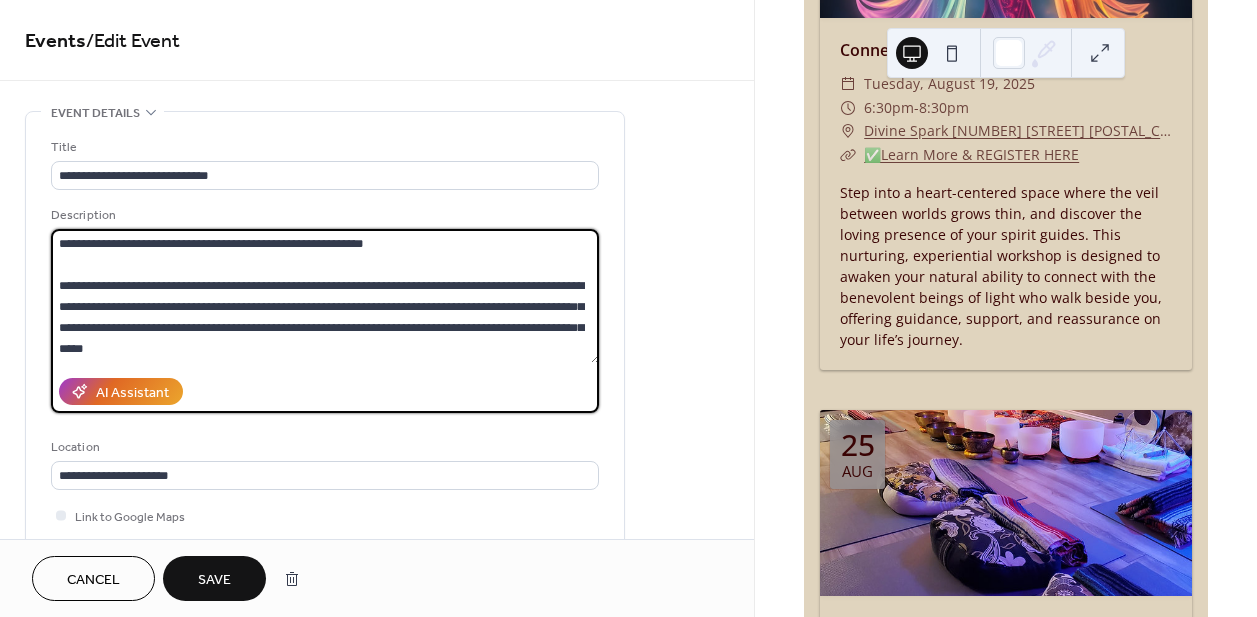 scroll, scrollTop: 21, scrollLeft: 0, axis: vertical 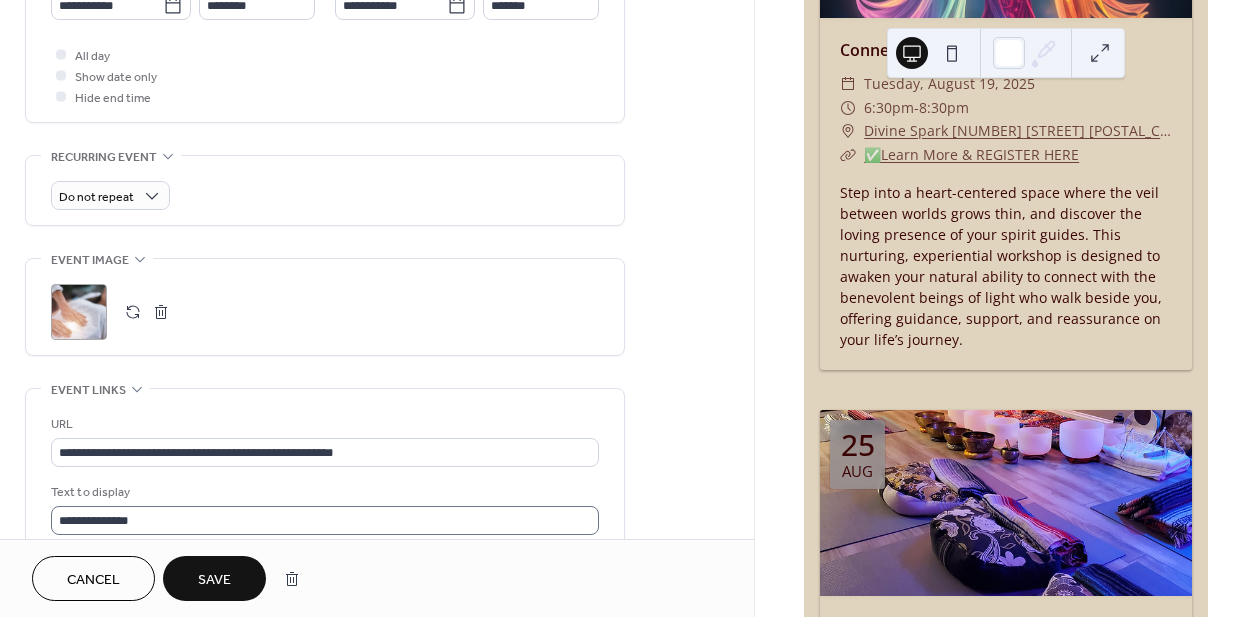 type on "**********" 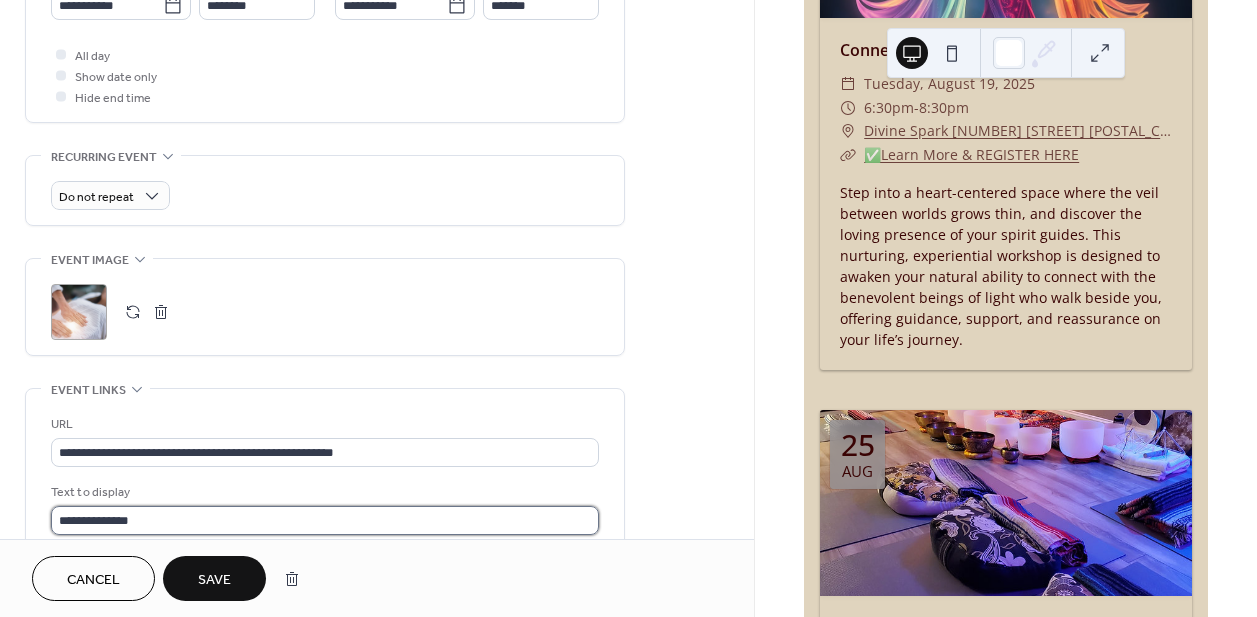 click on "**********" at bounding box center (325, 520) 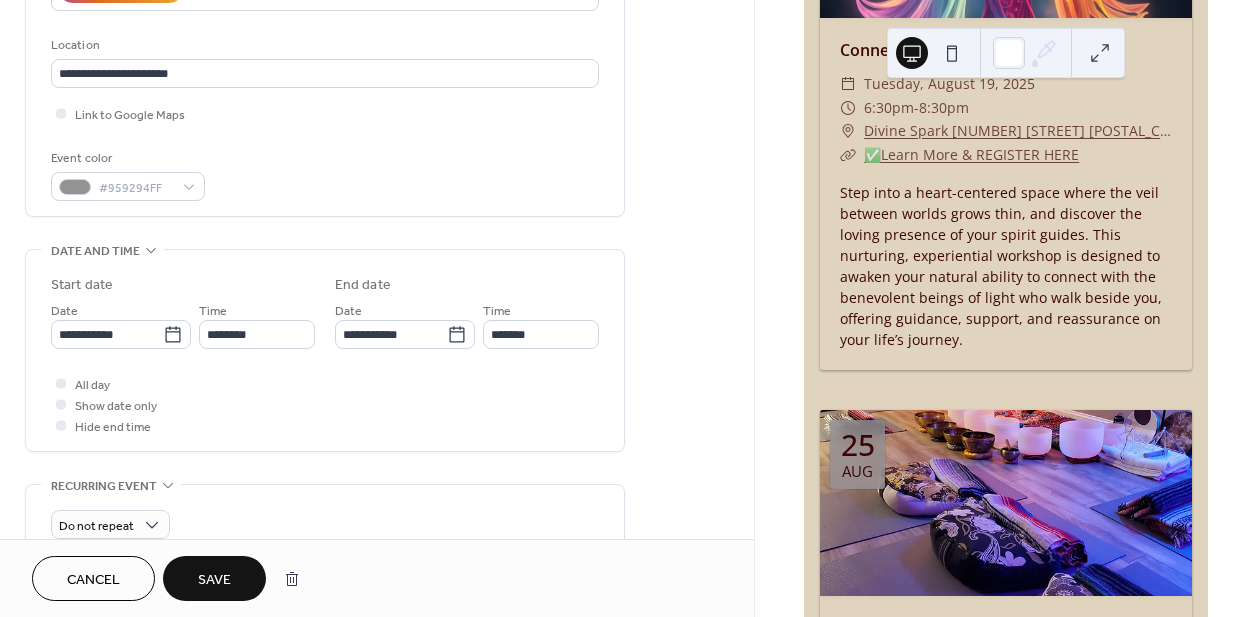 scroll, scrollTop: 406, scrollLeft: 0, axis: vertical 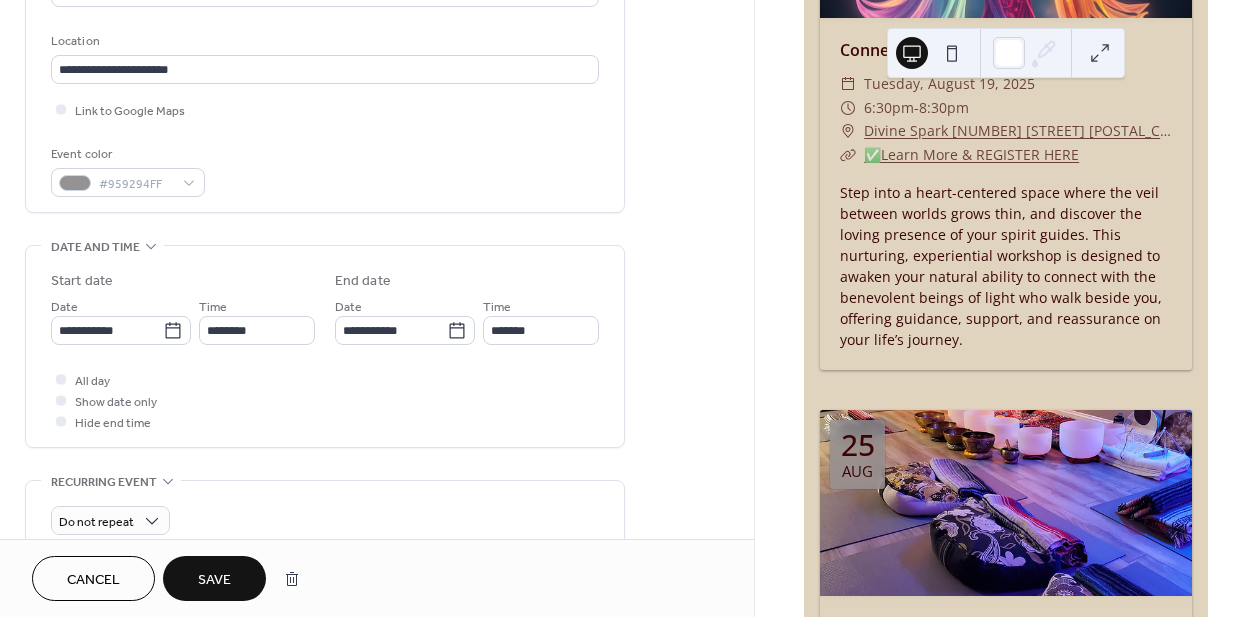 type on "**********" 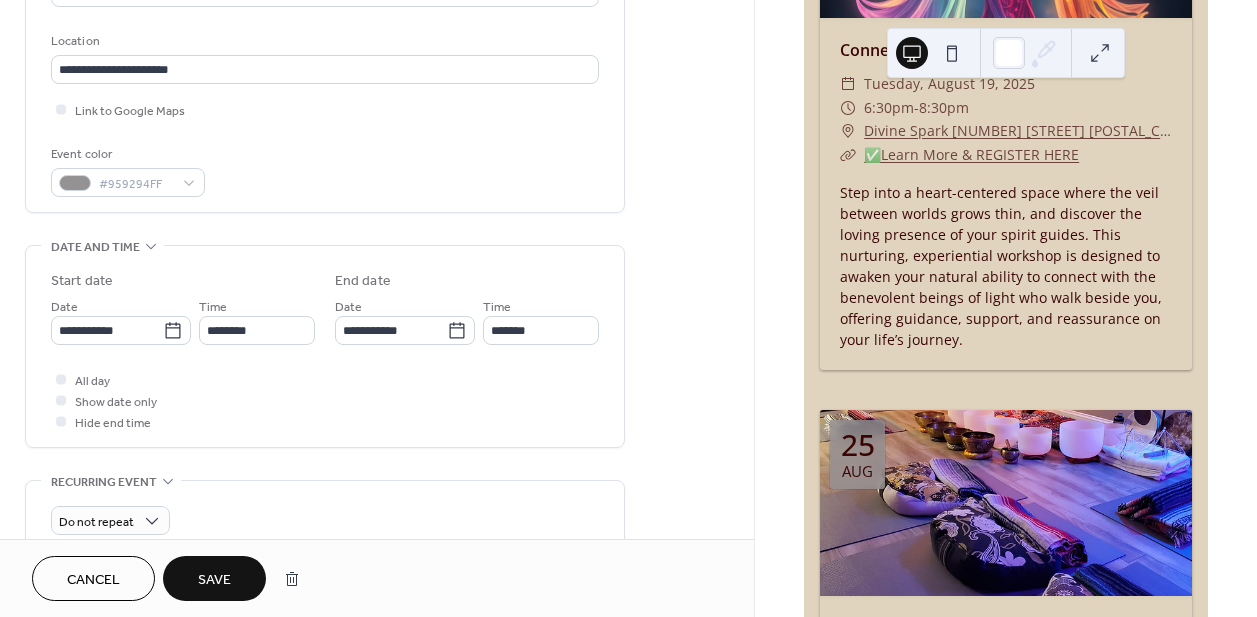 click on "Save" at bounding box center [214, 580] 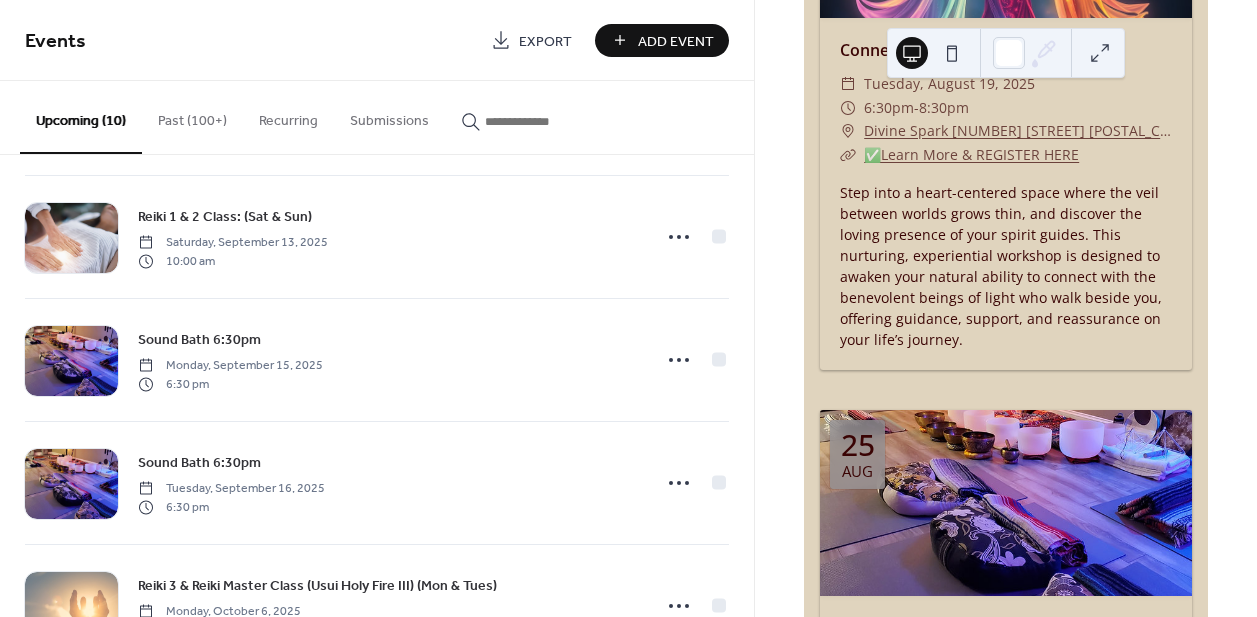 scroll, scrollTop: 388, scrollLeft: 0, axis: vertical 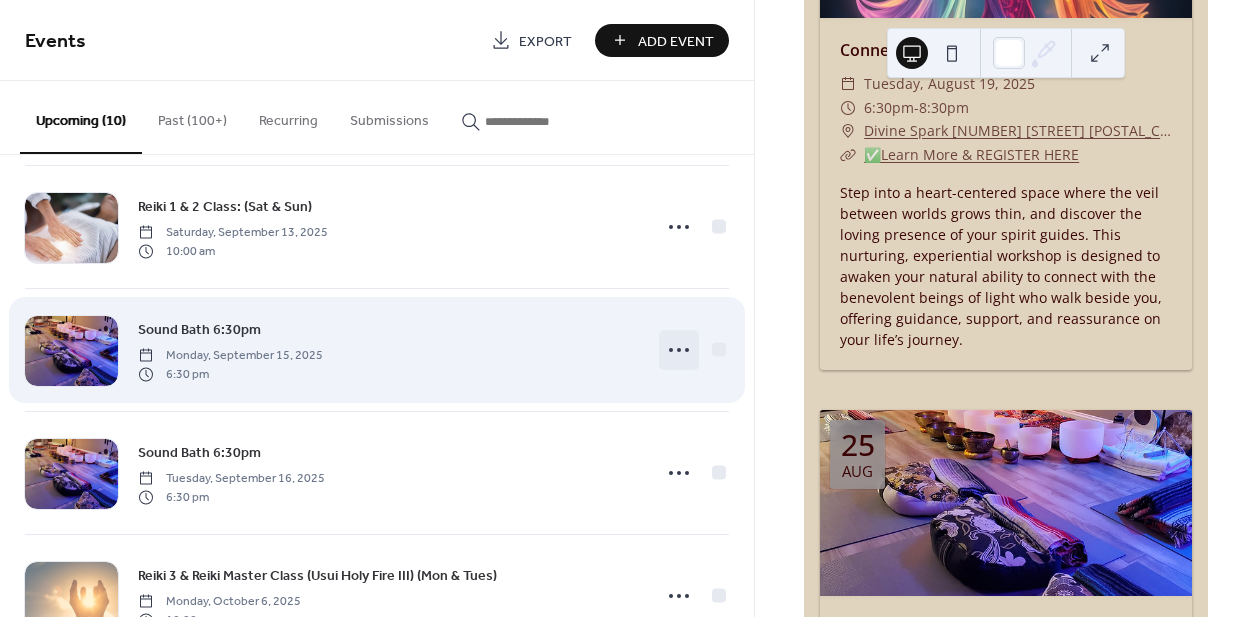click 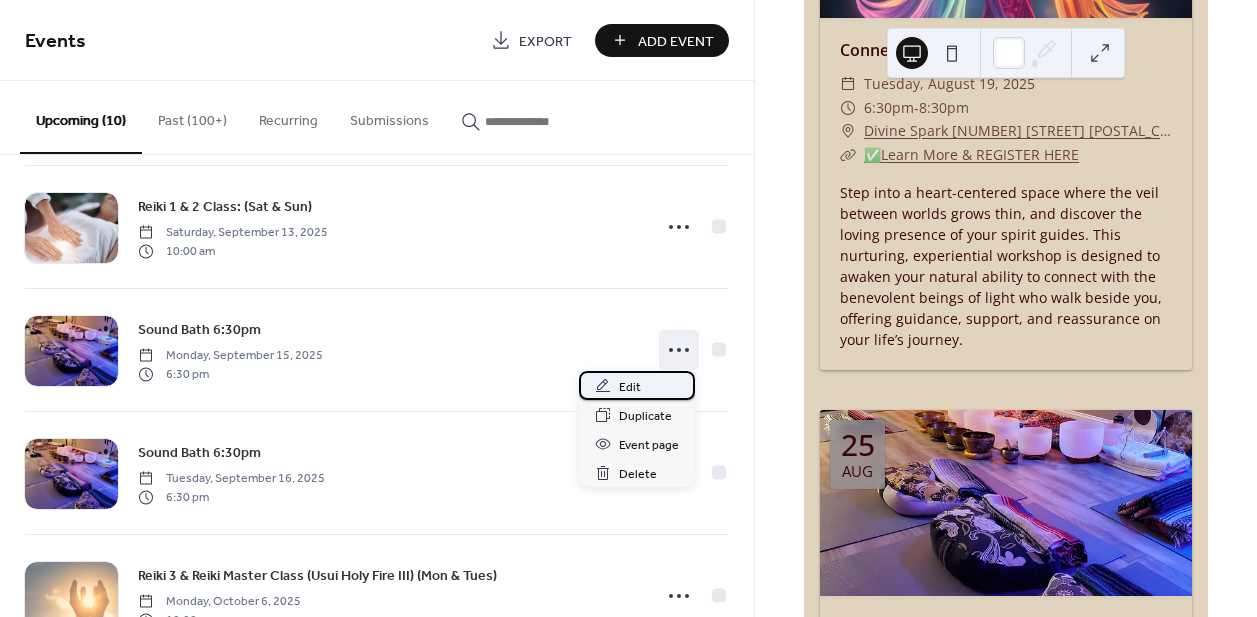 click on "Edit" at bounding box center [637, 385] 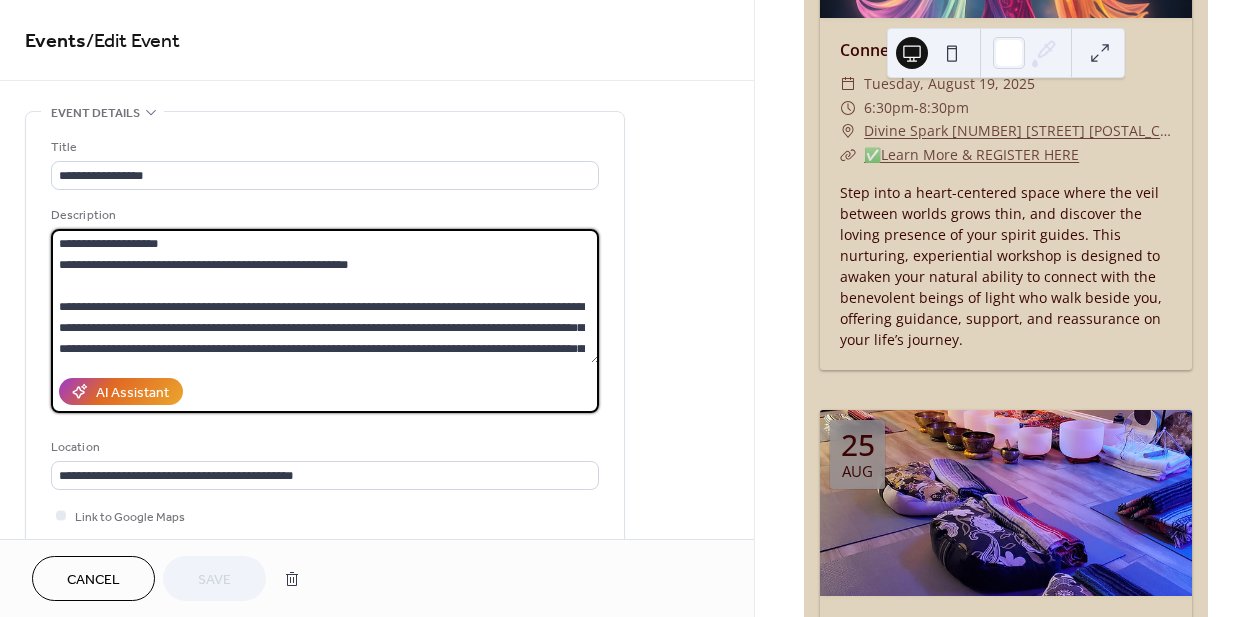 drag, startPoint x: 52, startPoint y: 300, endPoint x: 53, endPoint y: 237, distance: 63.007935 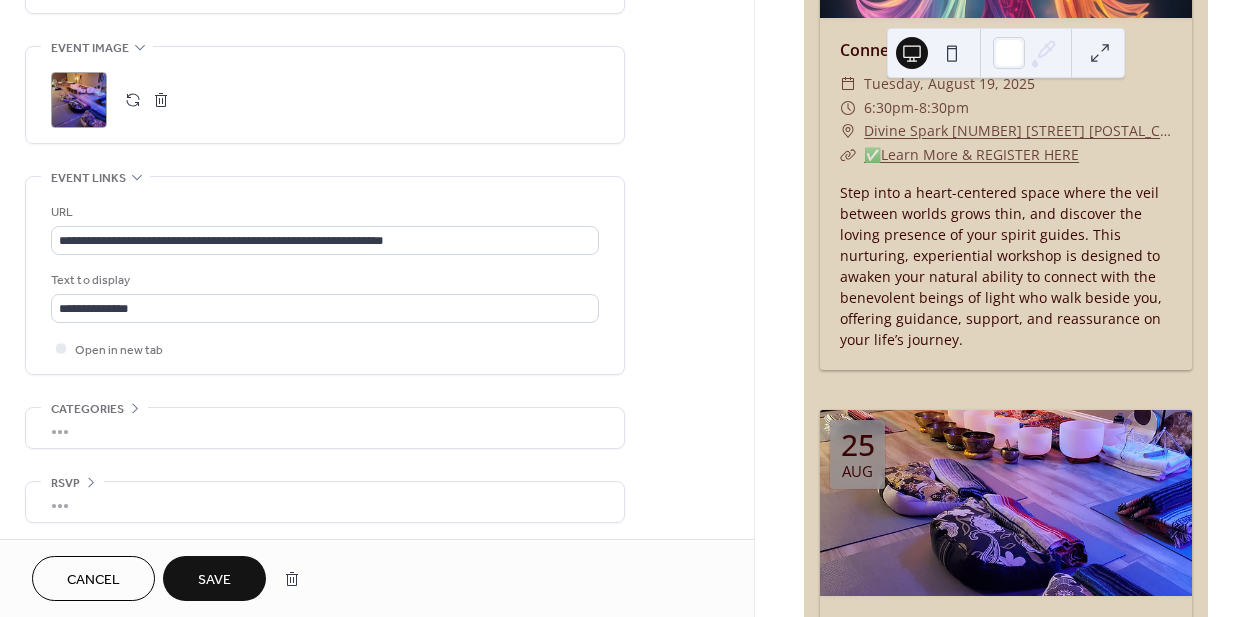 drag, startPoint x: 58, startPoint y: 348, endPoint x: 455, endPoint y: 603, distance: 471.84106 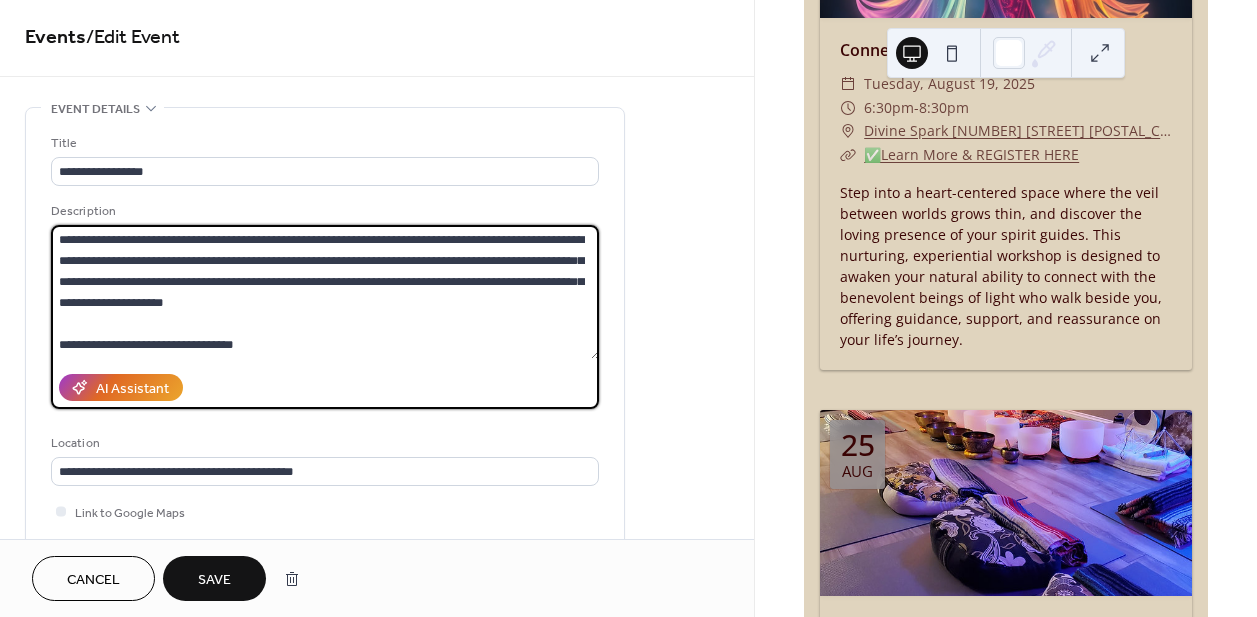 scroll, scrollTop: 0, scrollLeft: 0, axis: both 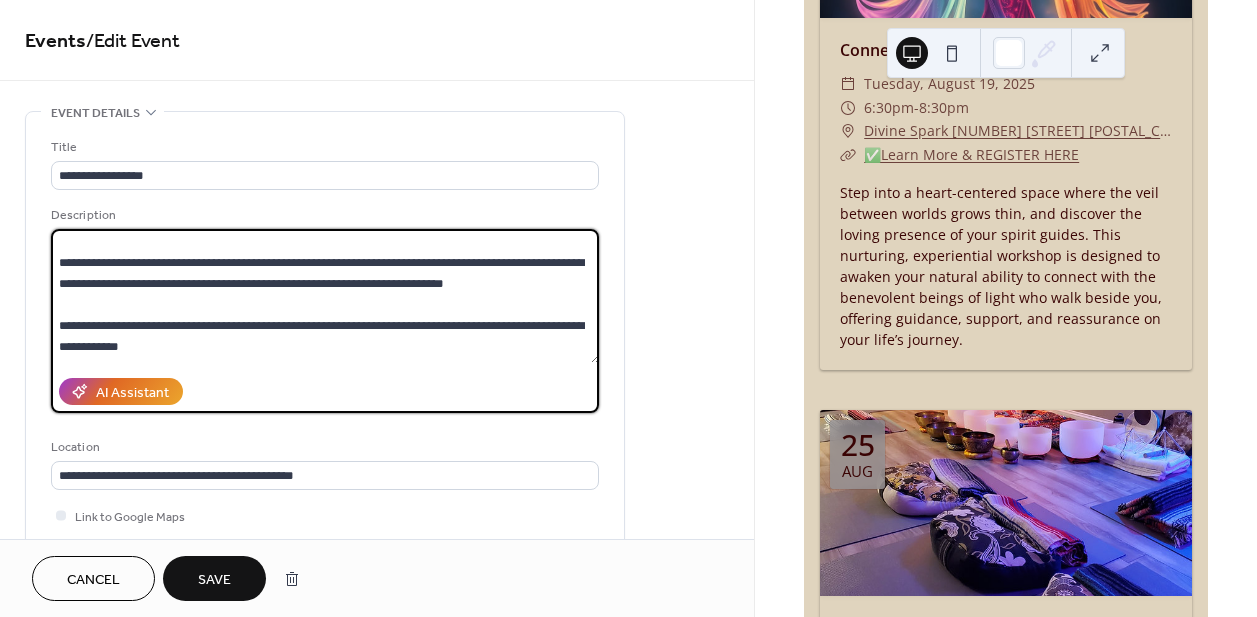drag, startPoint x: 280, startPoint y: 346, endPoint x: 59, endPoint y: 344, distance: 221.00905 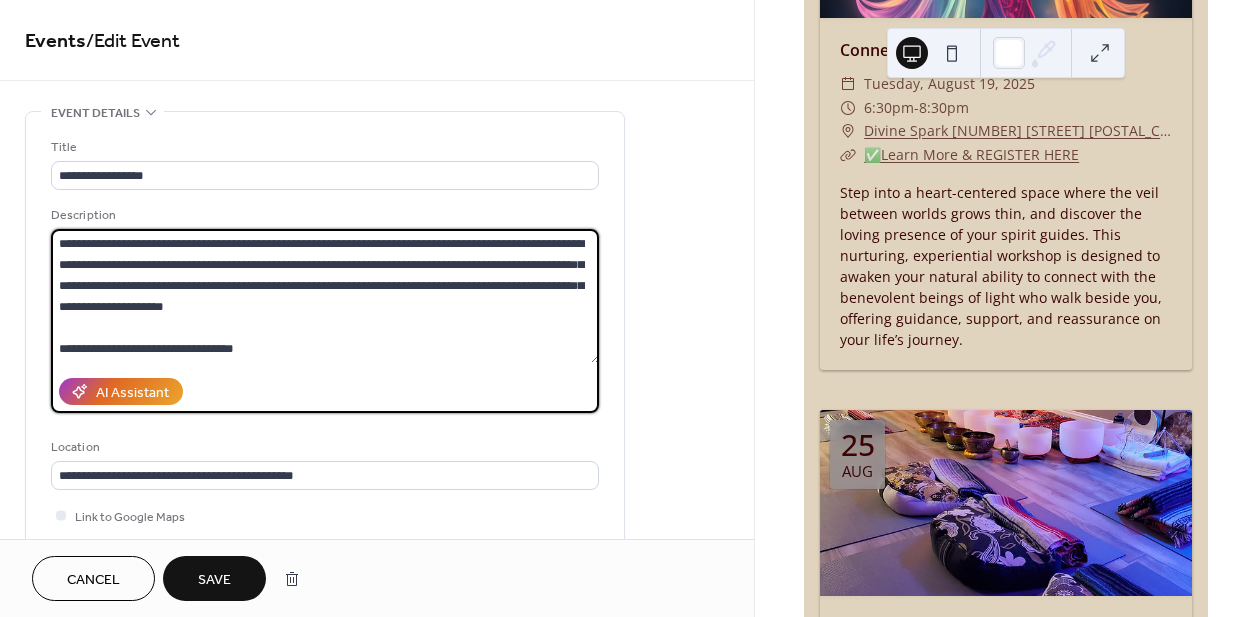click at bounding box center (325, 296) 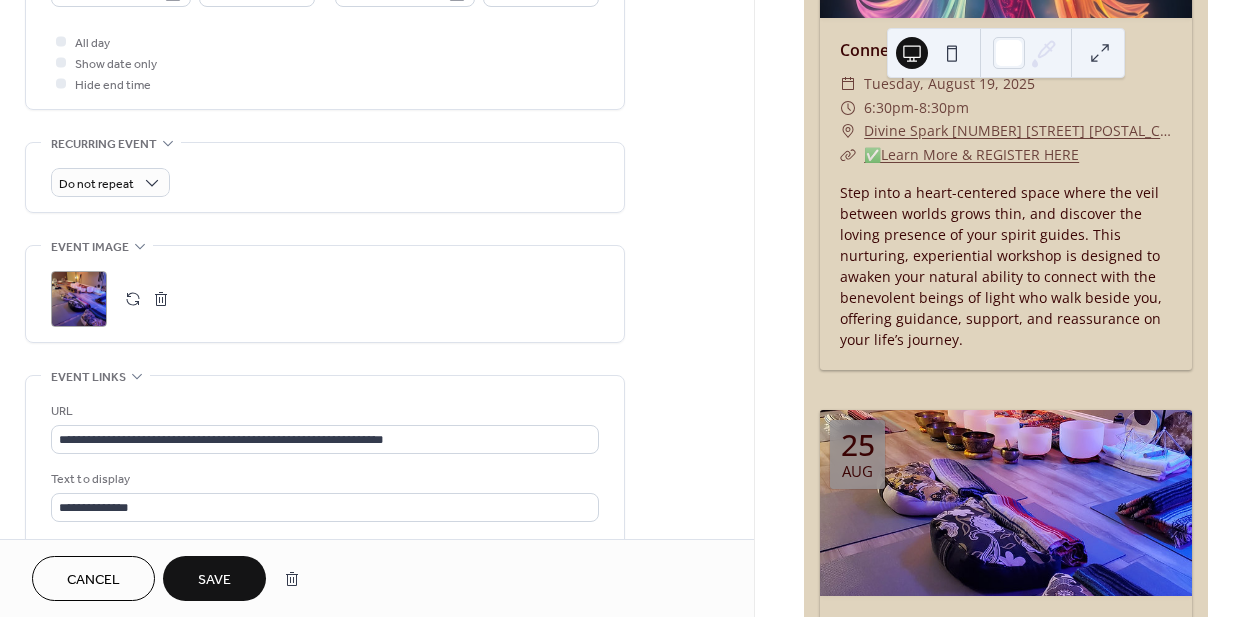scroll, scrollTop: 943, scrollLeft: 0, axis: vertical 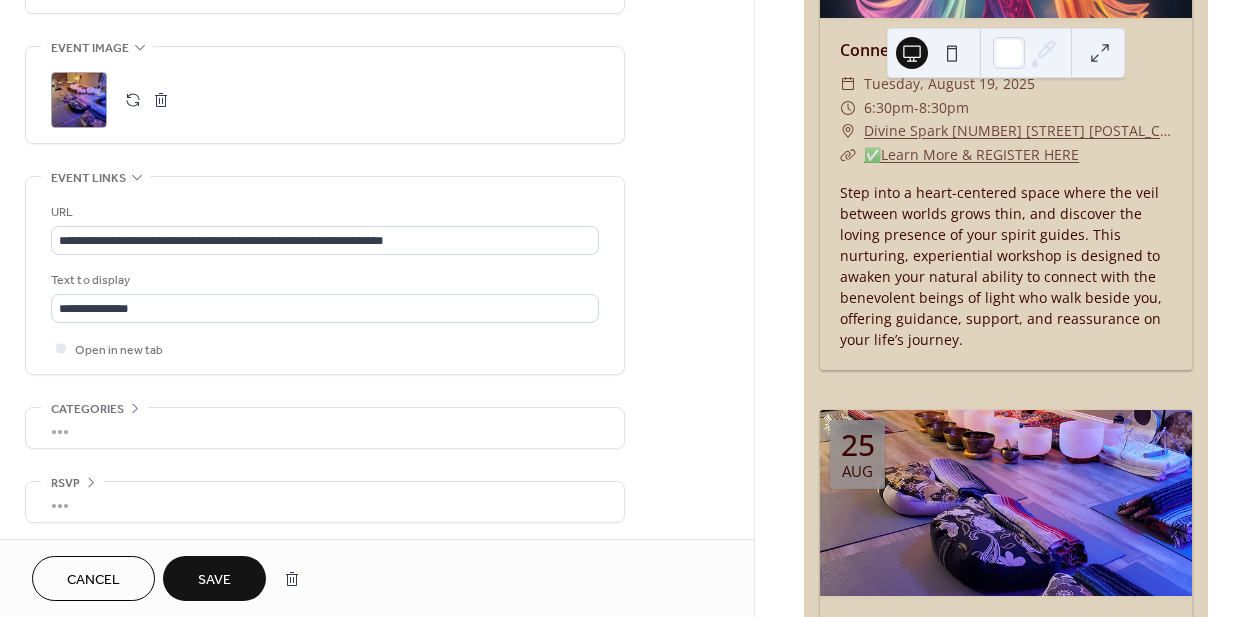 drag, startPoint x: 55, startPoint y: 341, endPoint x: 264, endPoint y: 542, distance: 289.96896 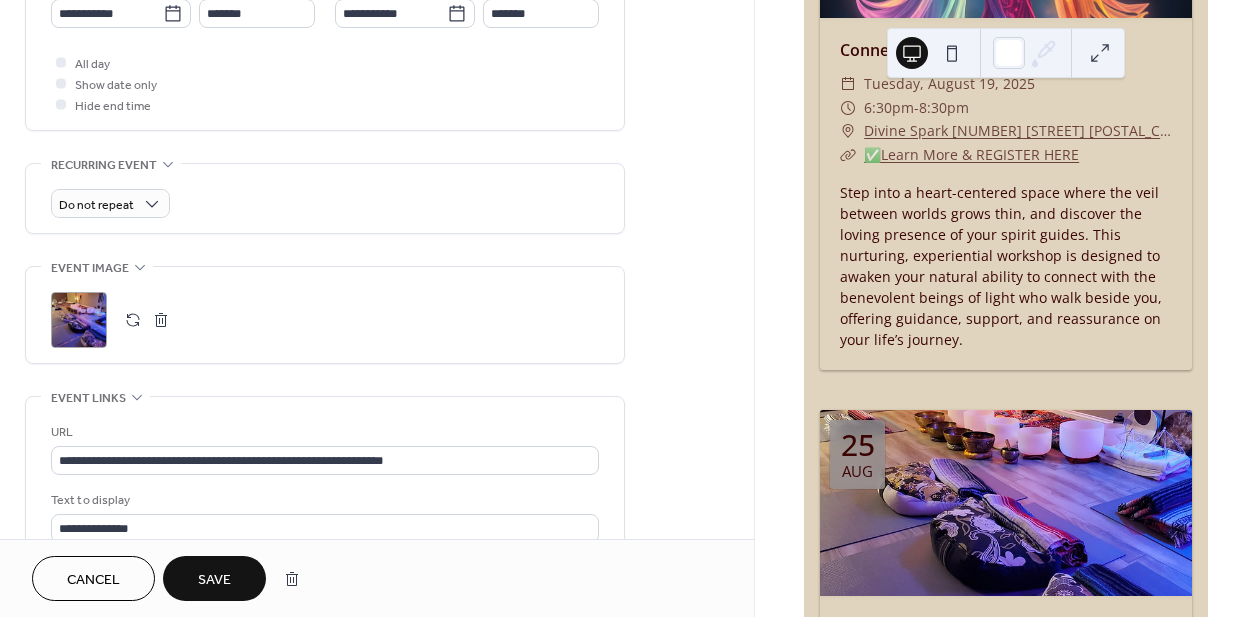 scroll, scrollTop: 727, scrollLeft: 0, axis: vertical 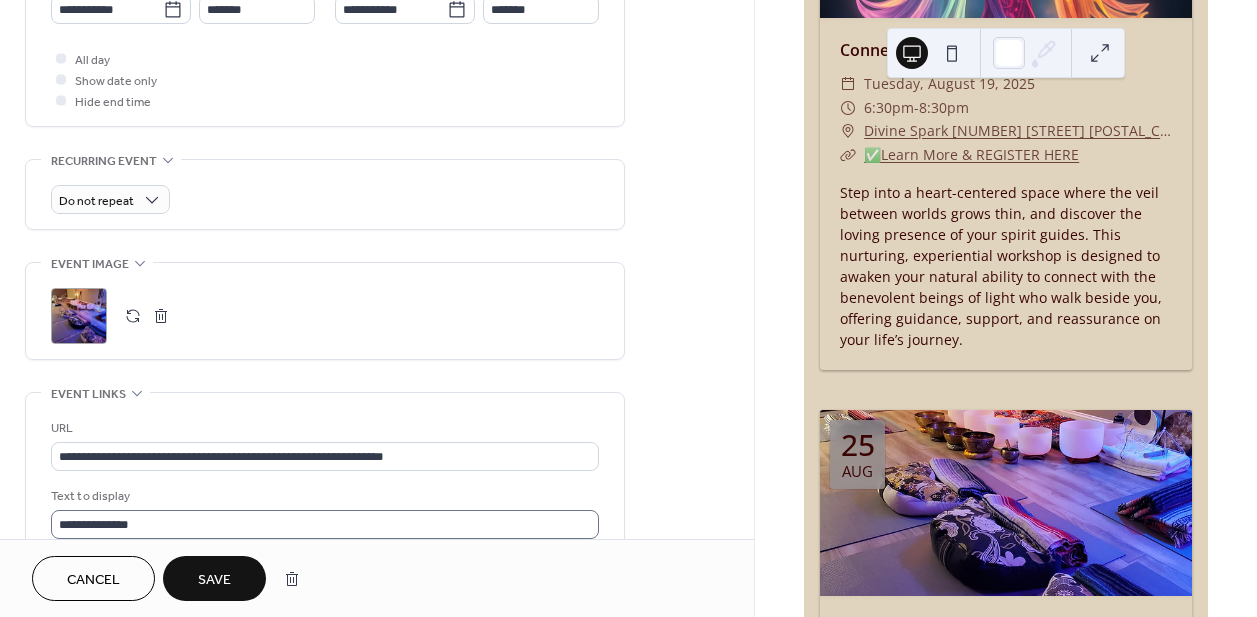 type on "**********" 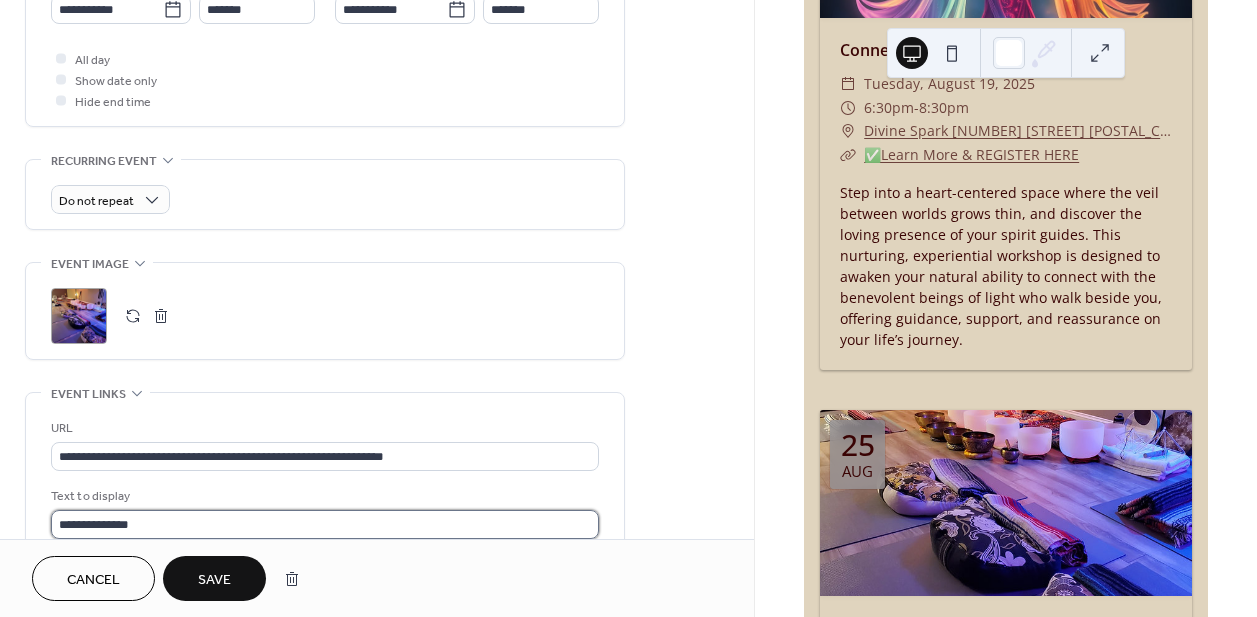 click on "**********" at bounding box center (325, 524) 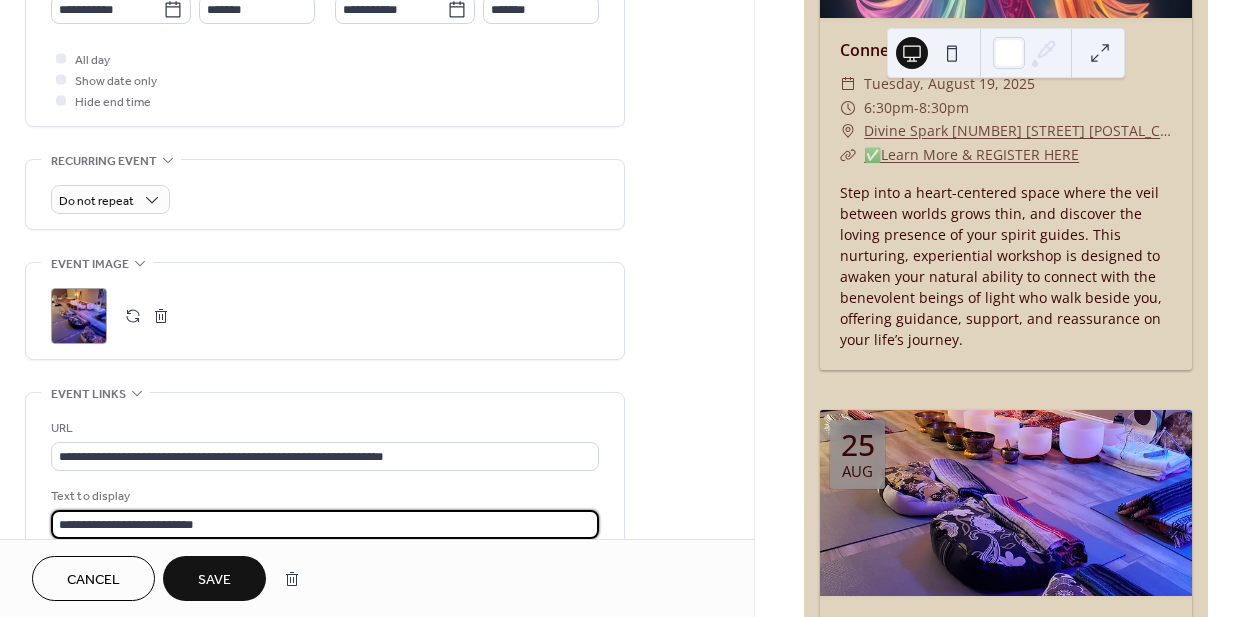 type on "**********" 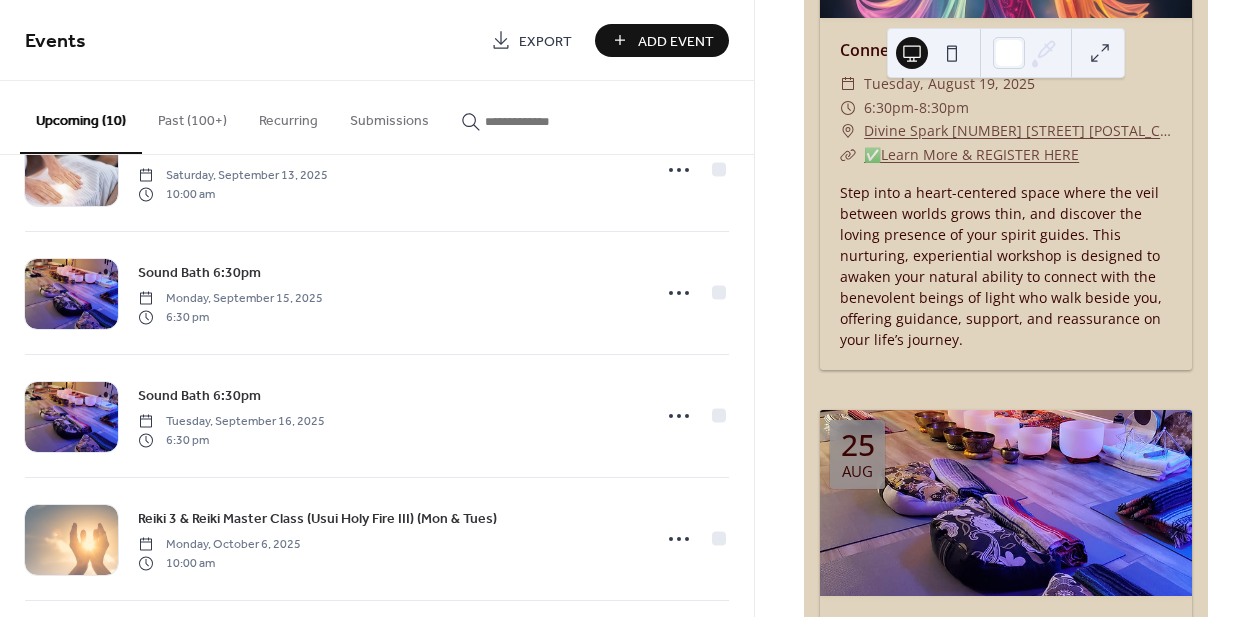 scroll, scrollTop: 447, scrollLeft: 0, axis: vertical 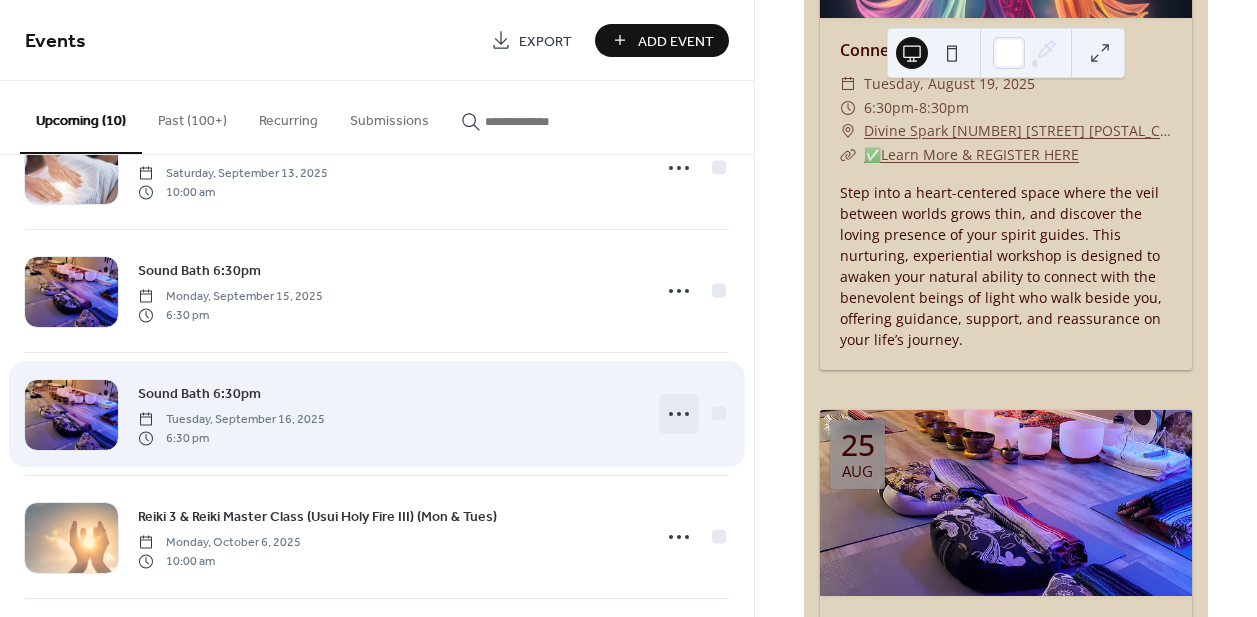 click 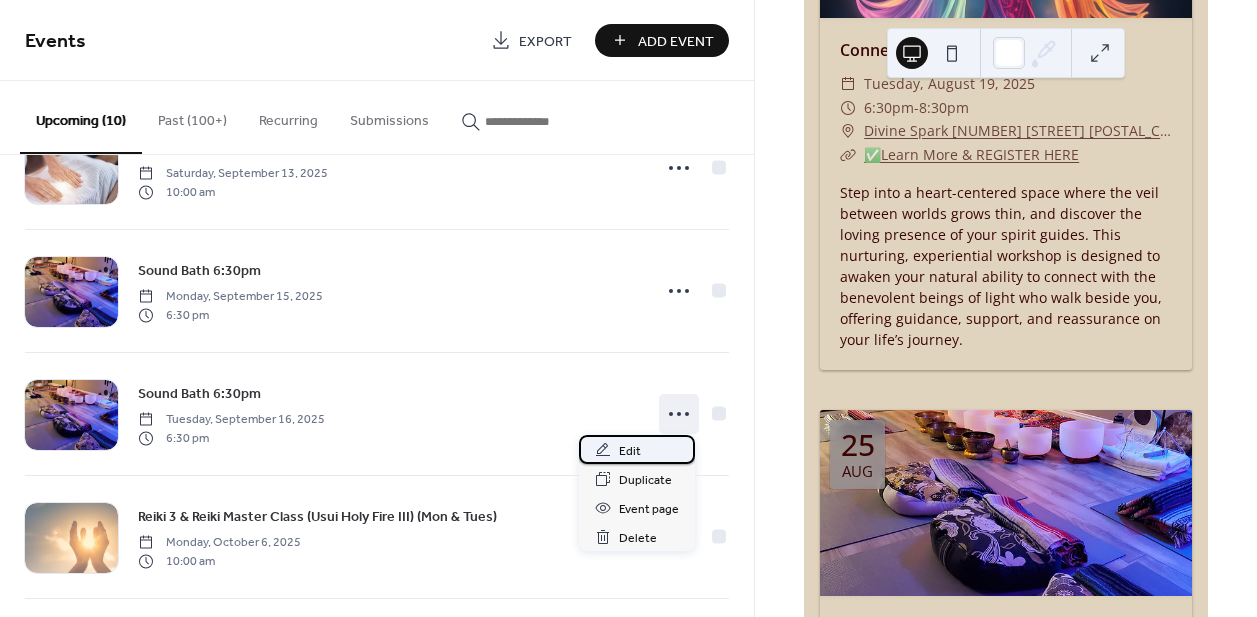 click on "Edit" at bounding box center [637, 449] 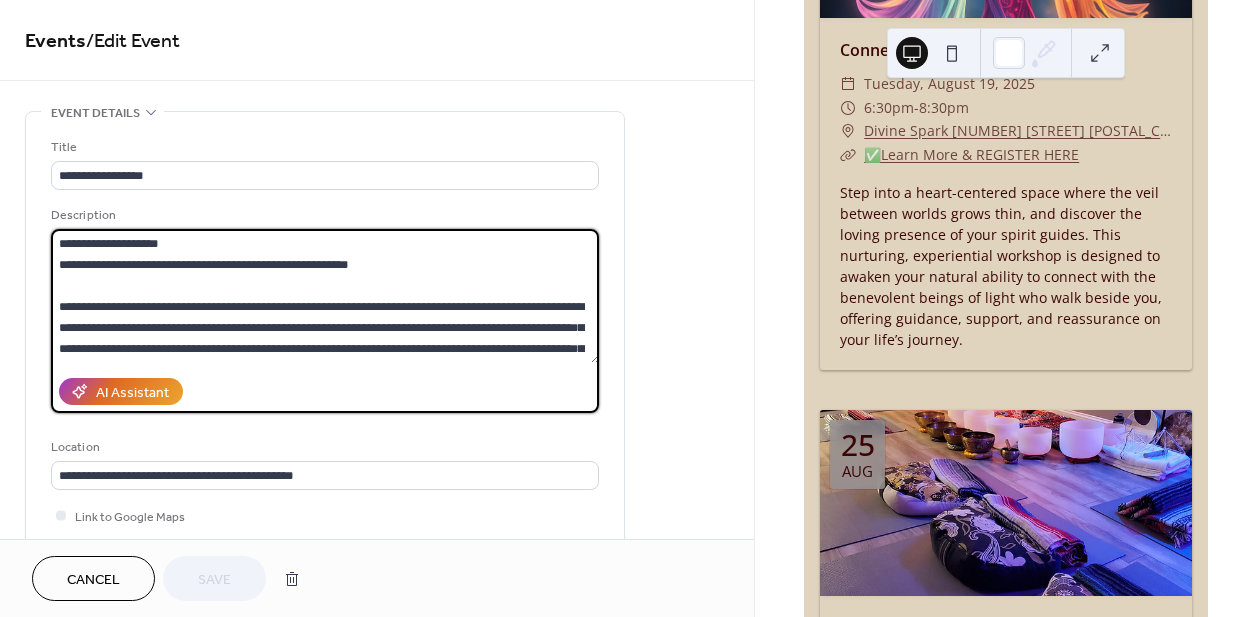 drag, startPoint x: 55, startPoint y: 299, endPoint x: 45, endPoint y: 230, distance: 69.72087 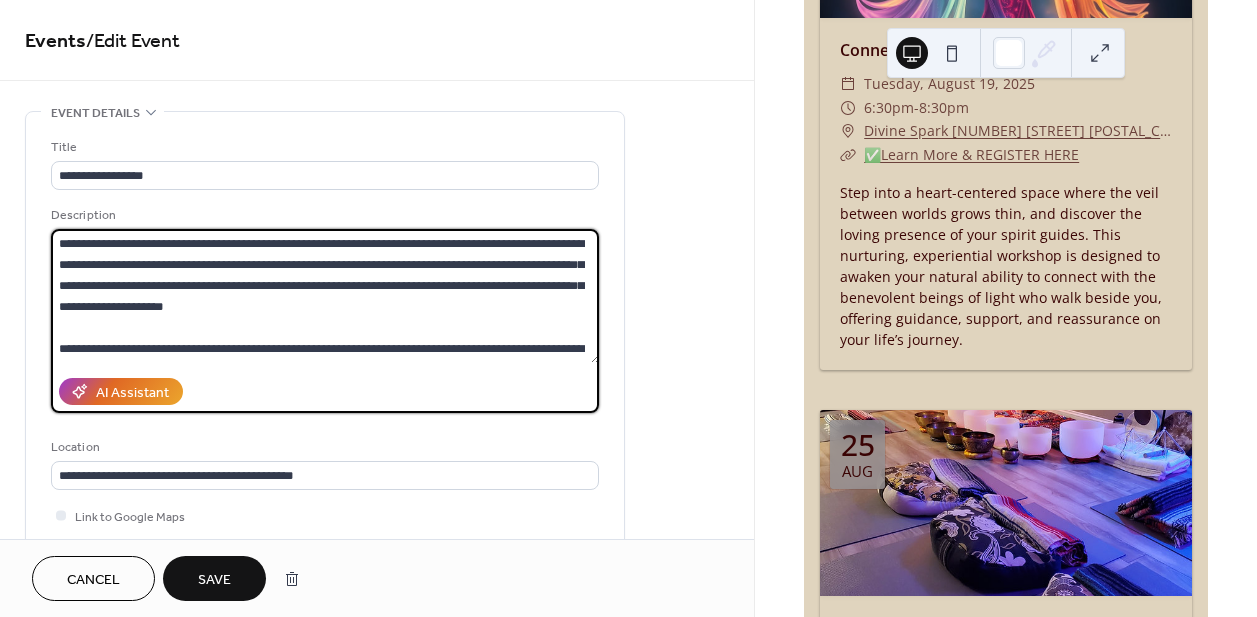 click at bounding box center (325, 296) 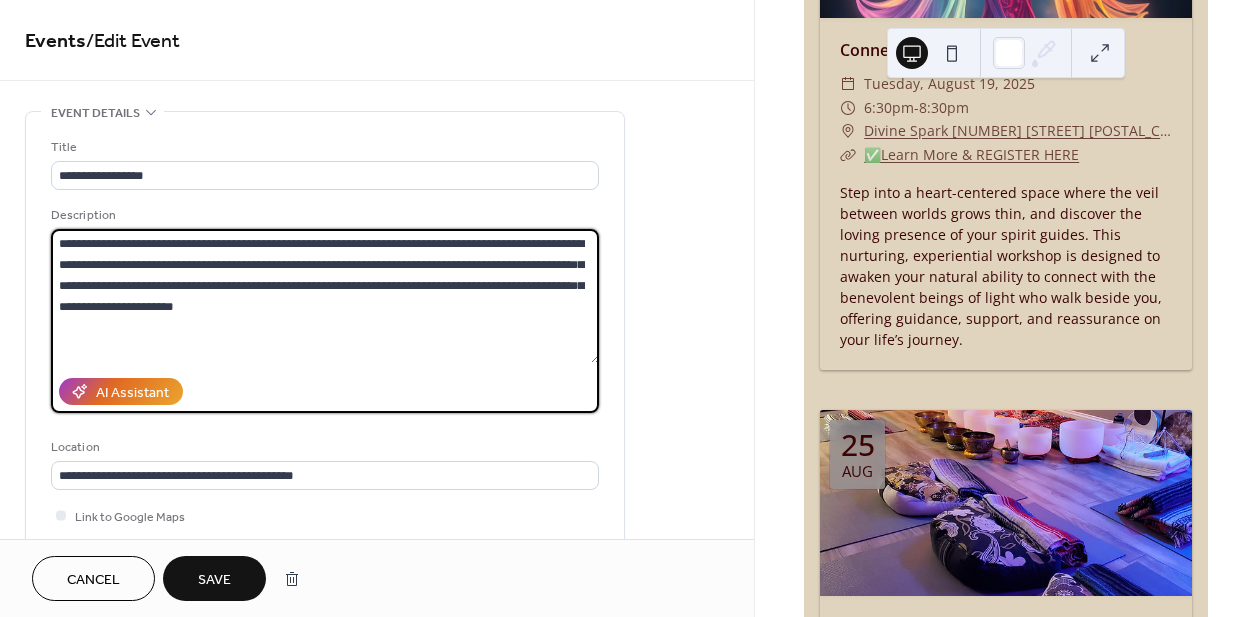 scroll, scrollTop: 0, scrollLeft: 0, axis: both 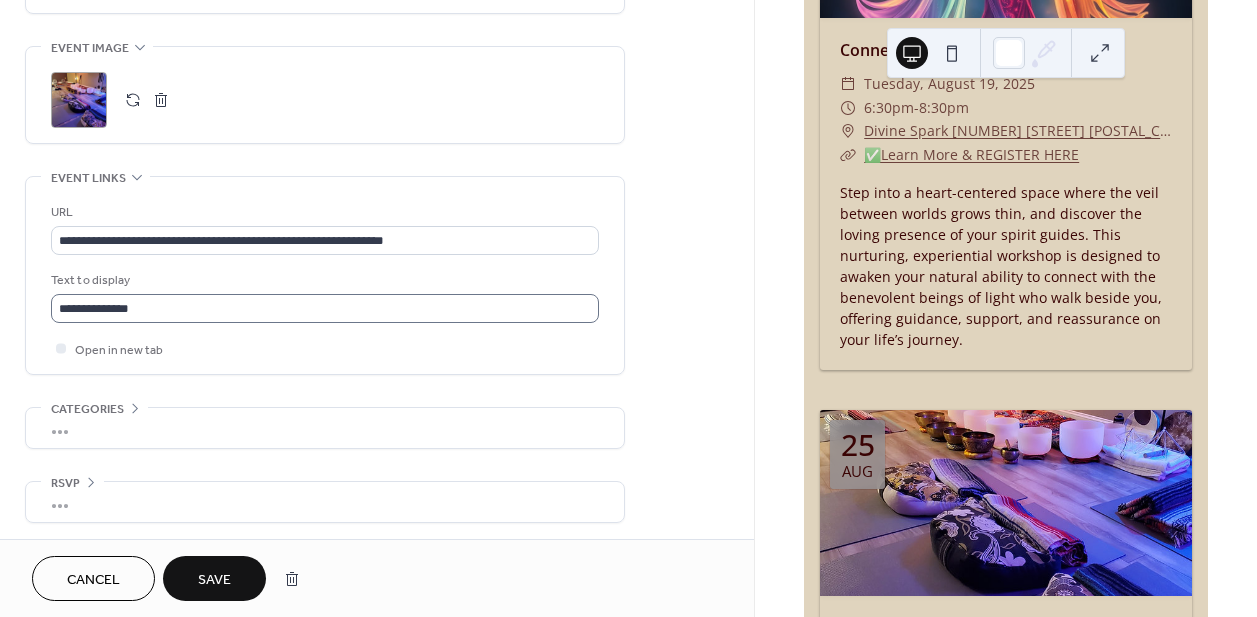 type on "**********" 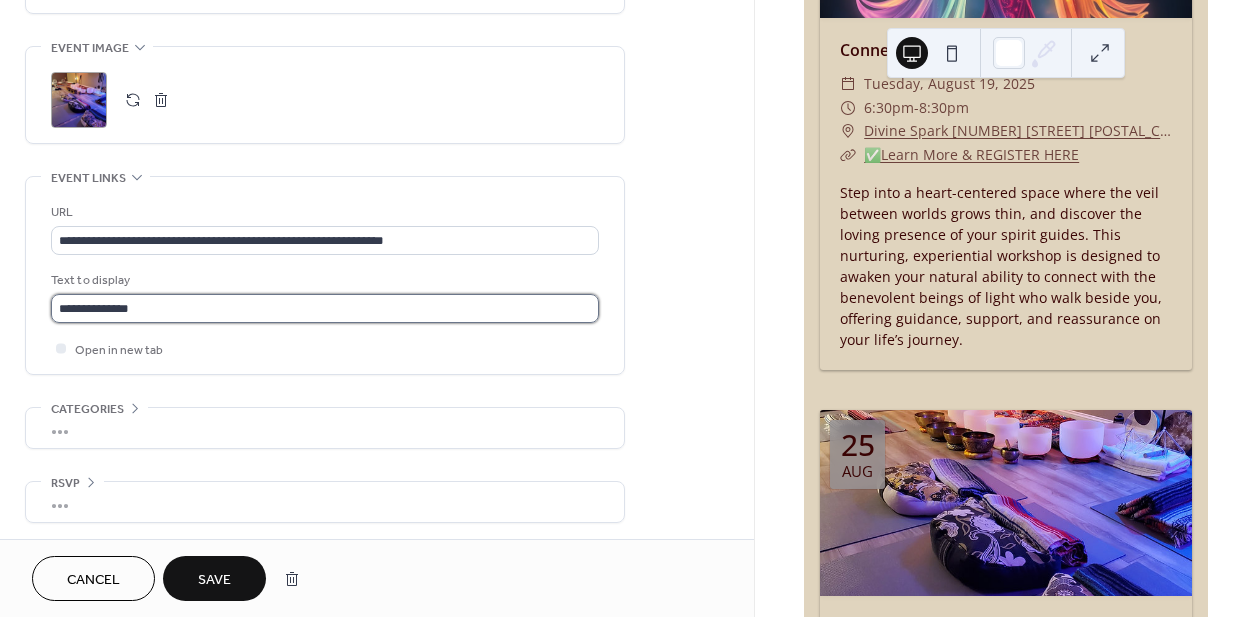 click on "**********" at bounding box center (325, 308) 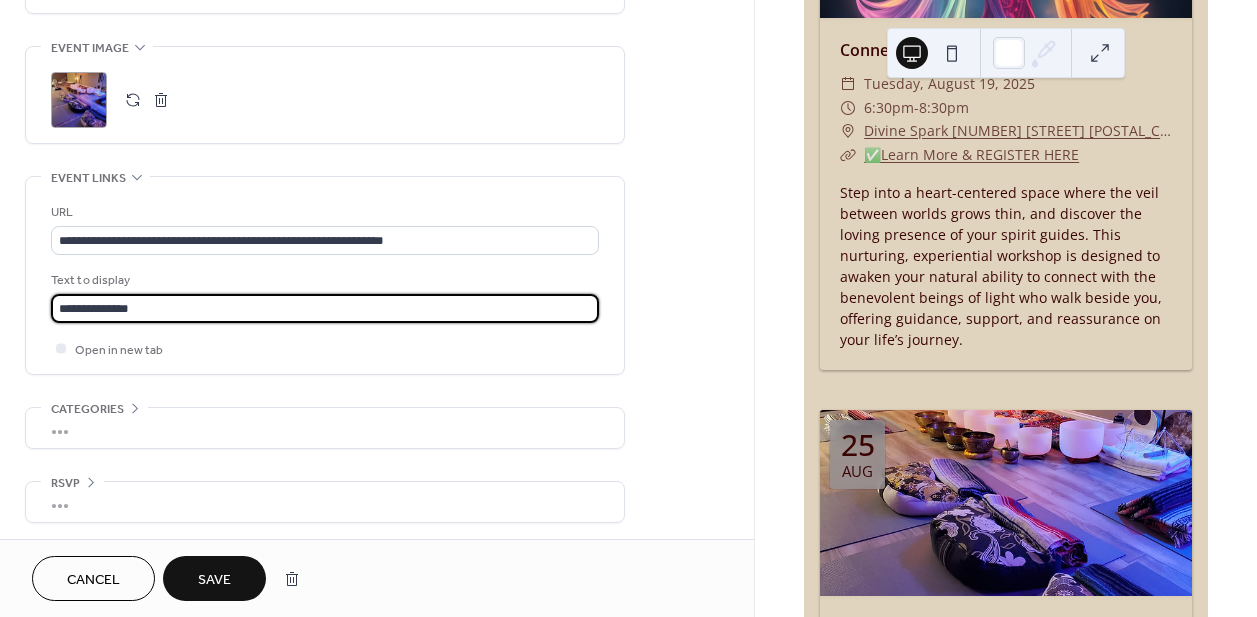 click on "**********" at bounding box center [325, 308] 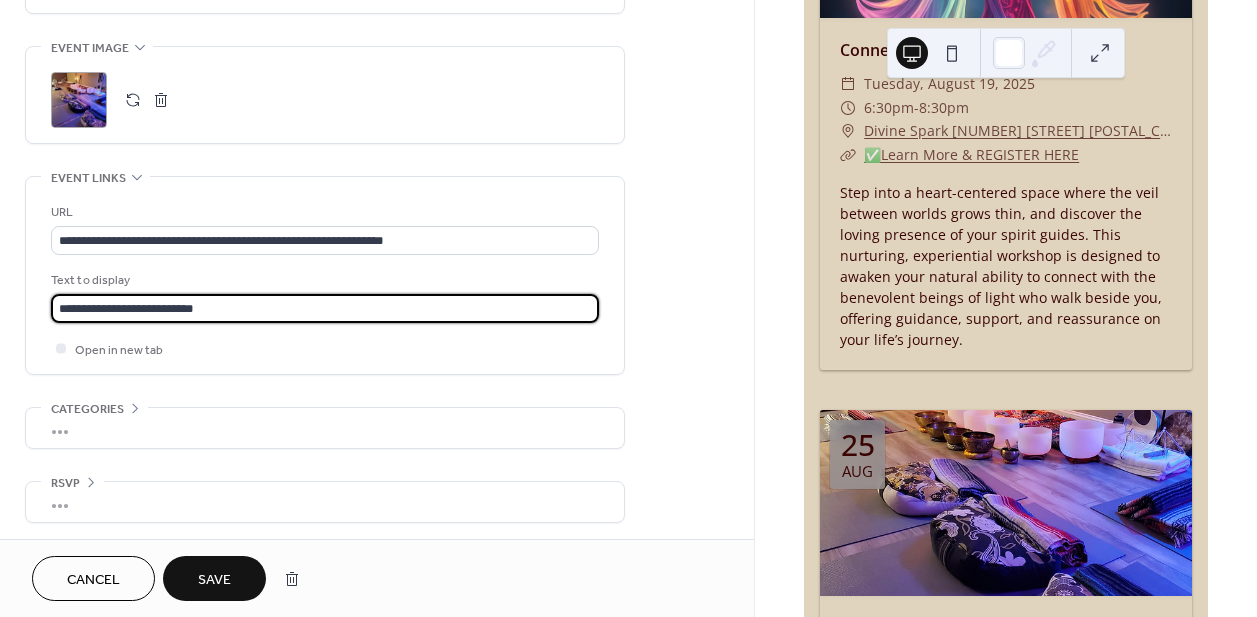 type on "**********" 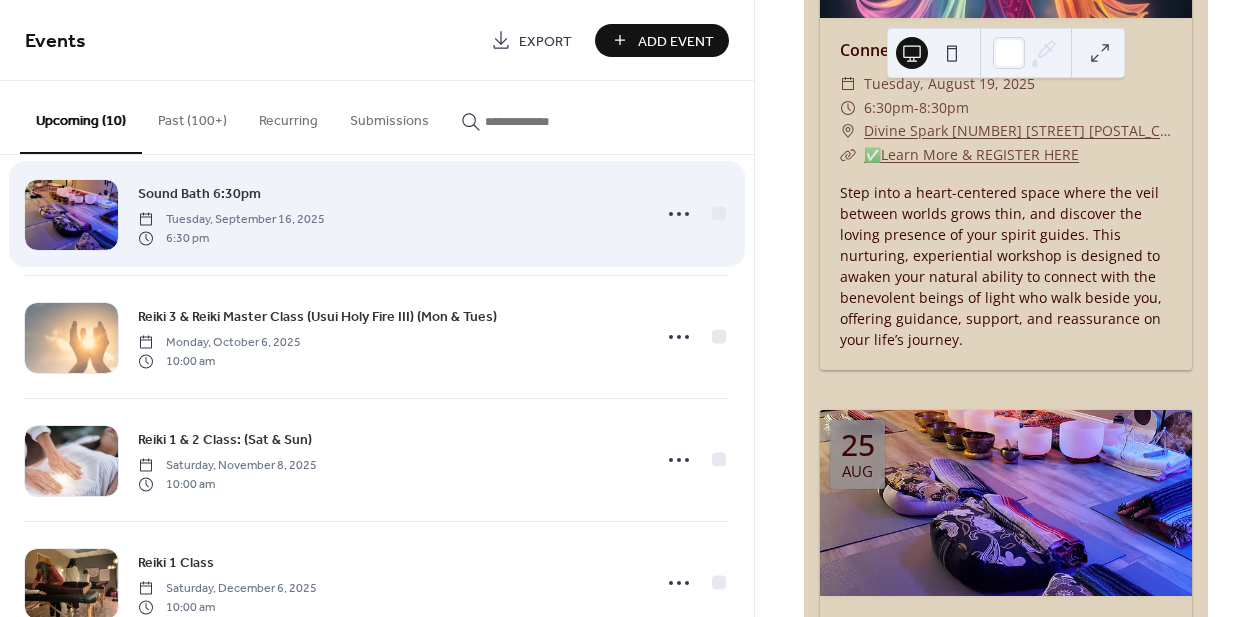 scroll, scrollTop: 655, scrollLeft: 0, axis: vertical 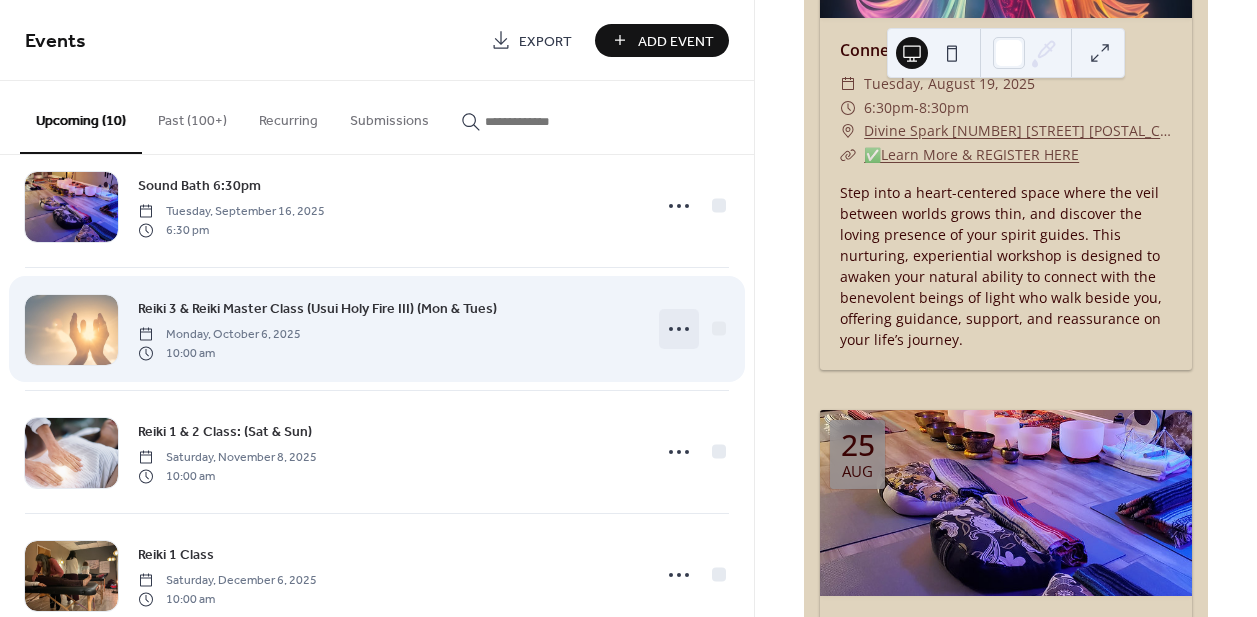 click 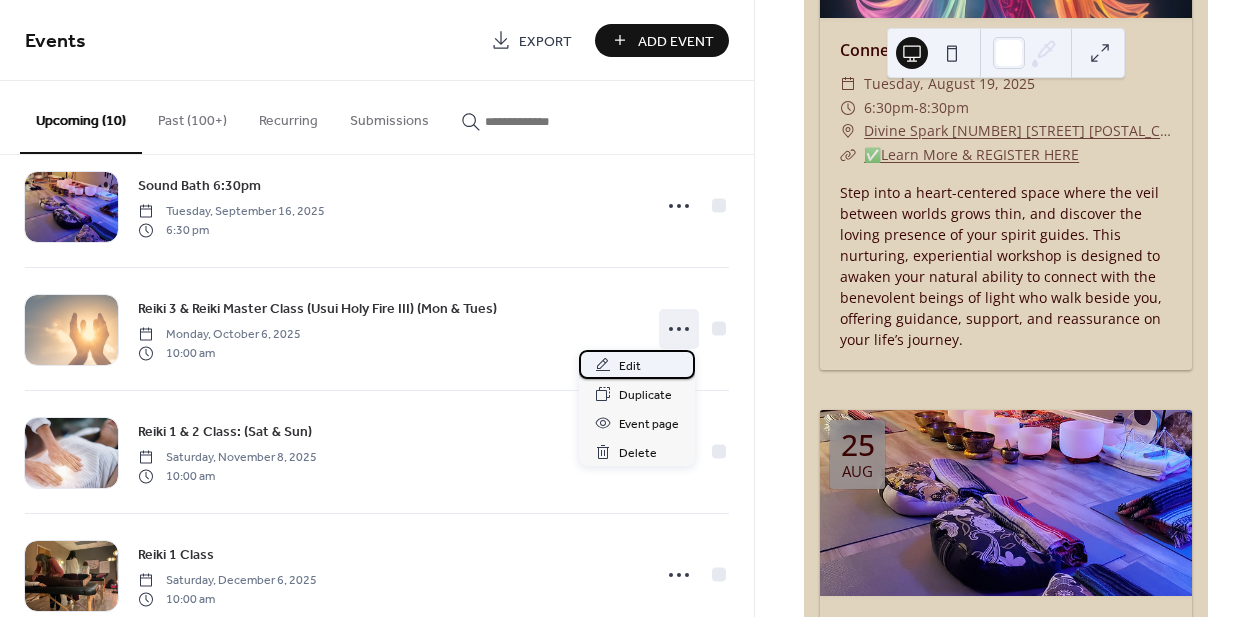 click on "Edit" at bounding box center (630, 366) 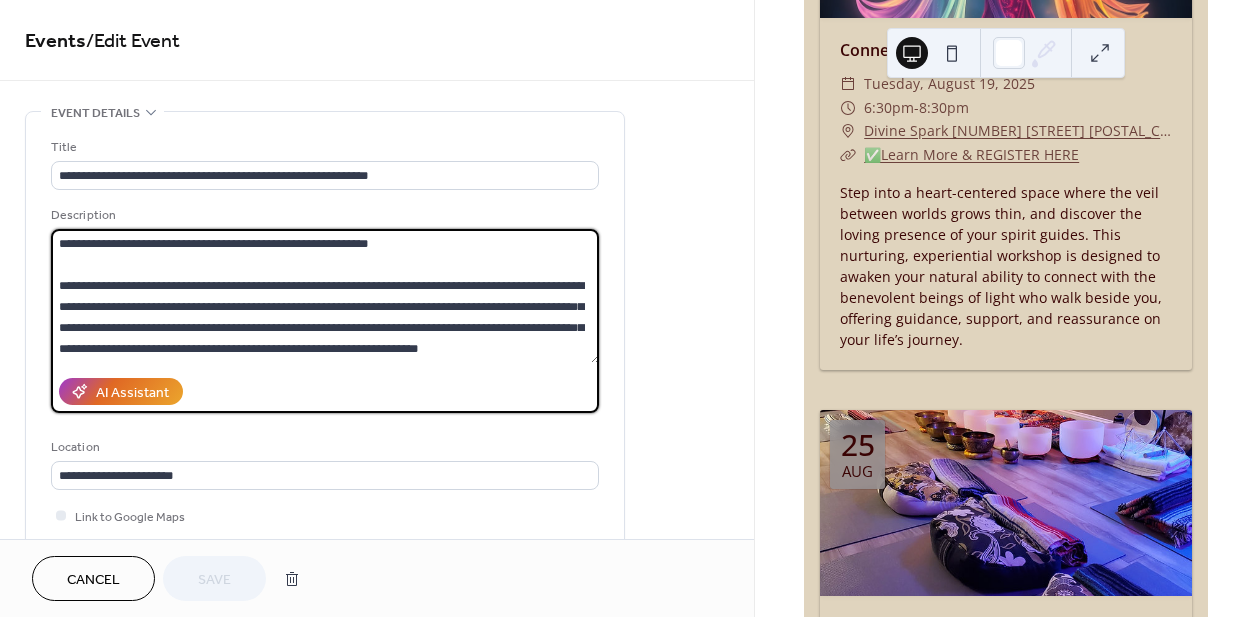 click at bounding box center [325, 296] 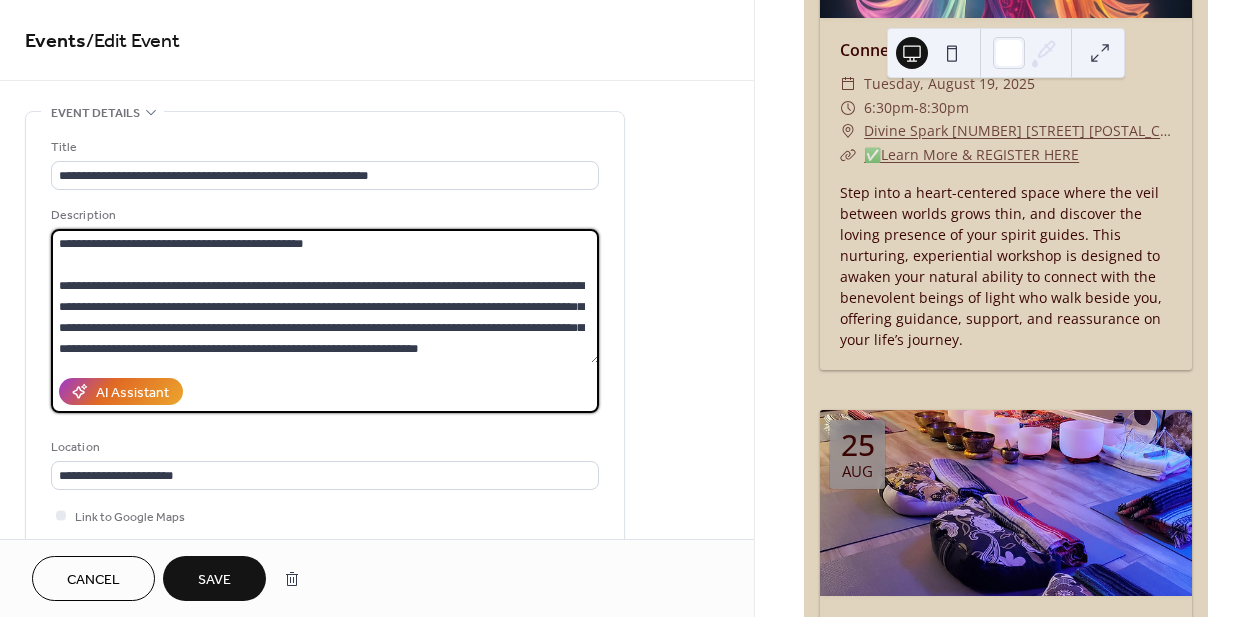 click at bounding box center (325, 296) 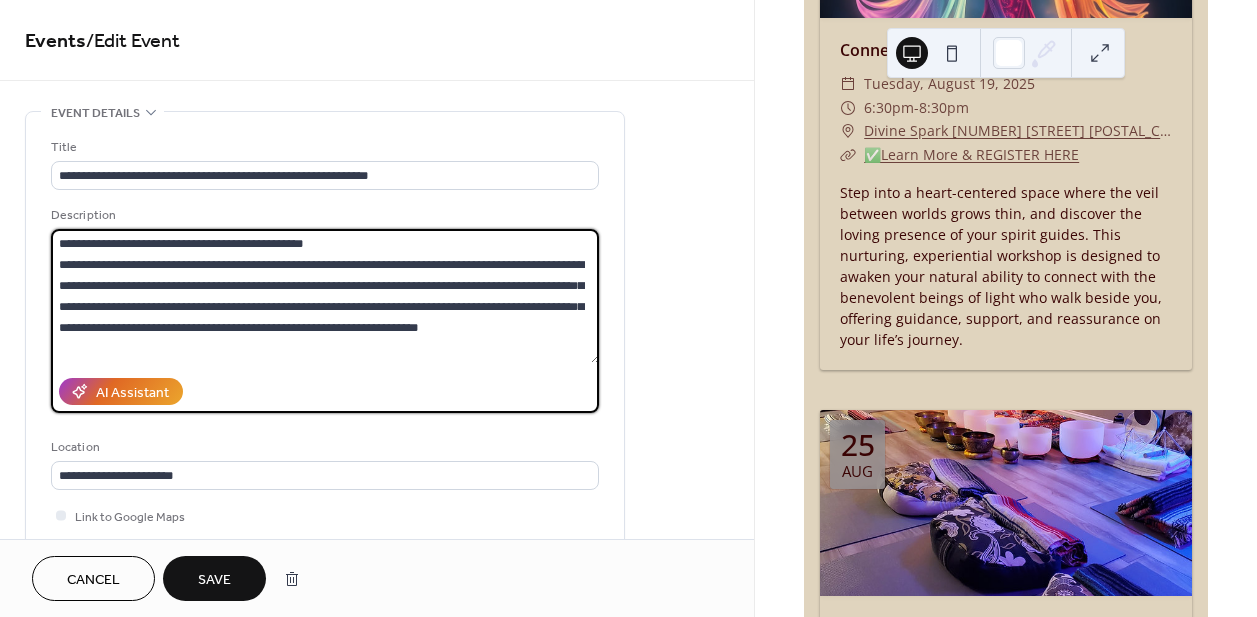 scroll, scrollTop: 46, scrollLeft: 0, axis: vertical 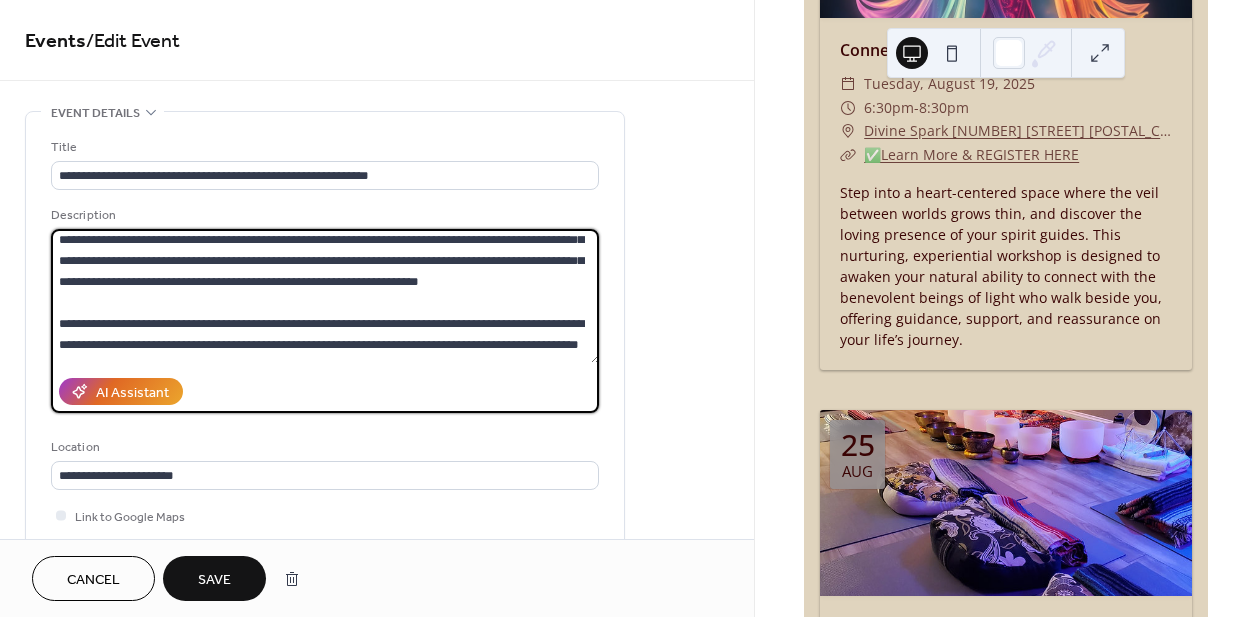 click at bounding box center (325, 296) 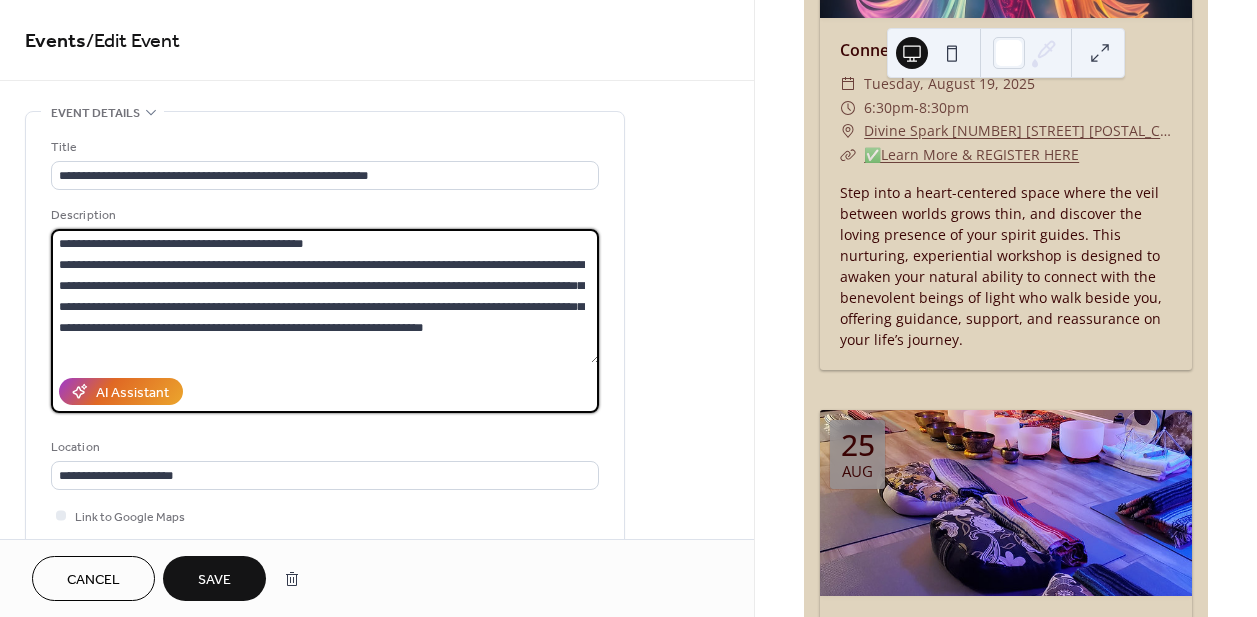 scroll, scrollTop: 0, scrollLeft: 0, axis: both 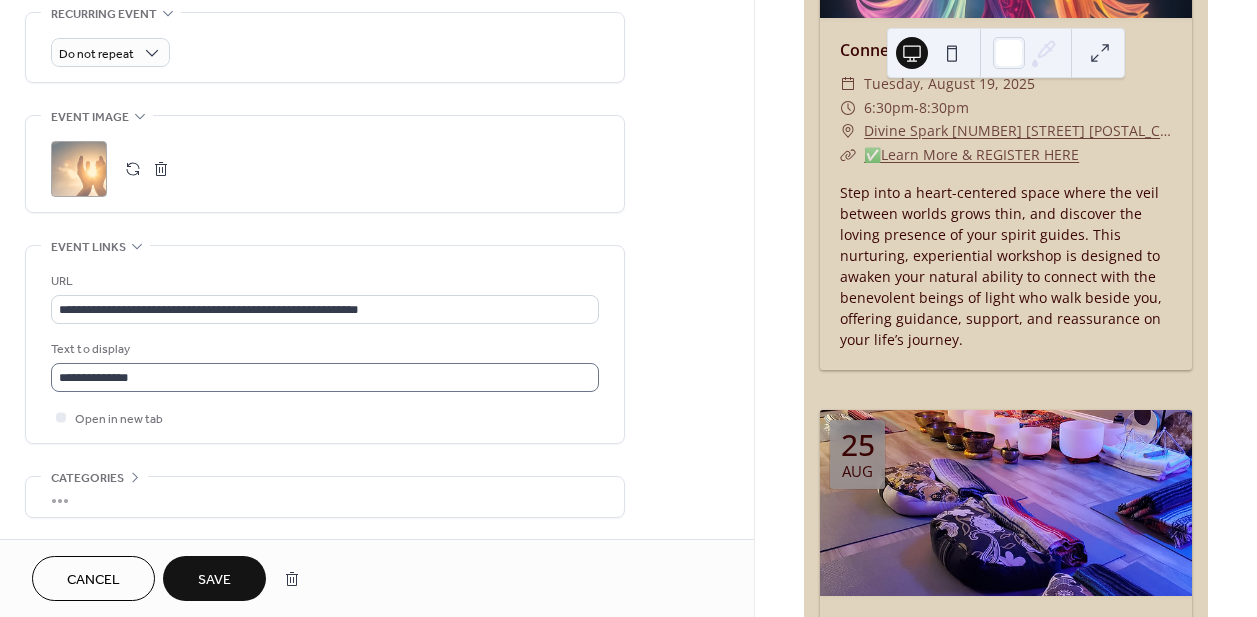 type on "**********" 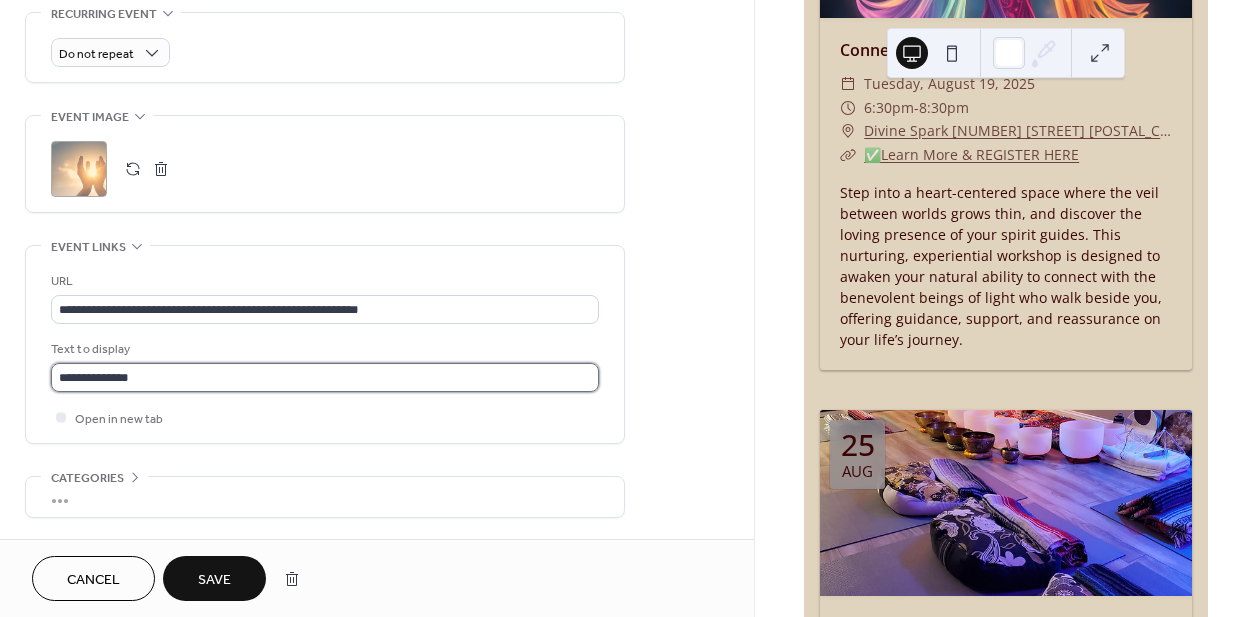click on "**********" at bounding box center [325, 377] 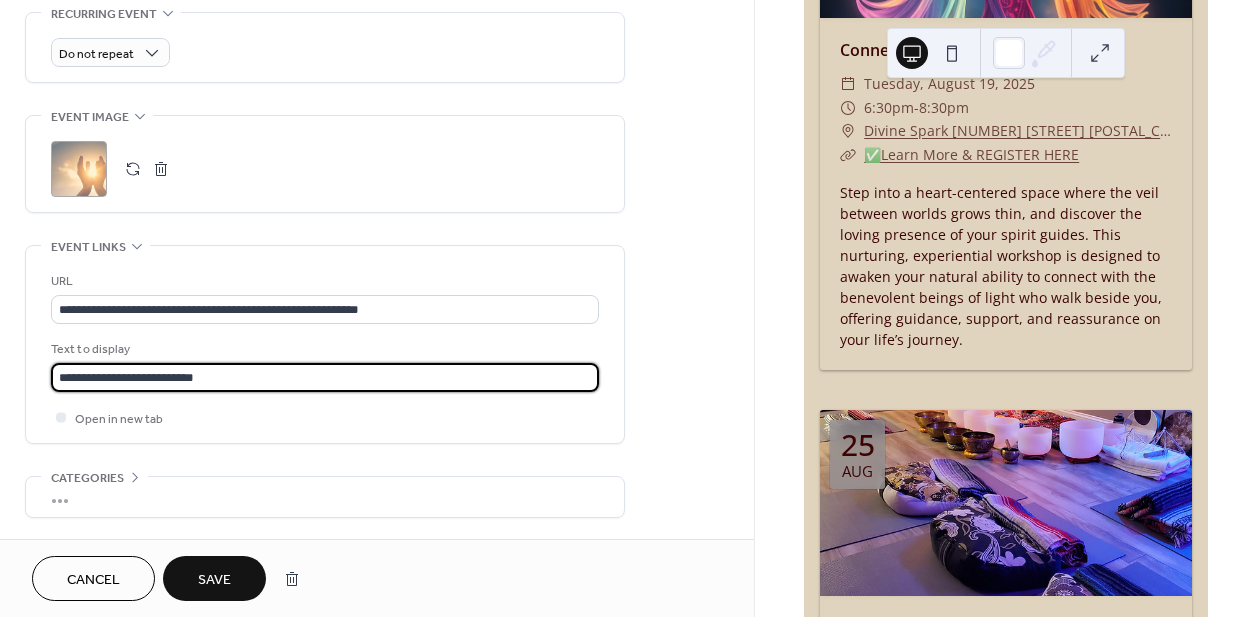 type on "**********" 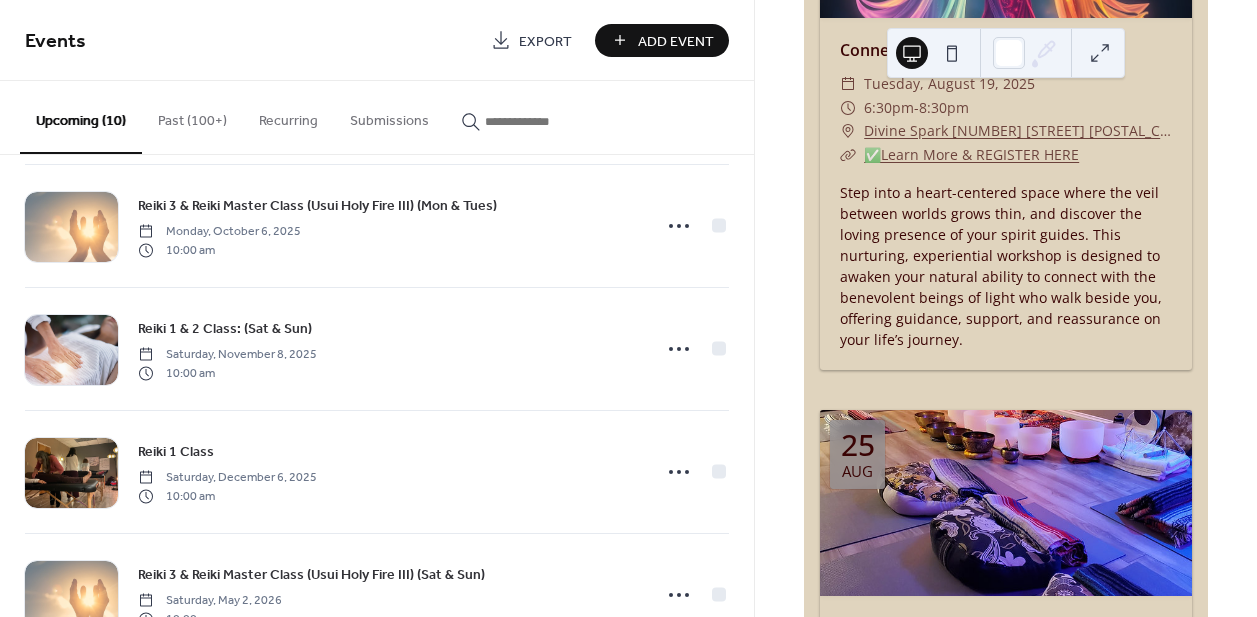 scroll, scrollTop: 773, scrollLeft: 0, axis: vertical 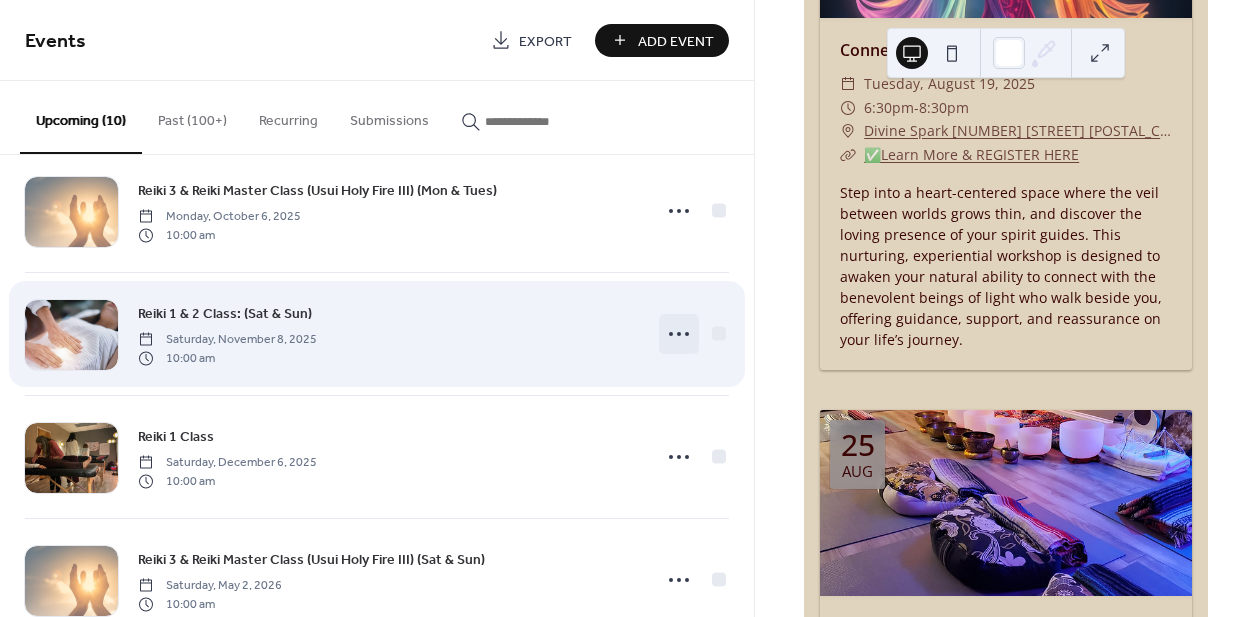 click 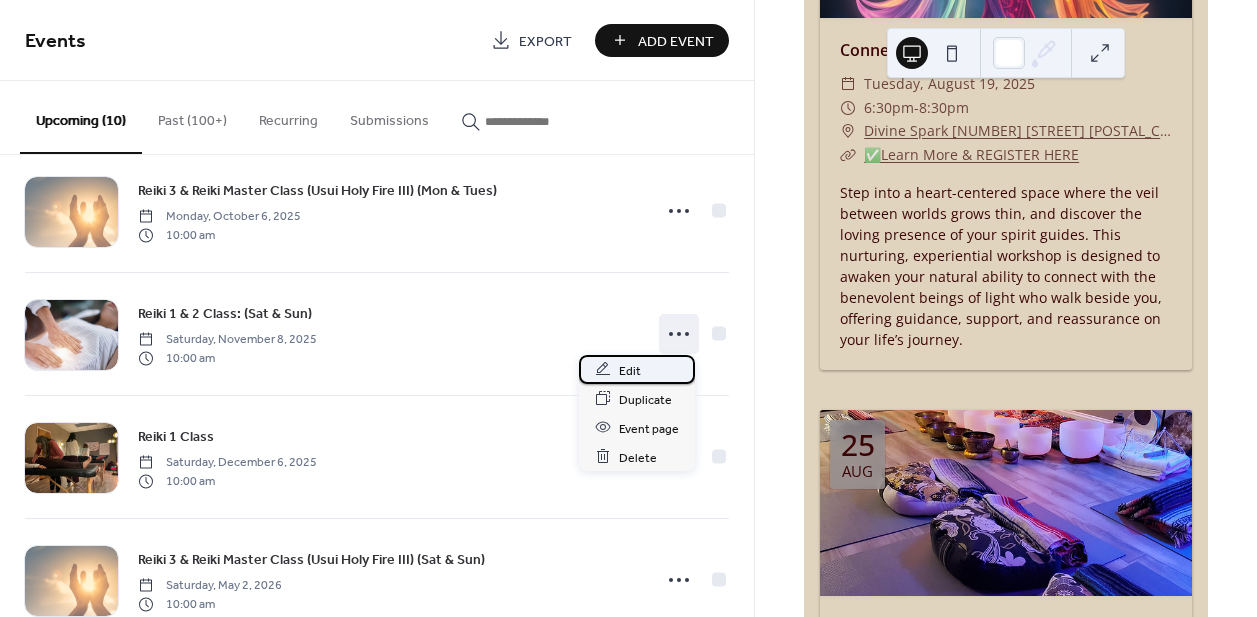 click on "Edit" at bounding box center (630, 370) 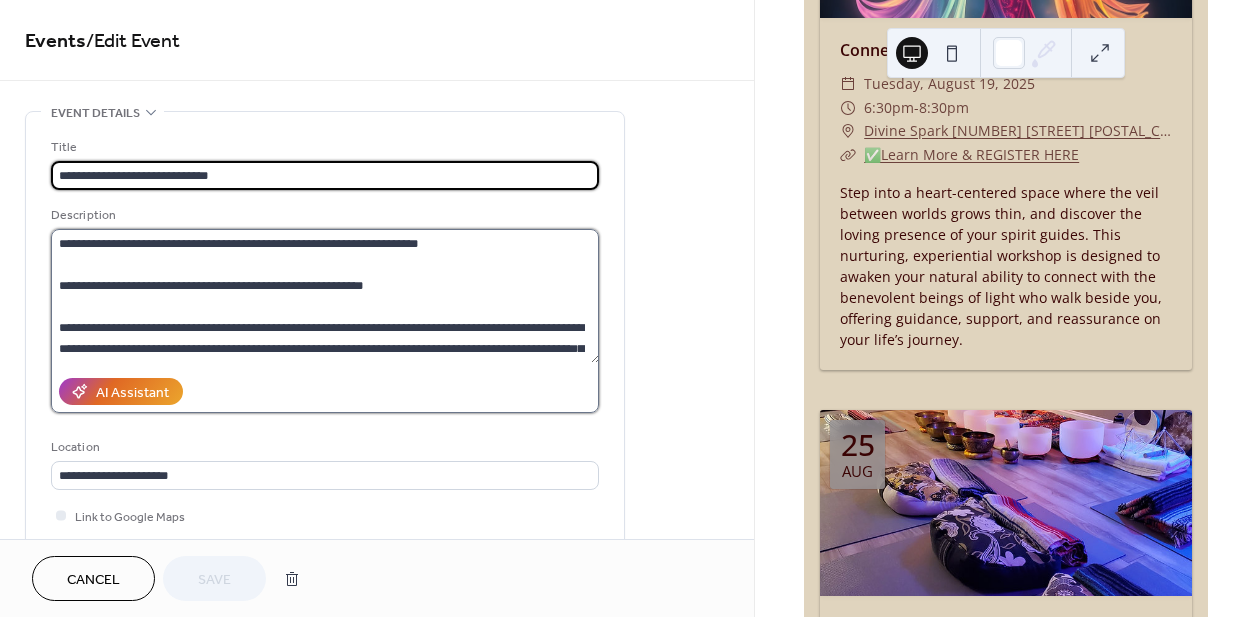 click at bounding box center [325, 296] 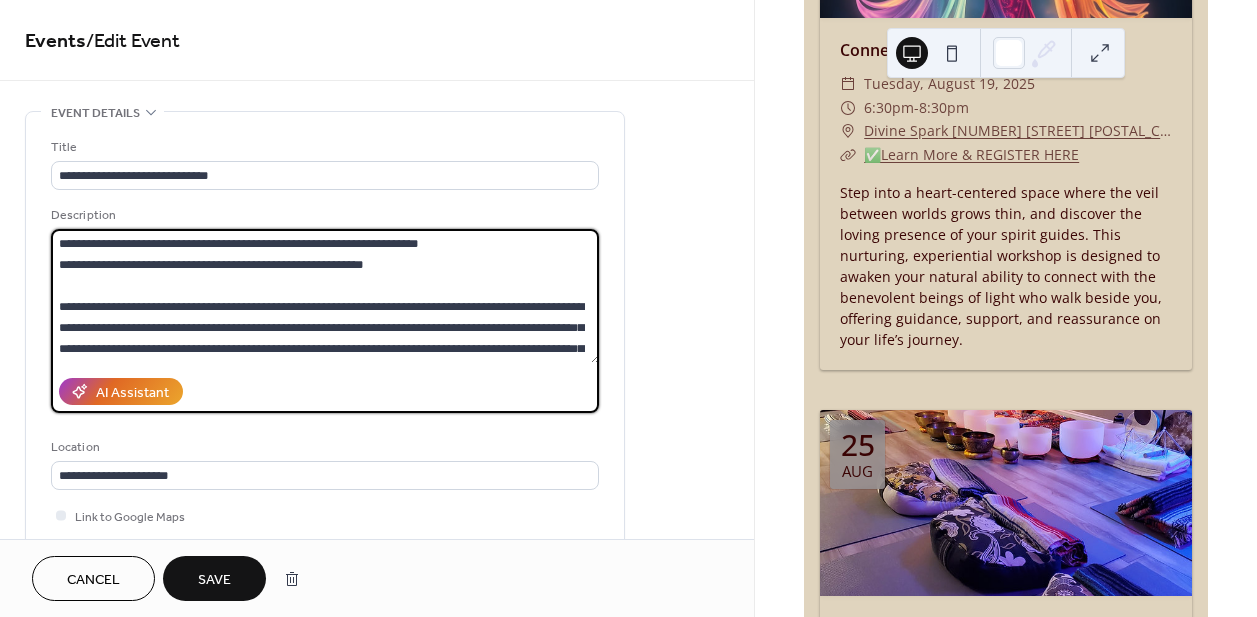 click at bounding box center (325, 296) 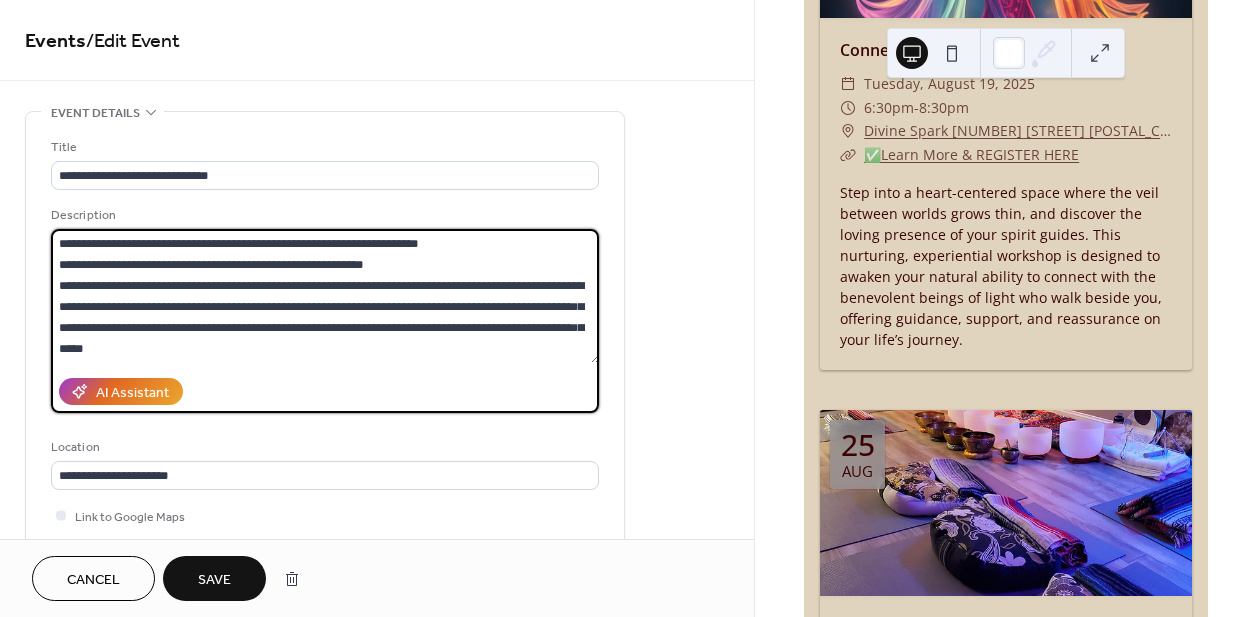 click at bounding box center [325, 321] 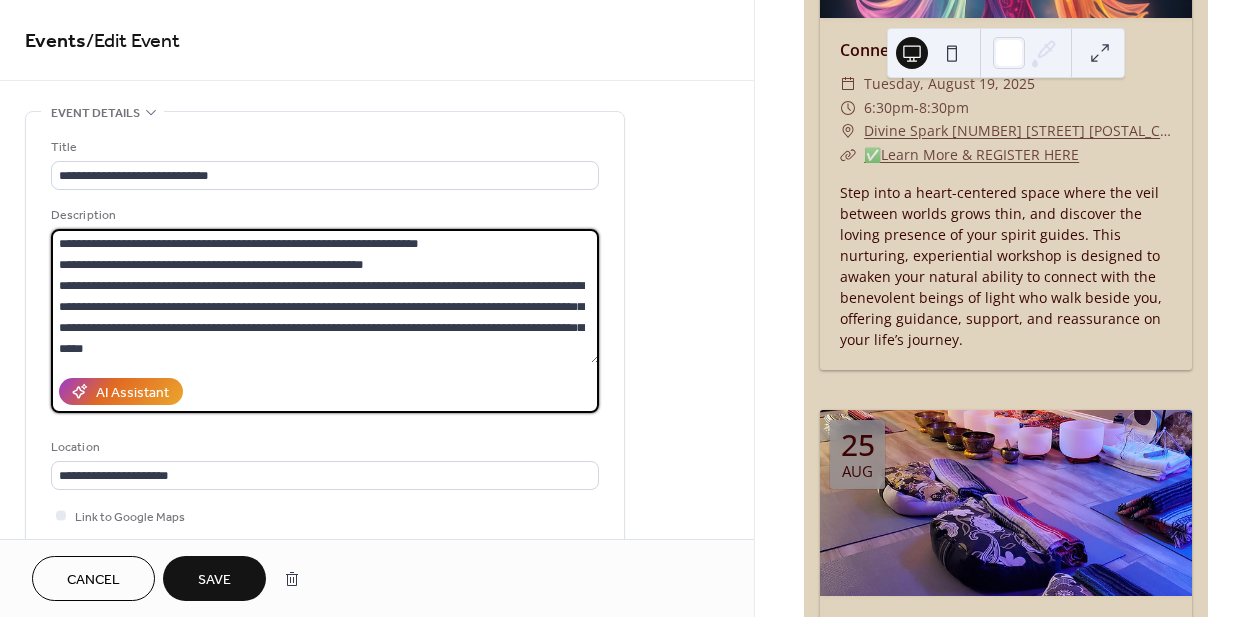 scroll, scrollTop: 0, scrollLeft: 0, axis: both 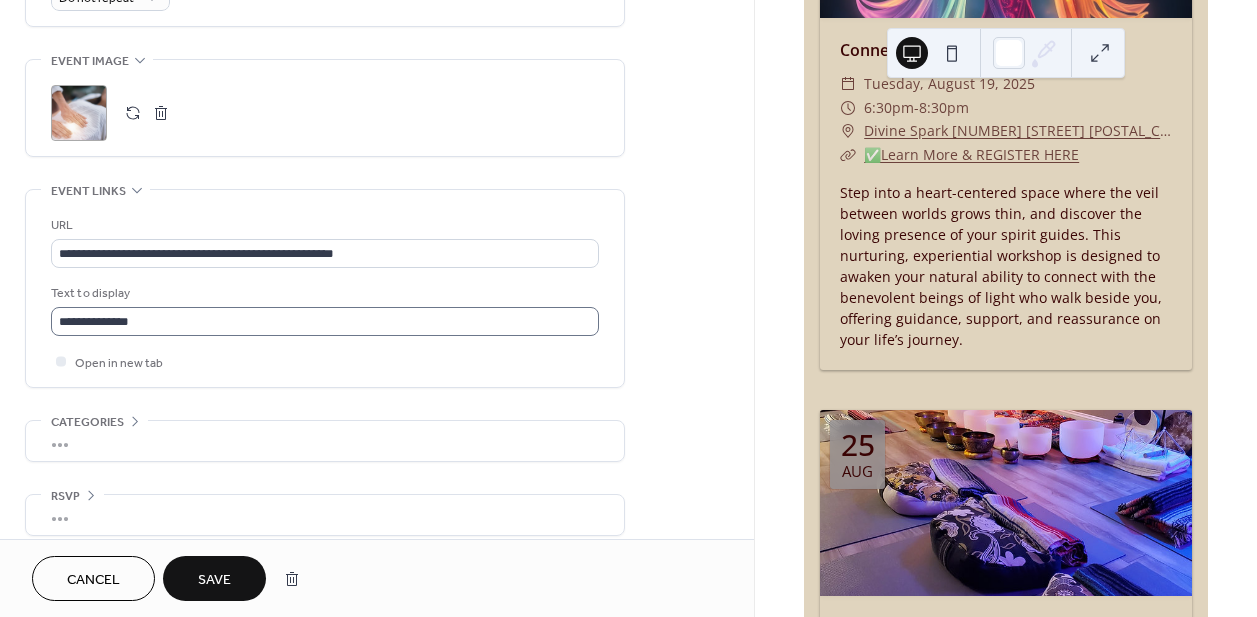 type on "**********" 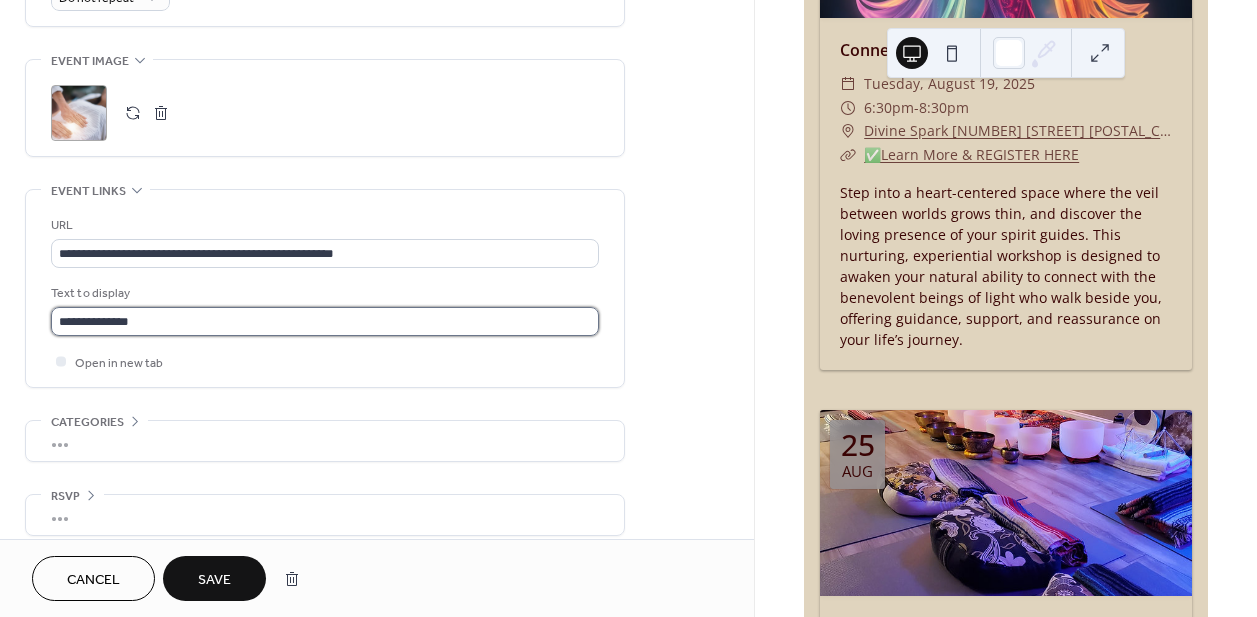 click on "**********" at bounding box center (325, 321) 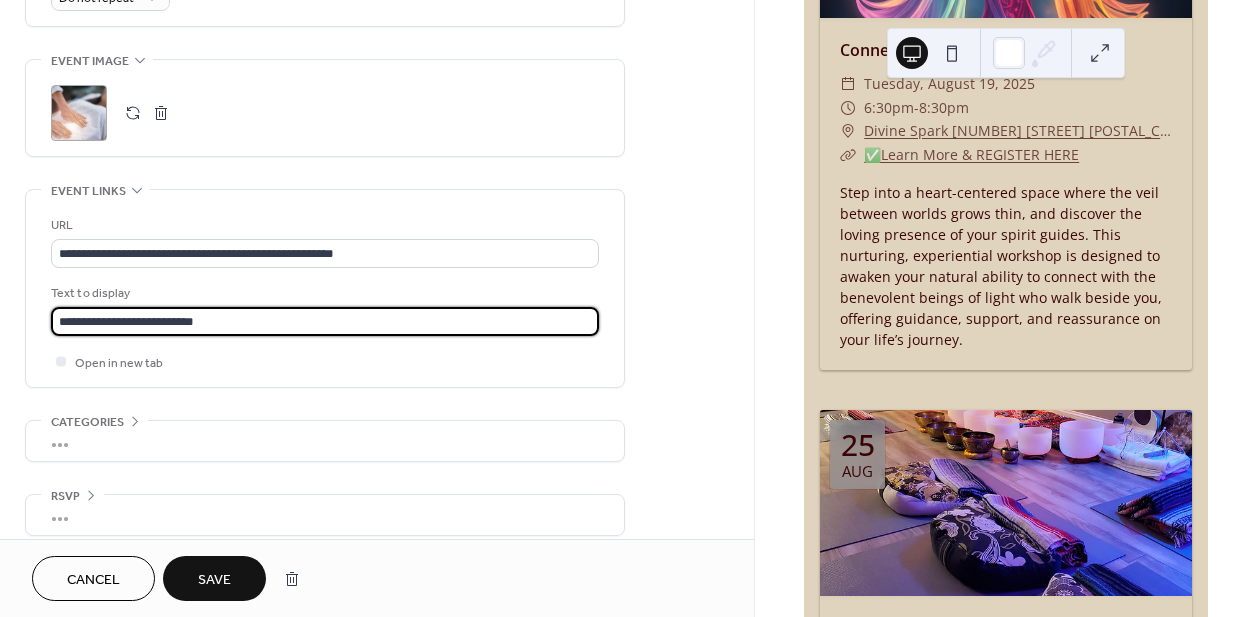 type on "**********" 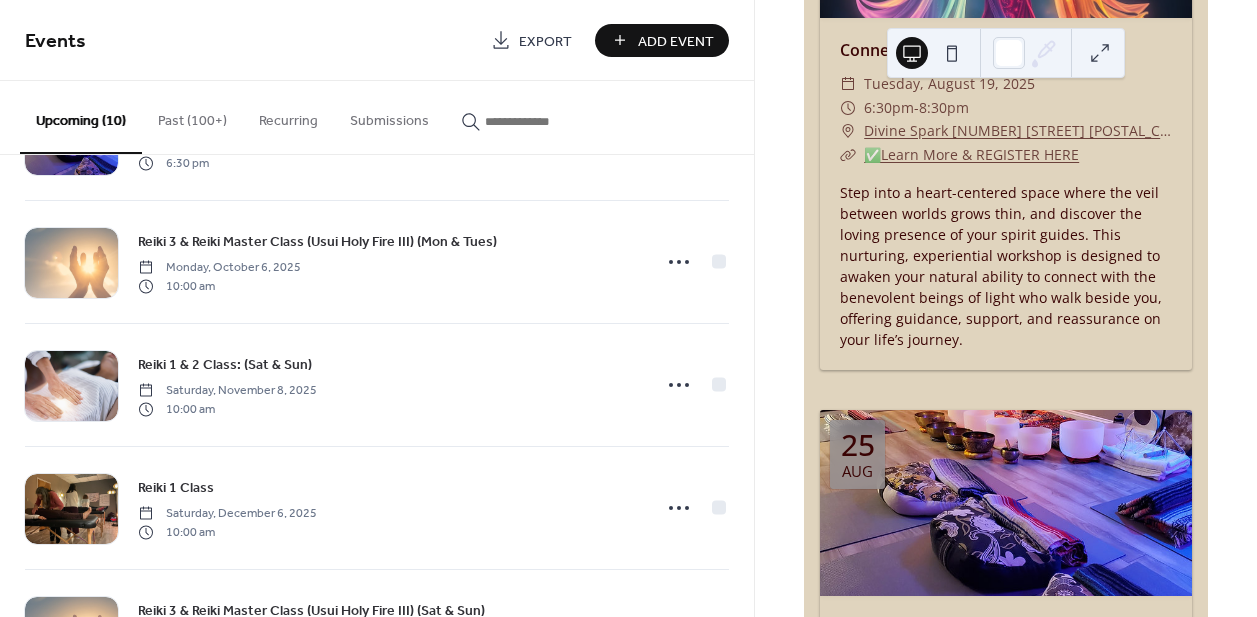 scroll, scrollTop: 722, scrollLeft: 0, axis: vertical 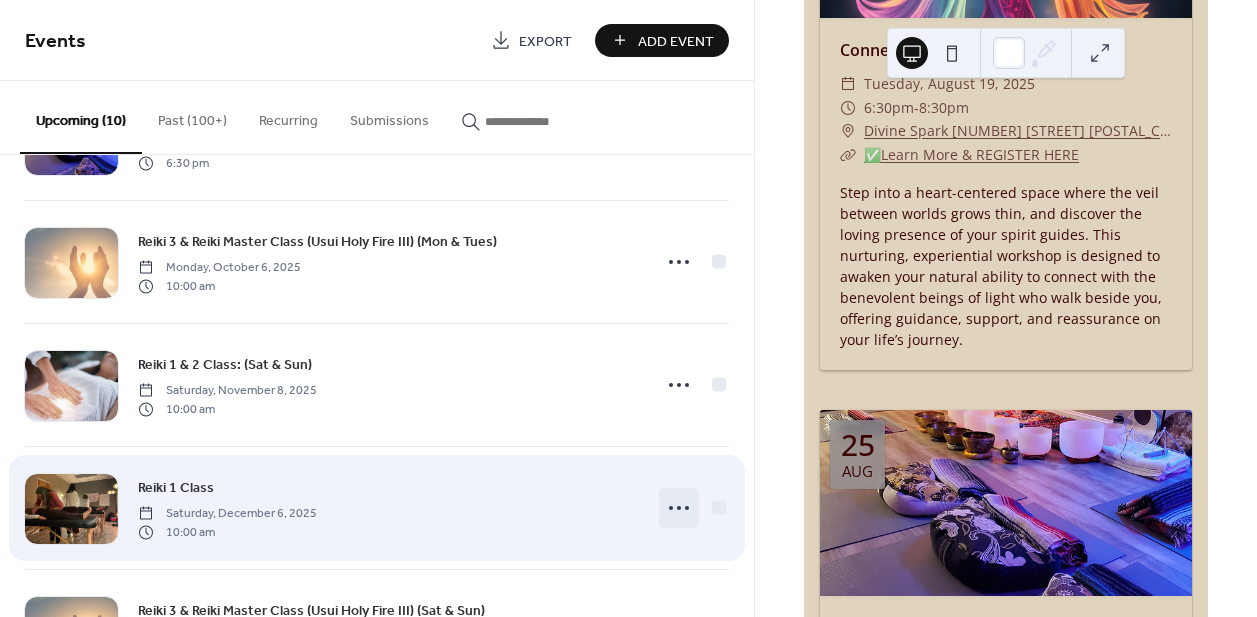 click 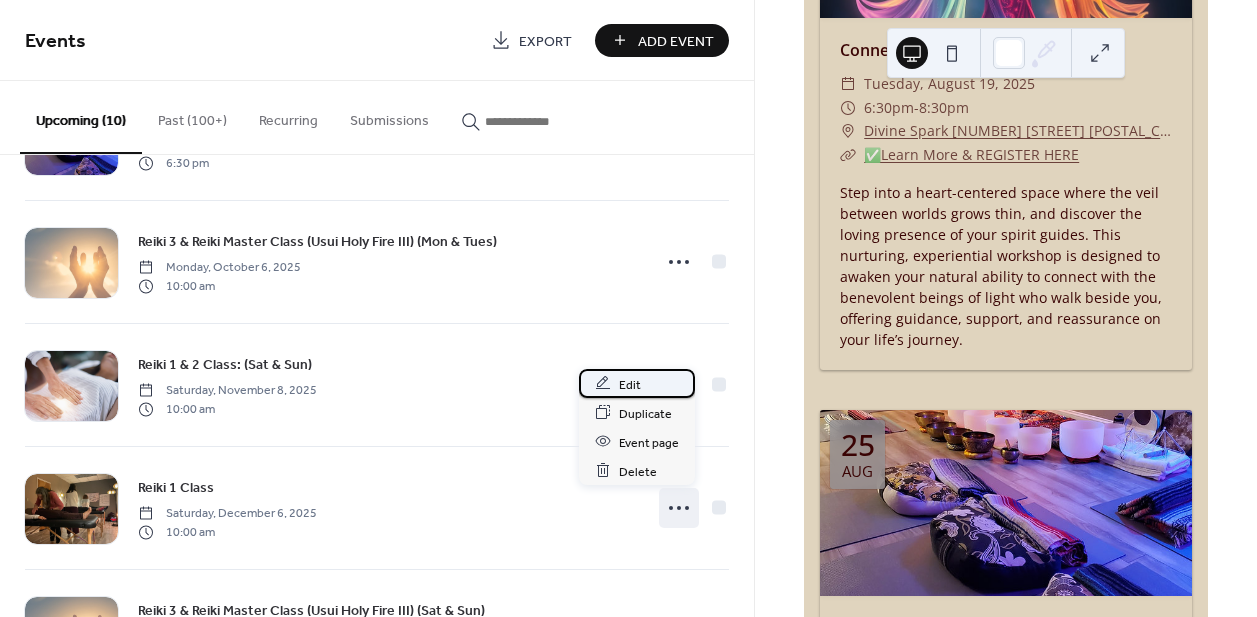 click on "Edit" at bounding box center (630, 384) 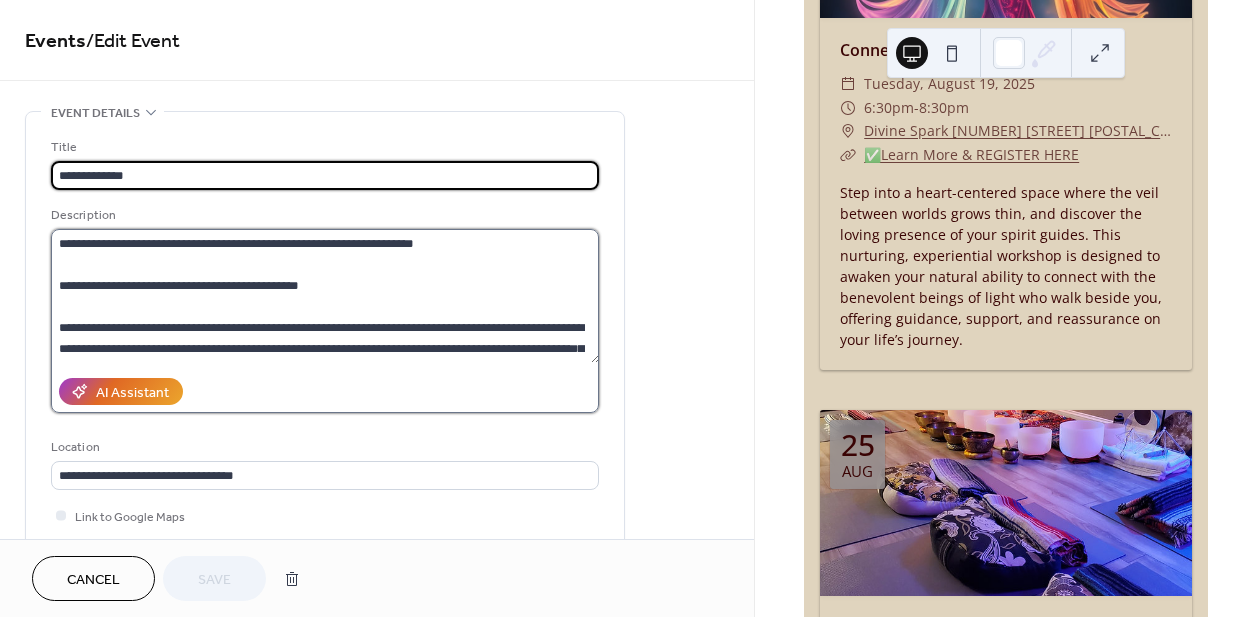 click at bounding box center [325, 296] 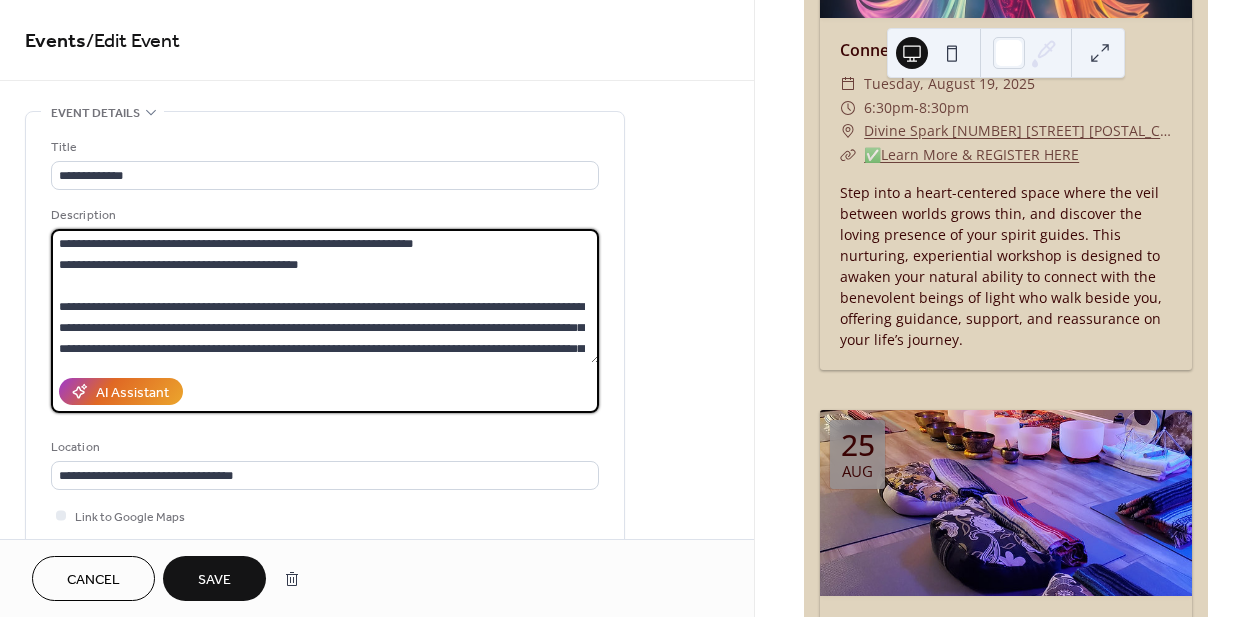 click at bounding box center (325, 296) 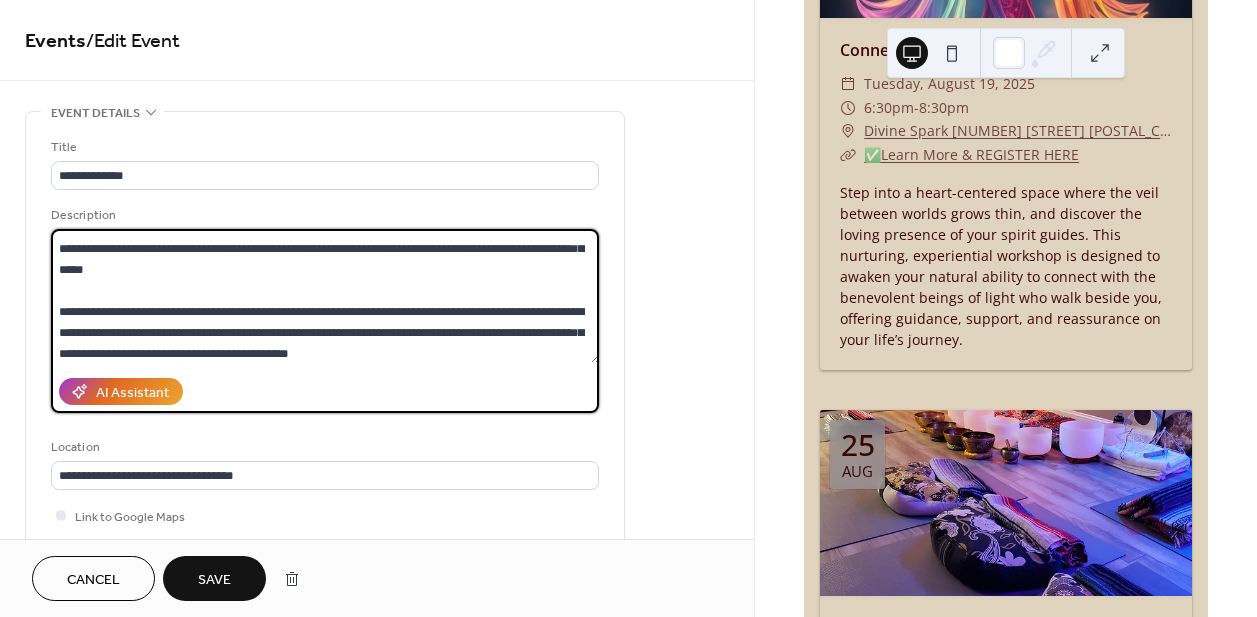 scroll, scrollTop: 83, scrollLeft: 0, axis: vertical 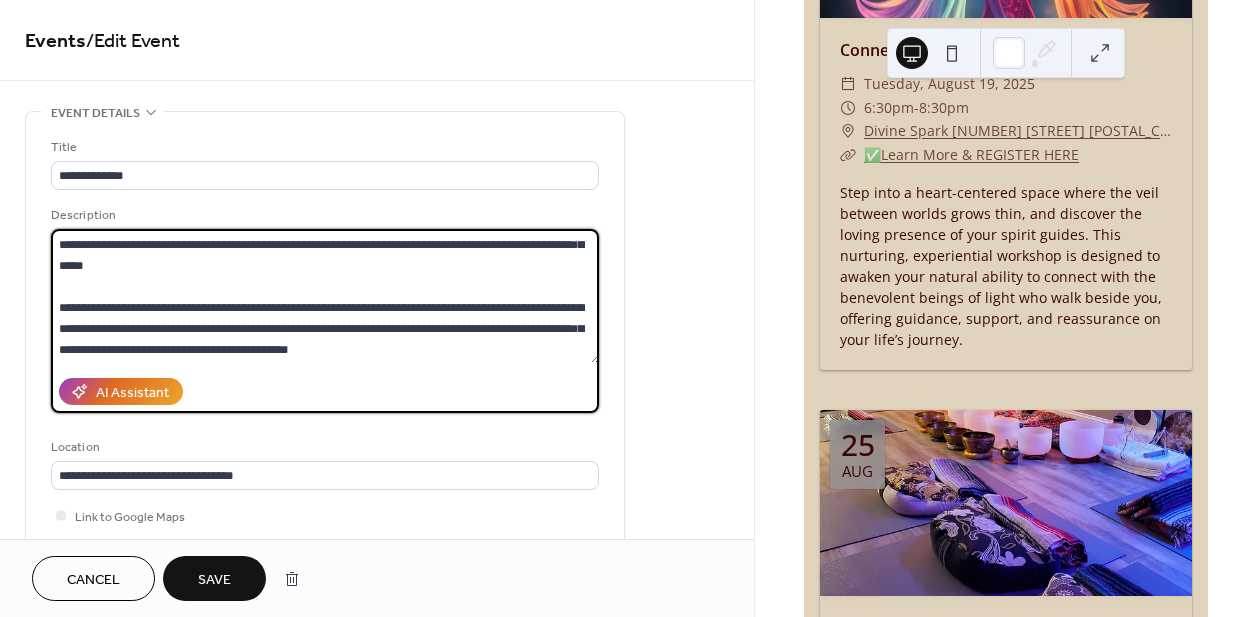 click at bounding box center (325, 296) 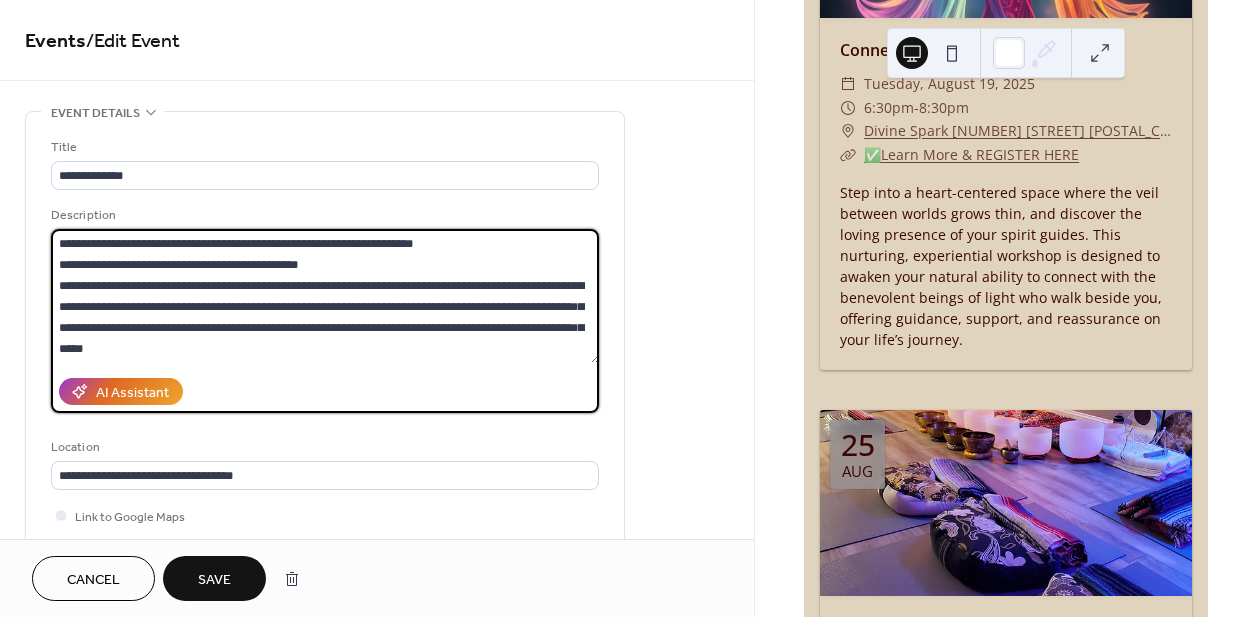 scroll, scrollTop: 0, scrollLeft: 0, axis: both 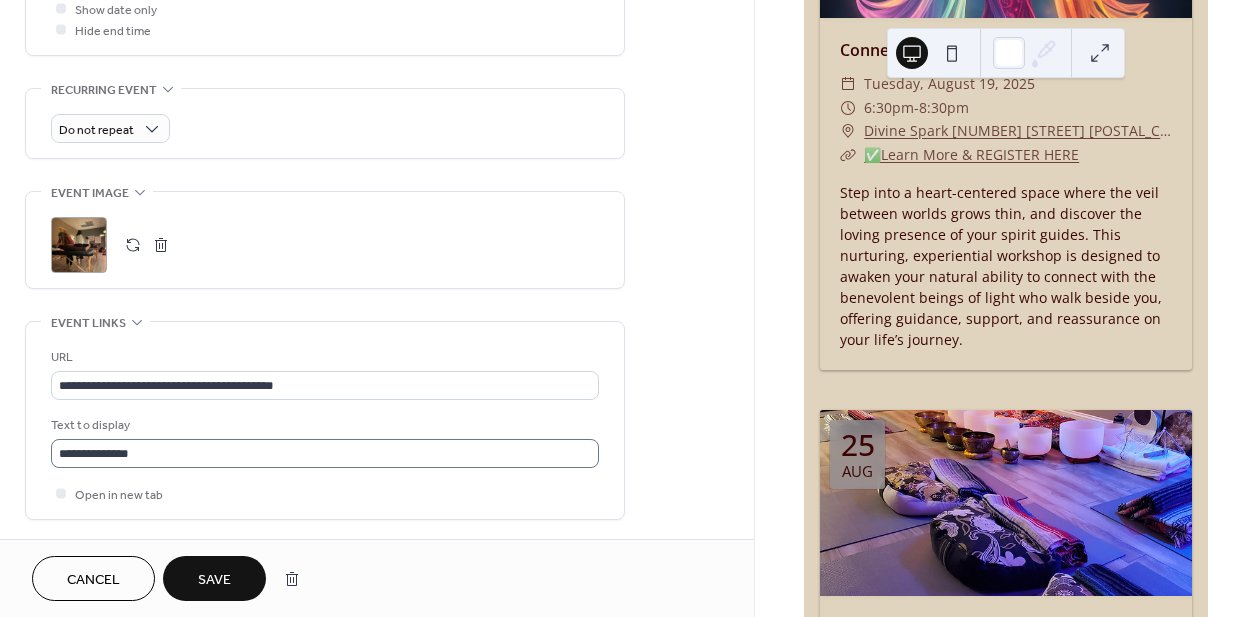 type on "**********" 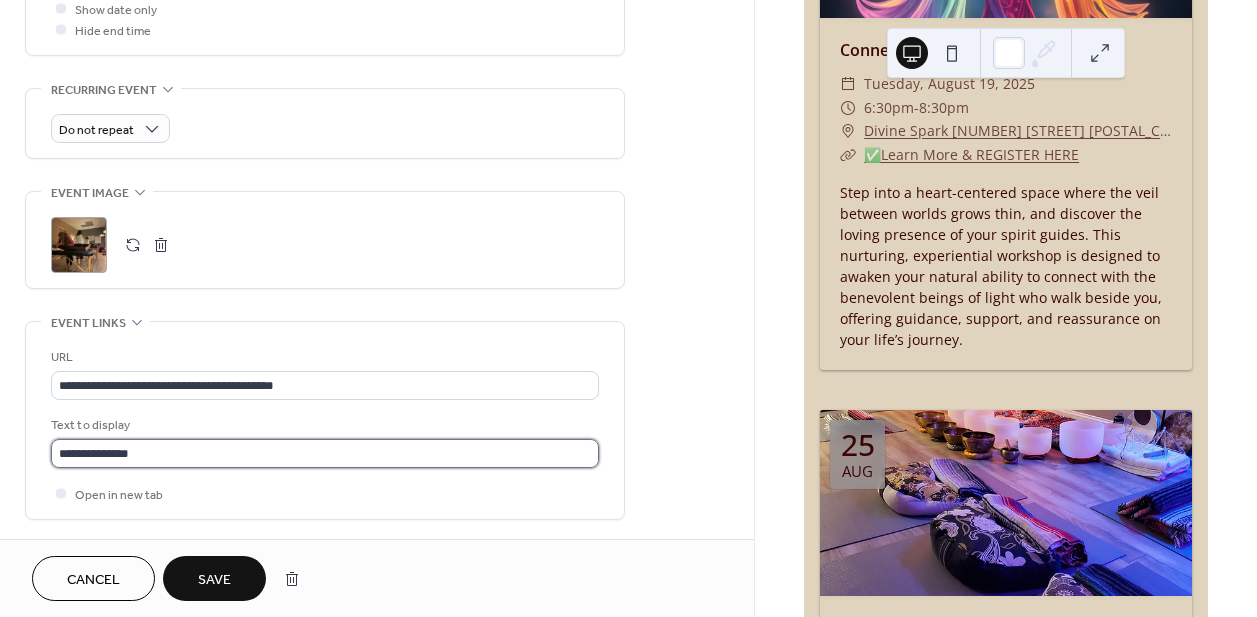 click on "**********" at bounding box center [325, 453] 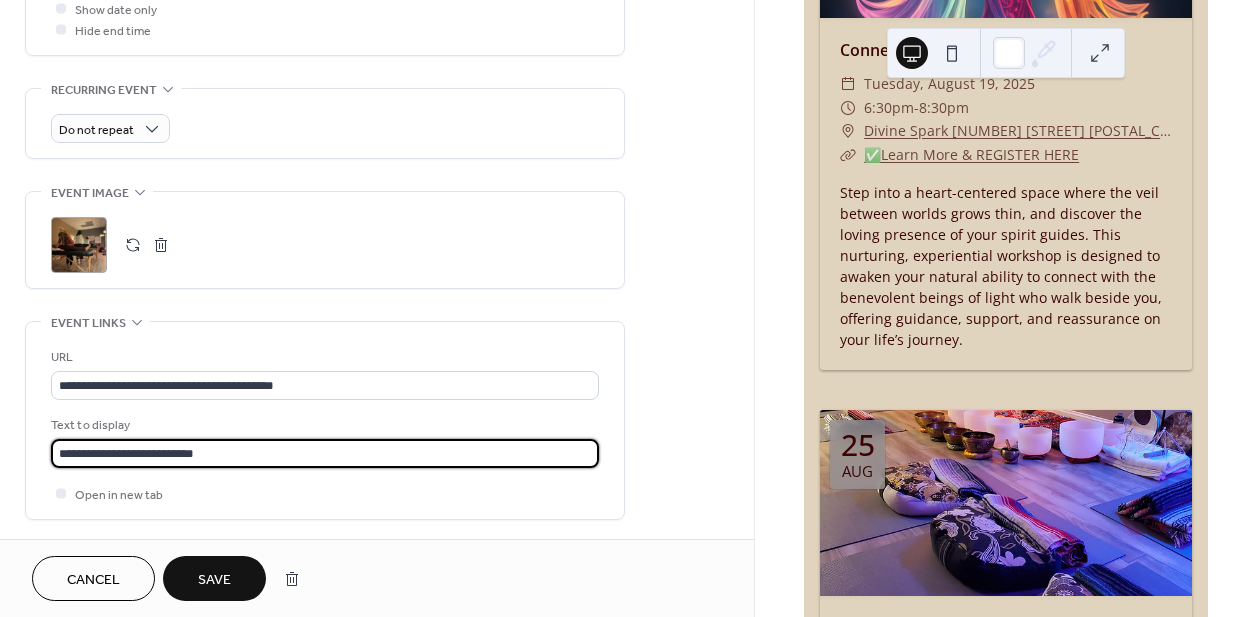 type on "**********" 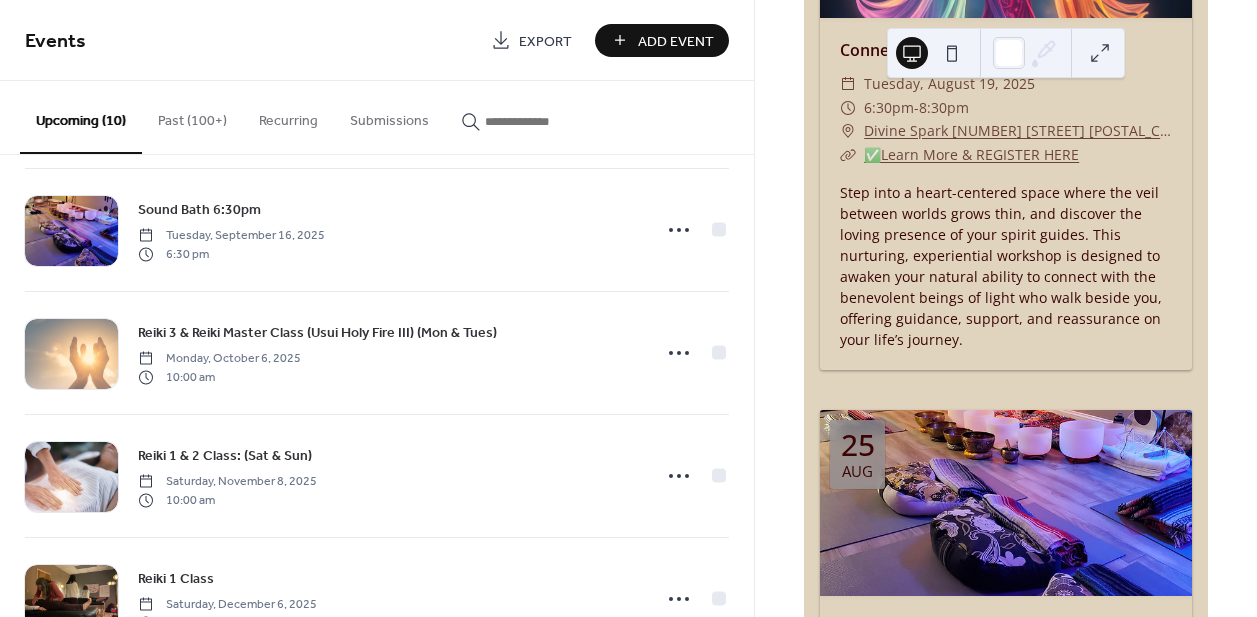 scroll, scrollTop: 824, scrollLeft: 0, axis: vertical 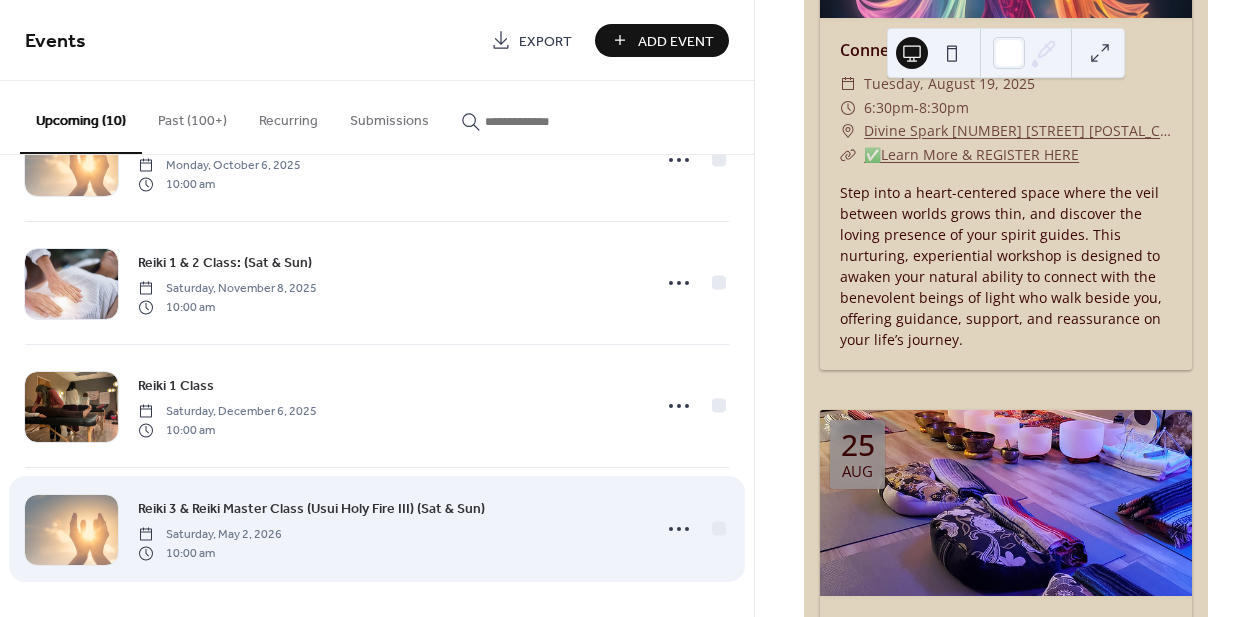 click on "Reiki 3 & Reiki Master Class (Usui Holy Fire III) (Sat & Sun)" at bounding box center [311, 509] 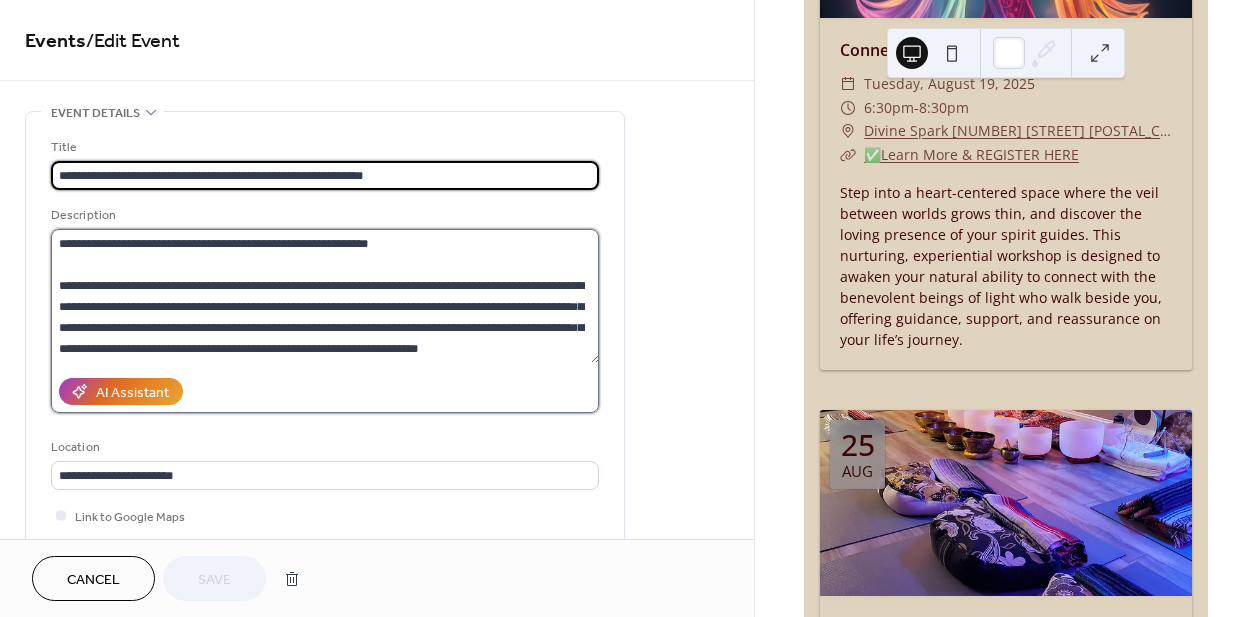 click at bounding box center [325, 296] 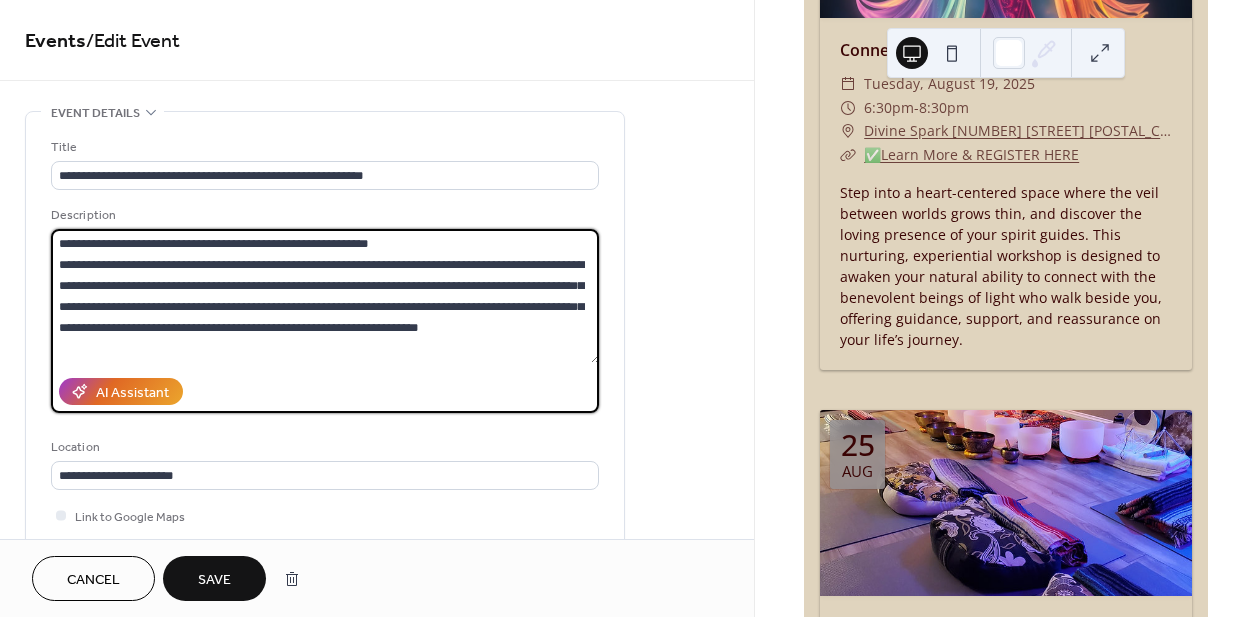 click at bounding box center [325, 296] 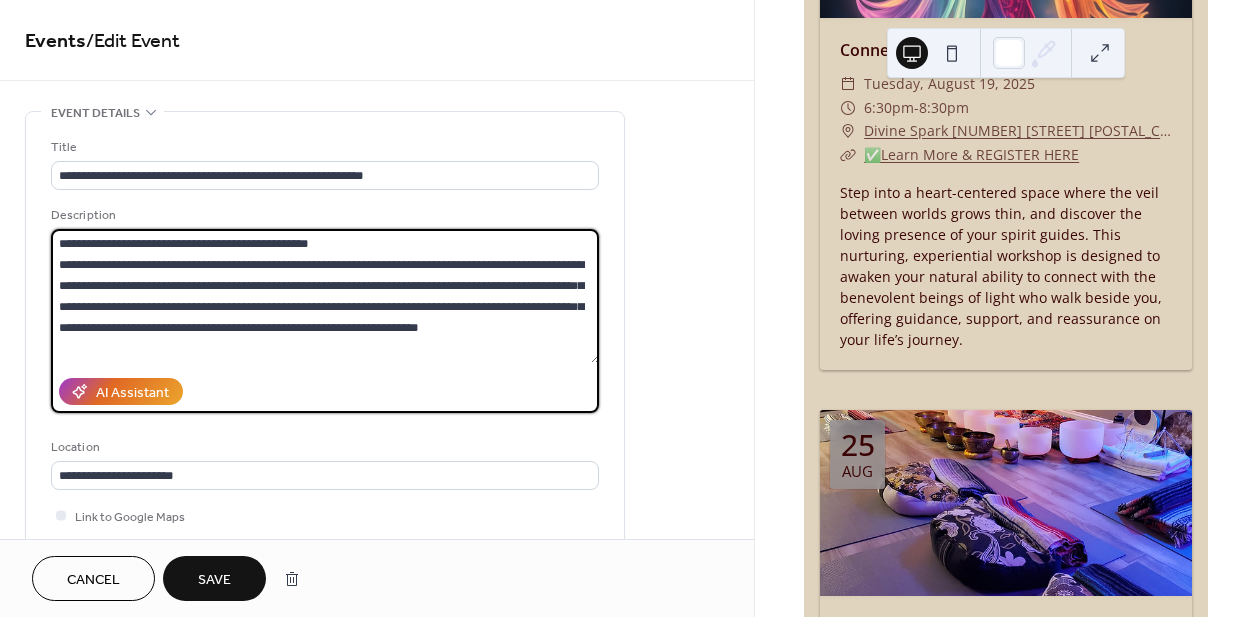 click at bounding box center (325, 296) 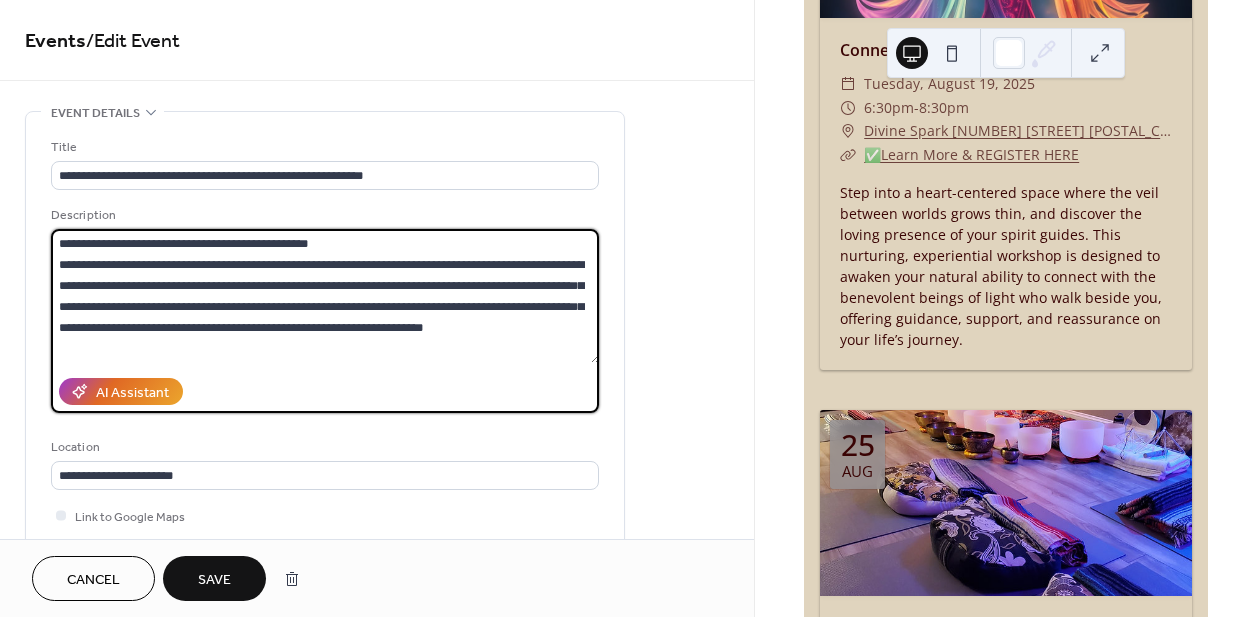 scroll, scrollTop: 0, scrollLeft: 0, axis: both 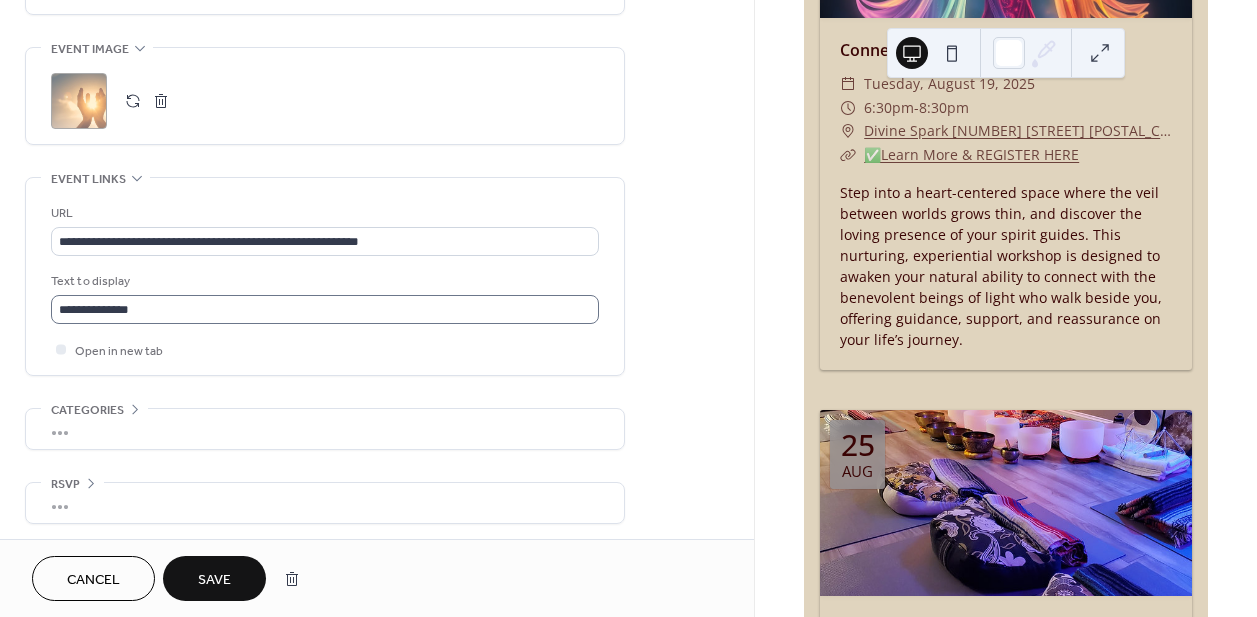 type on "**********" 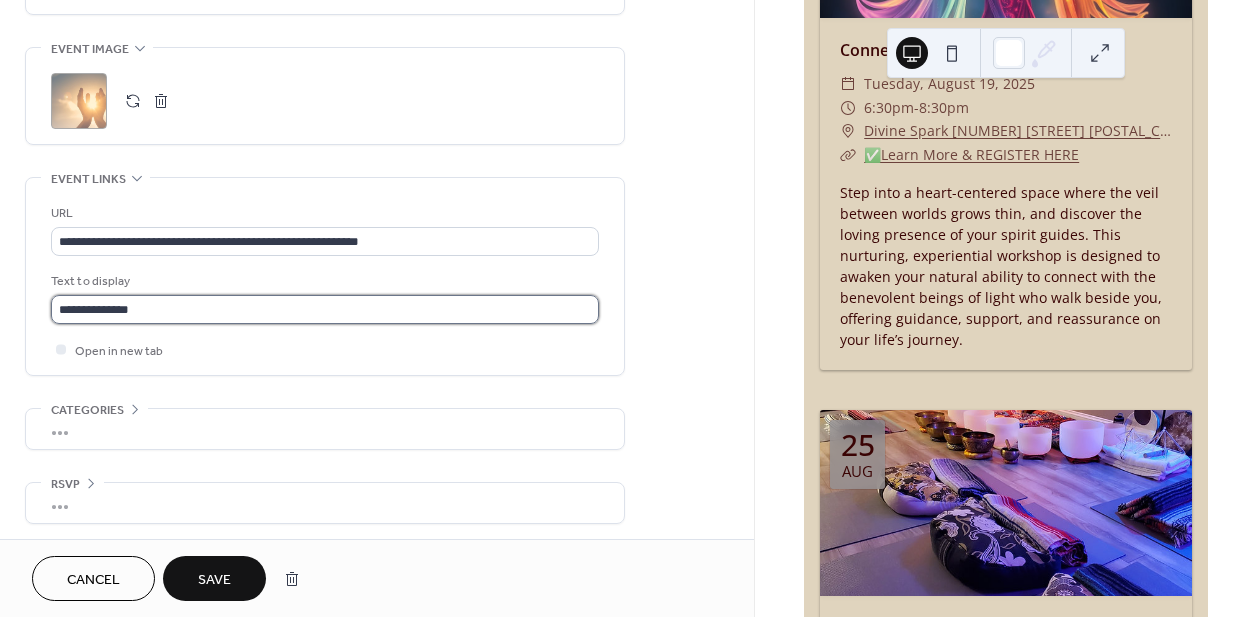 click on "**********" at bounding box center (325, 309) 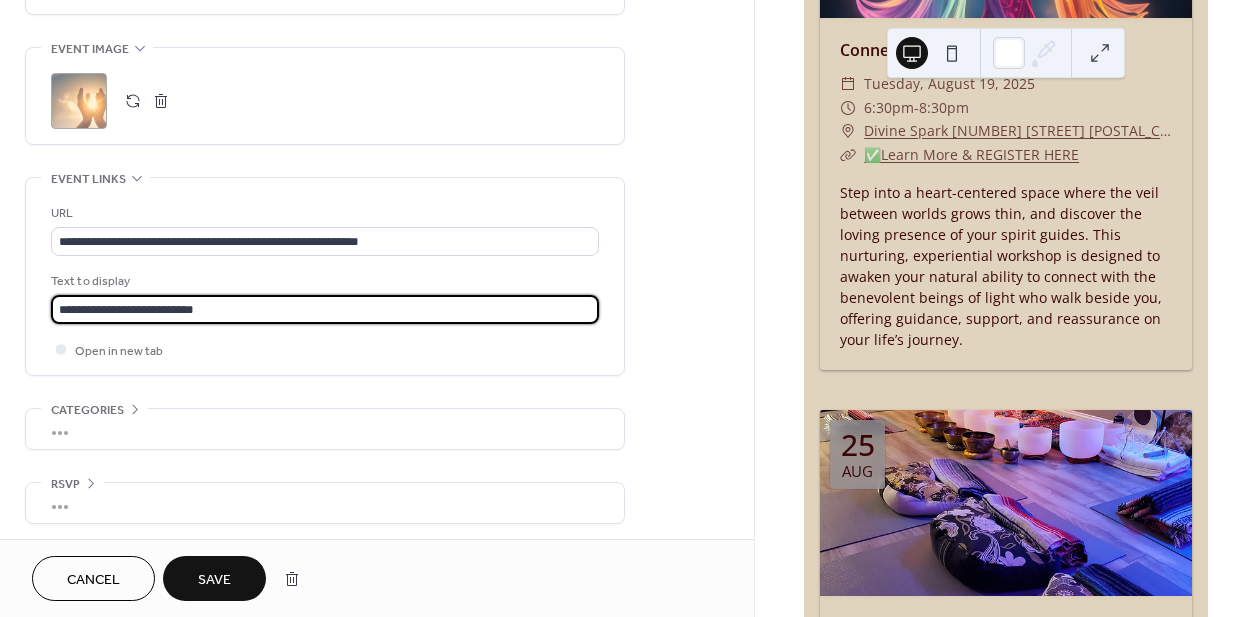 type on "**********" 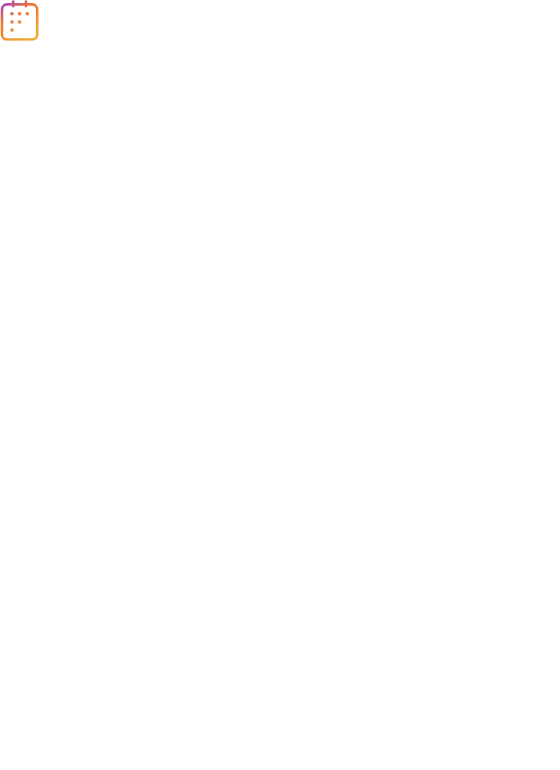 scroll, scrollTop: 0, scrollLeft: 0, axis: both 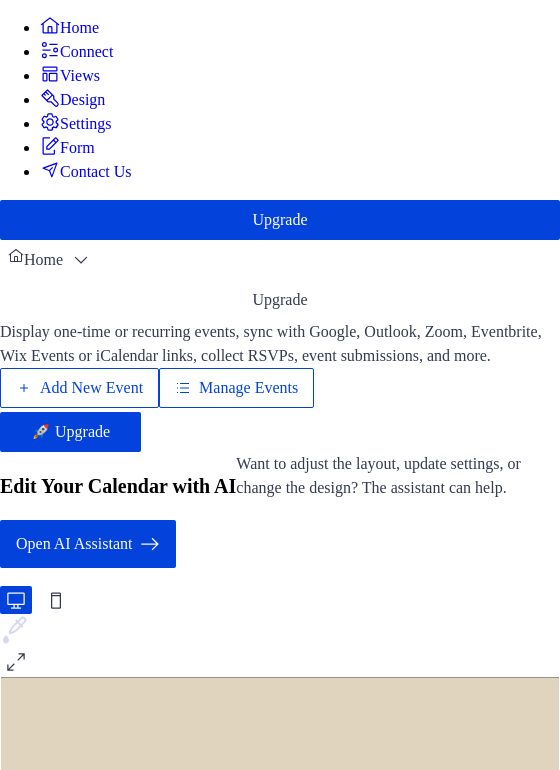 click on "Manage Events" at bounding box center [259, 412] 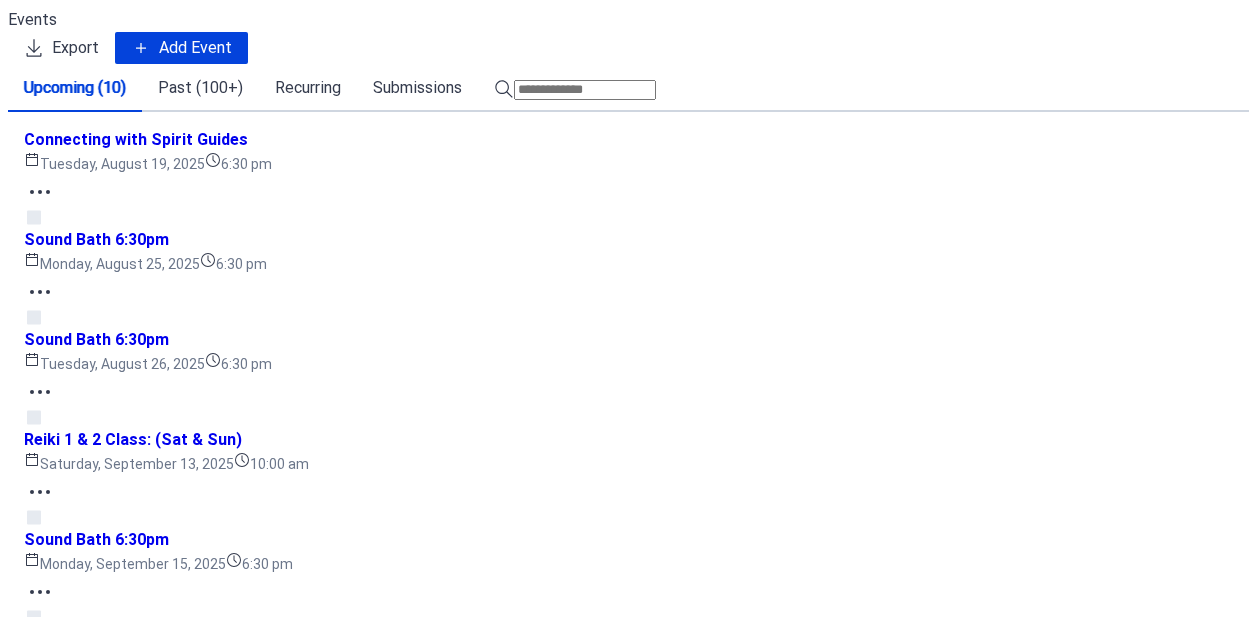 scroll, scrollTop: 0, scrollLeft: 0, axis: both 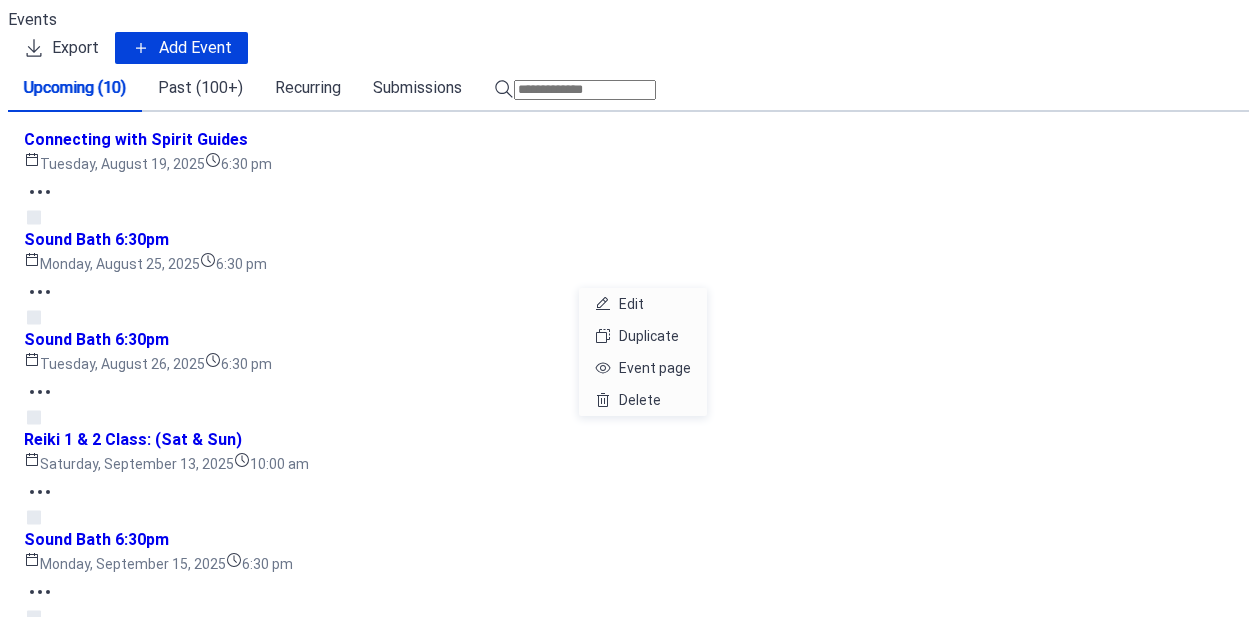 click 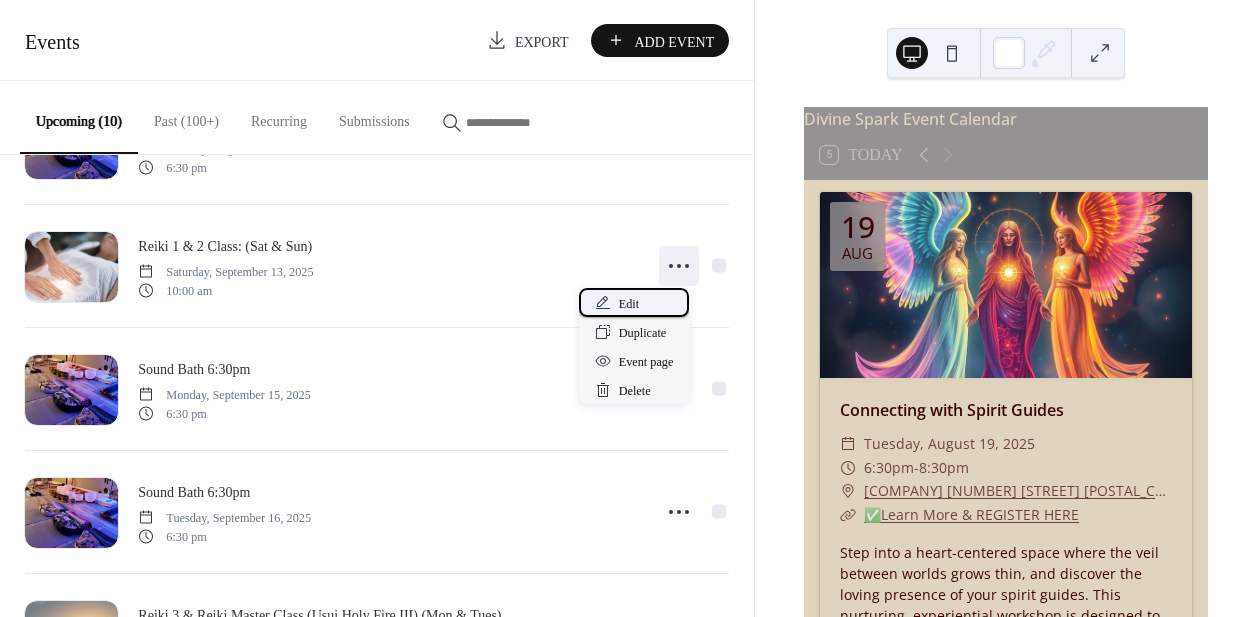 click on "Edit" at bounding box center [634, 302] 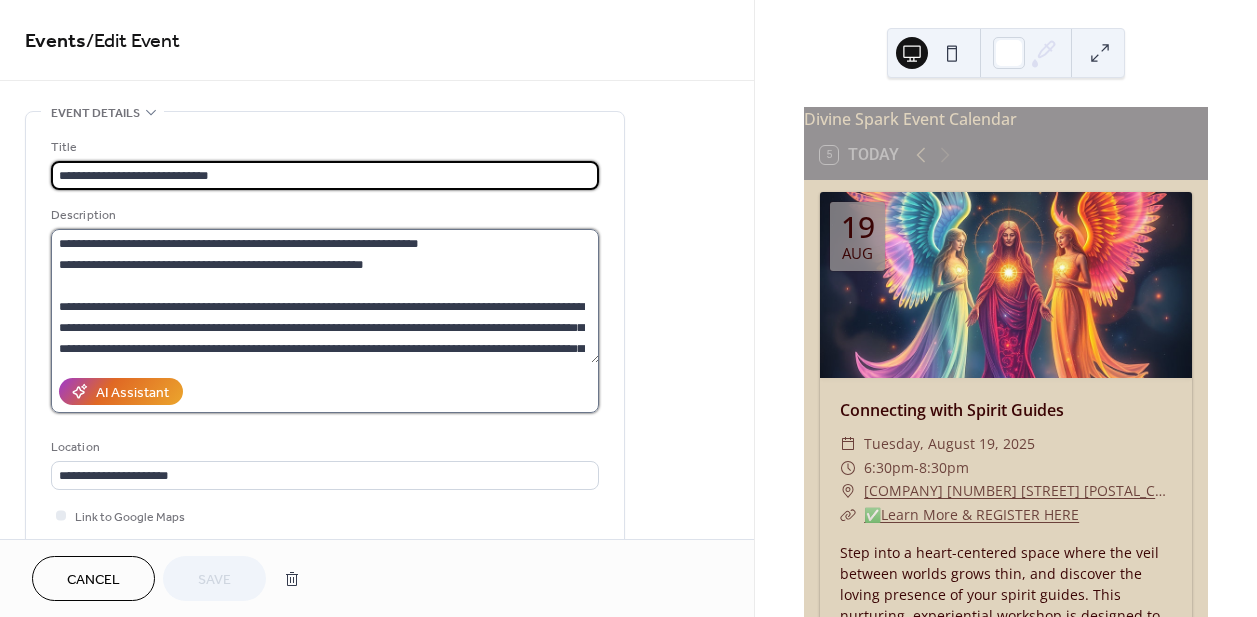 click on "**********" at bounding box center (325, 296) 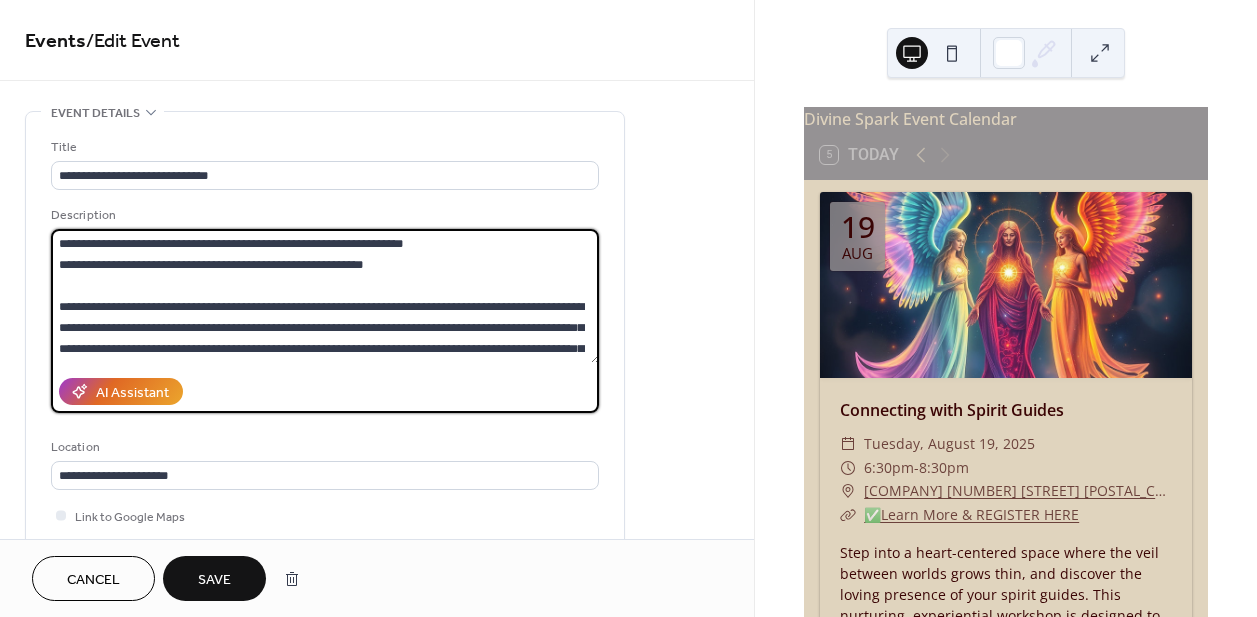 click on "**********" at bounding box center [325, 296] 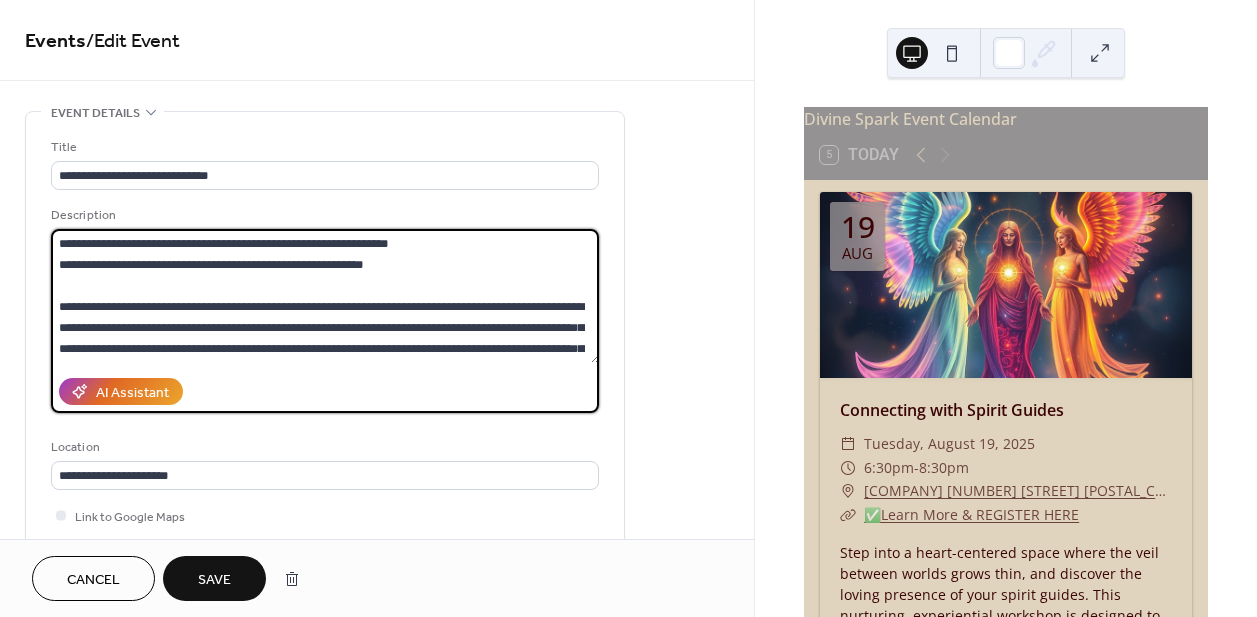 click on "**********" at bounding box center [325, 296] 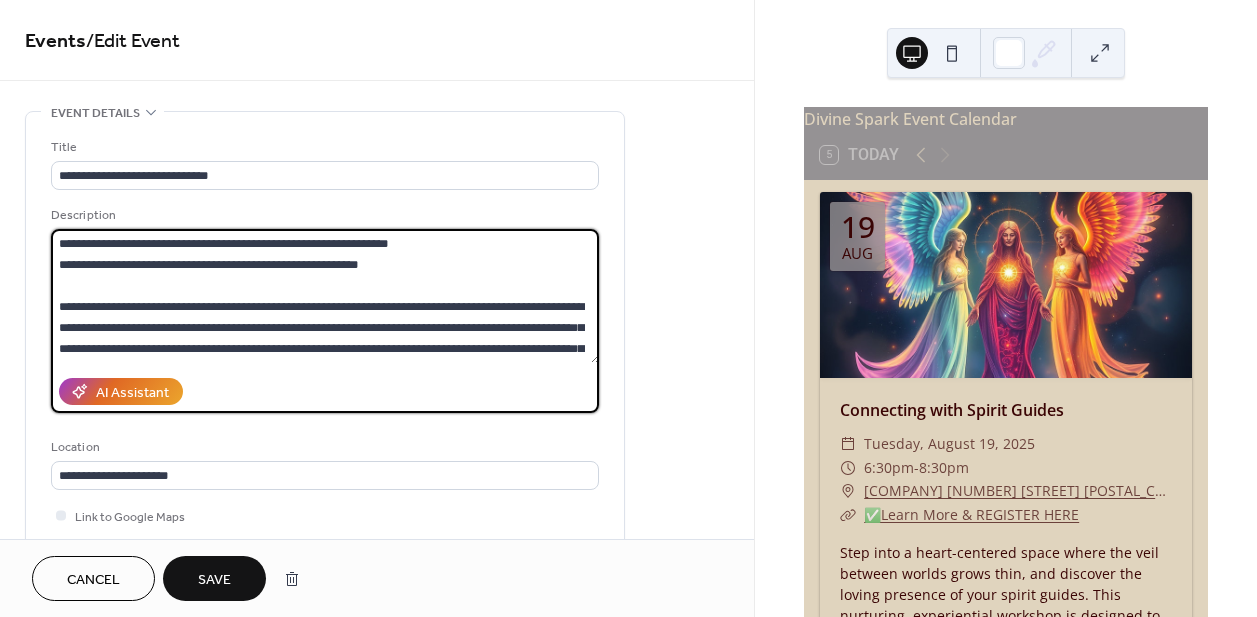 click on "**********" at bounding box center (325, 296) 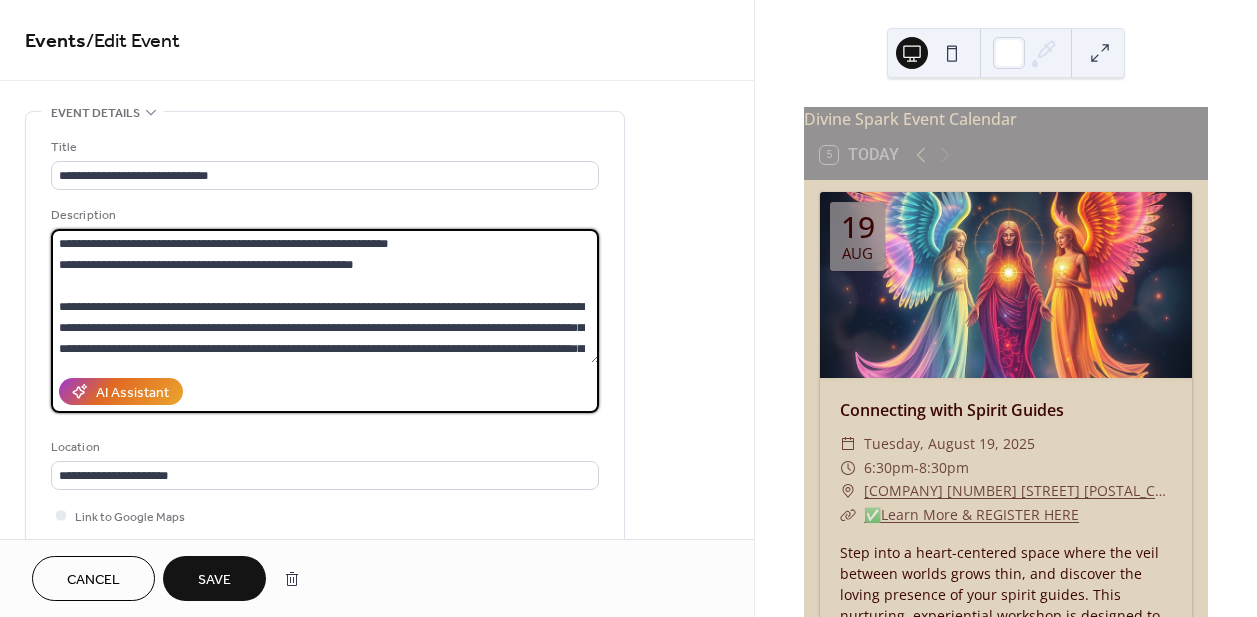 click on "**********" at bounding box center [325, 296] 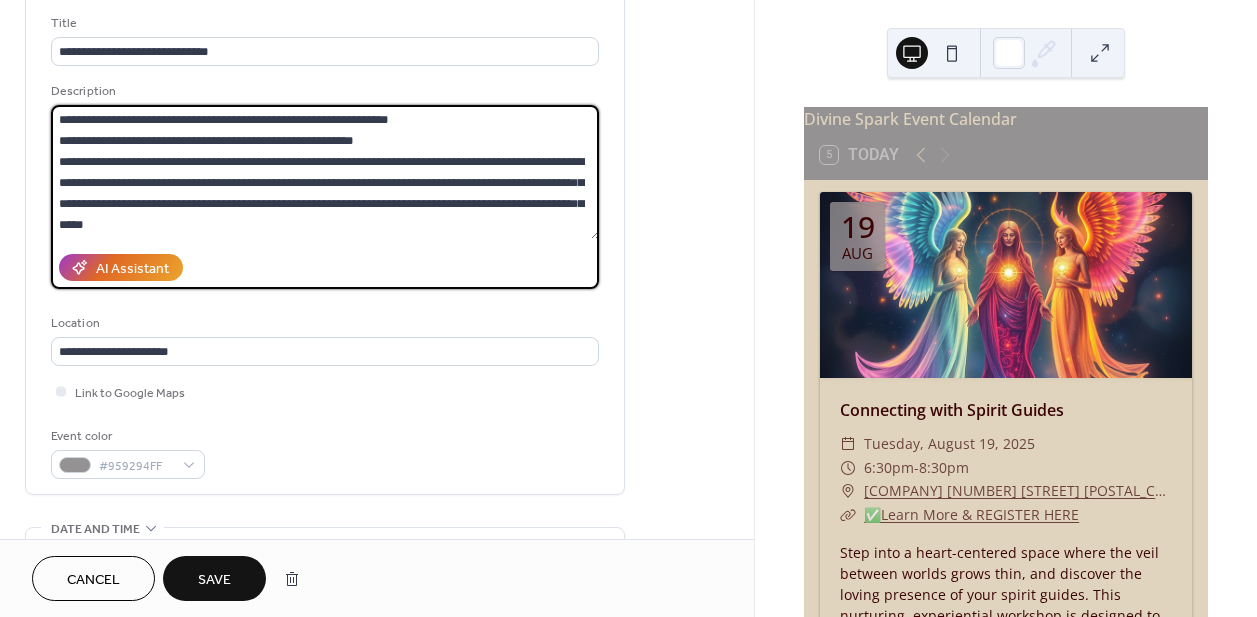 scroll, scrollTop: 130, scrollLeft: 0, axis: vertical 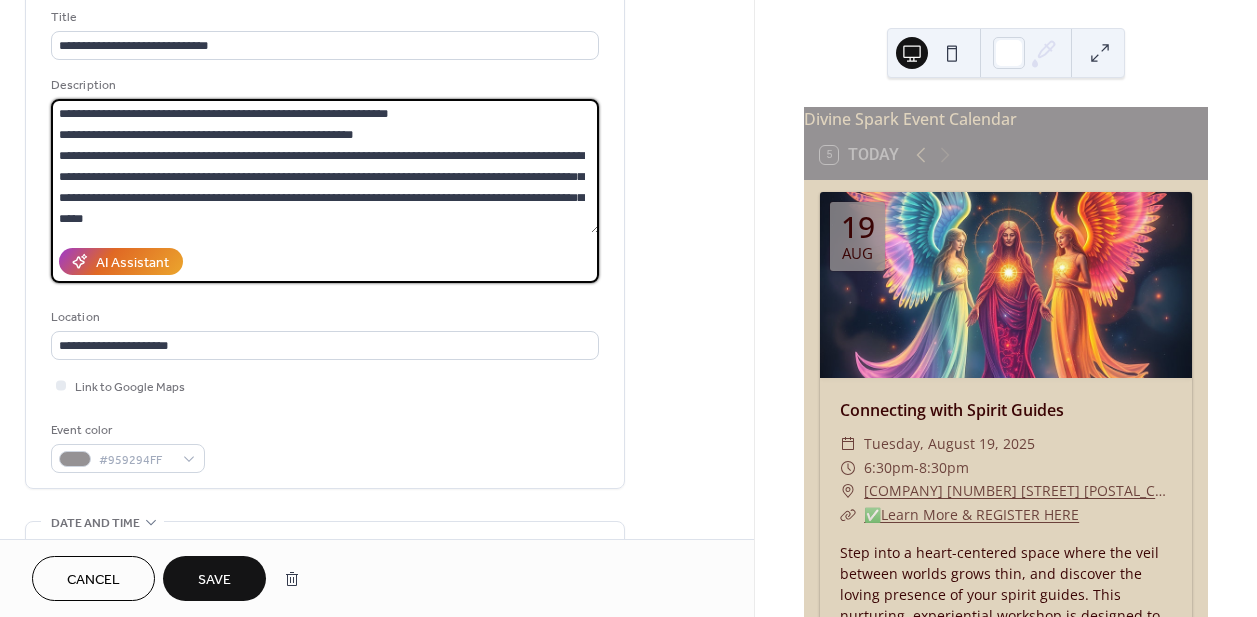 type on "**********" 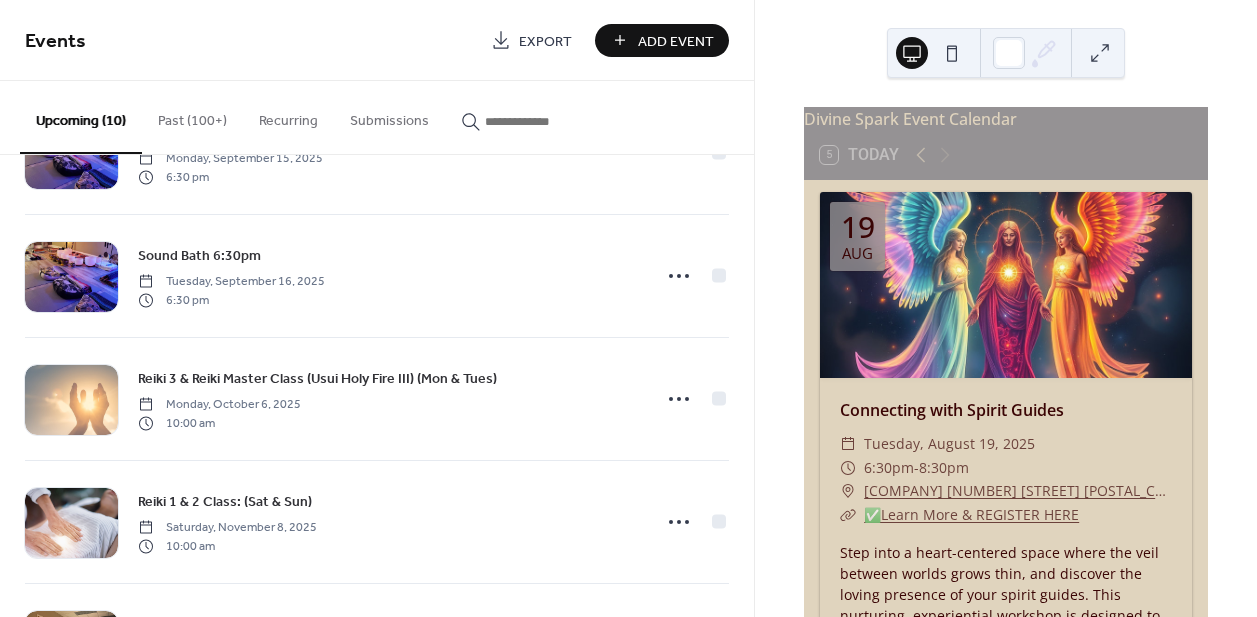 scroll, scrollTop: 587, scrollLeft: 0, axis: vertical 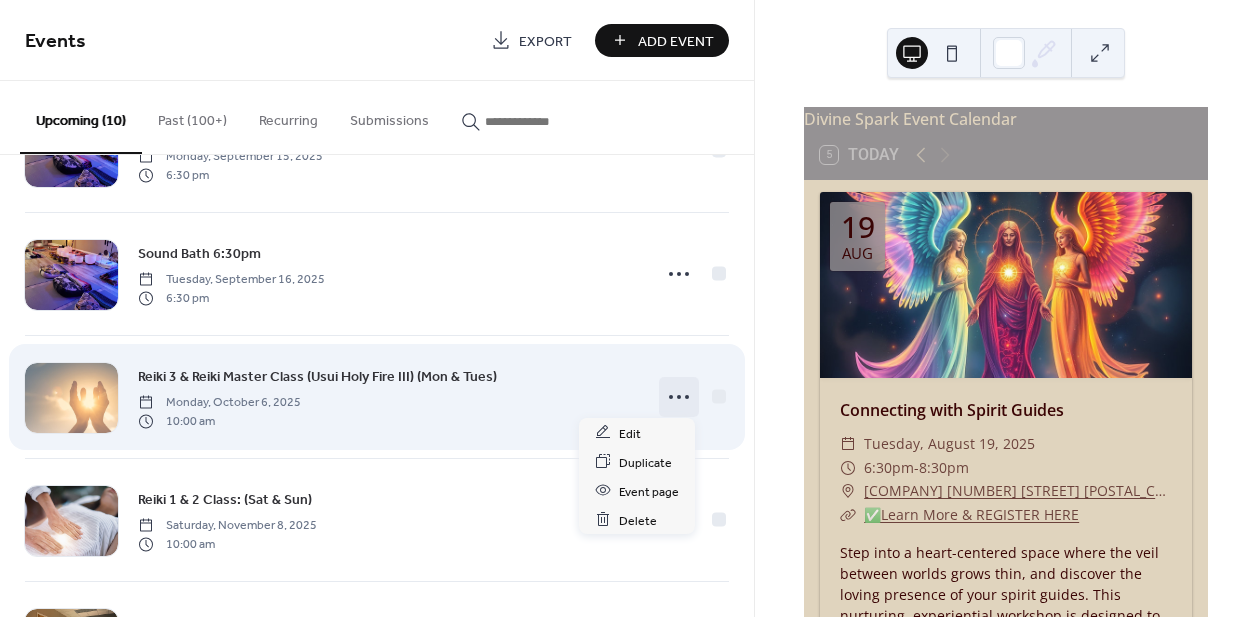 click 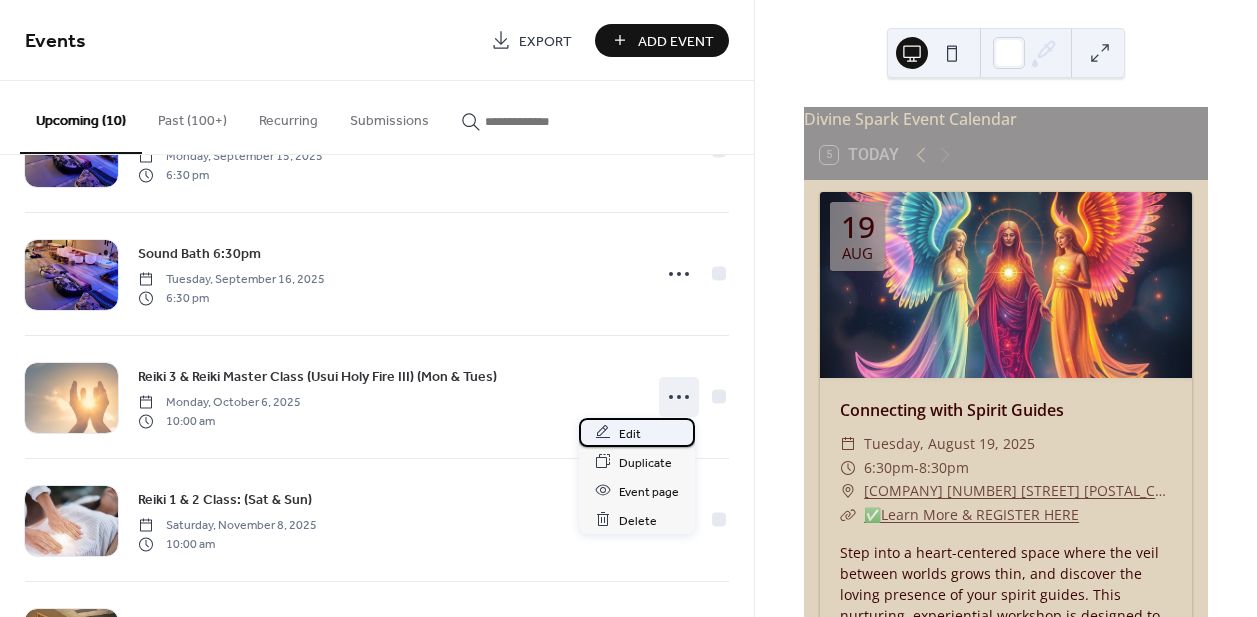 click on "Edit" at bounding box center [637, 432] 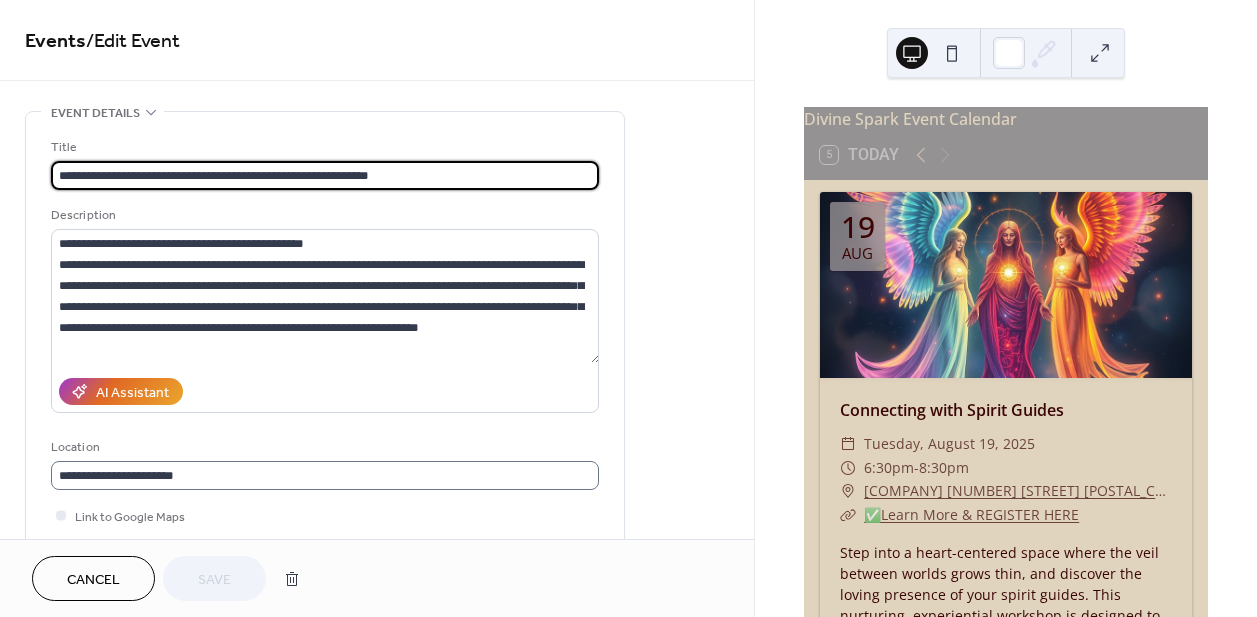 scroll, scrollTop: 0, scrollLeft: 0, axis: both 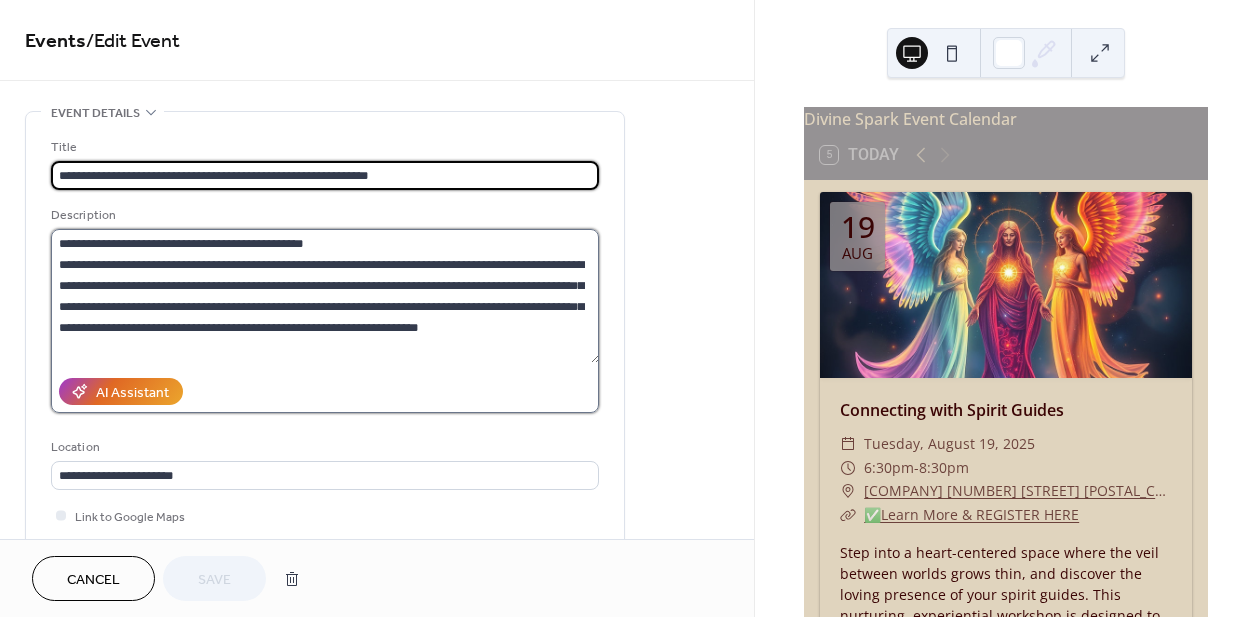 click on "**********" at bounding box center [325, 296] 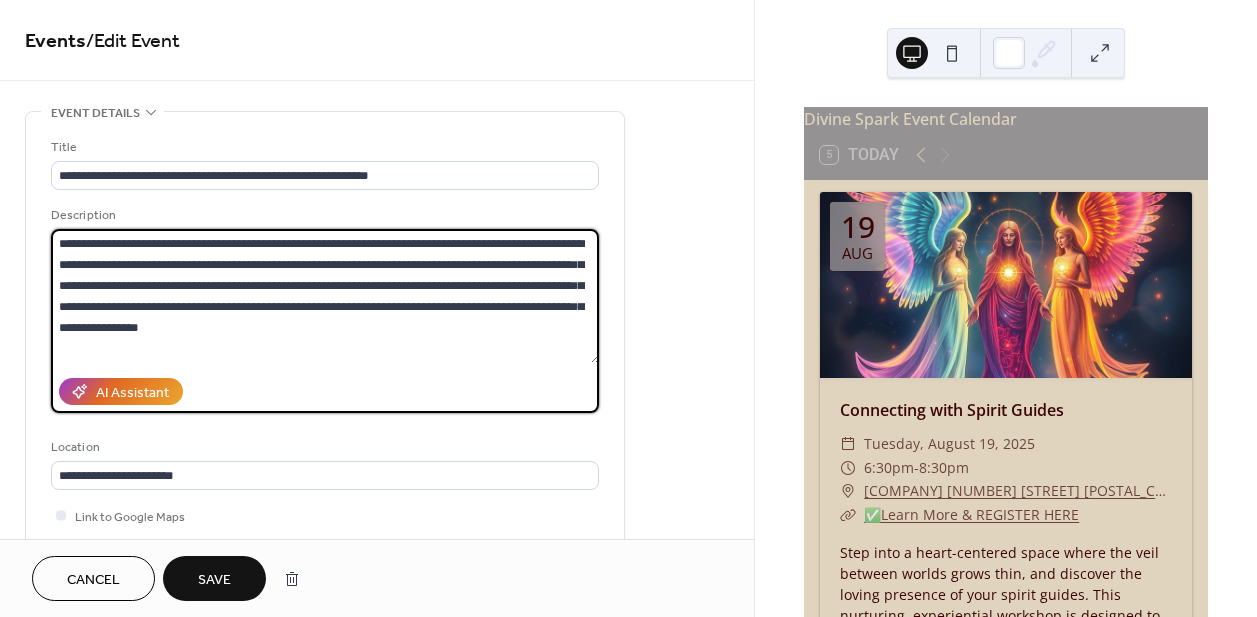 type on "**********" 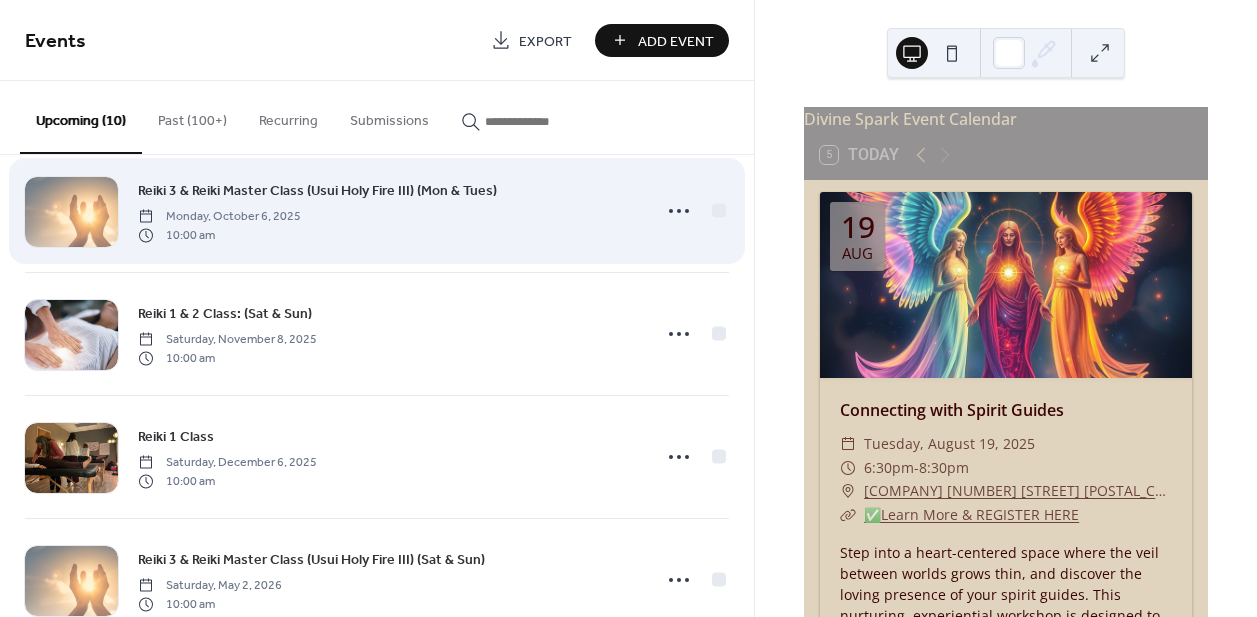 scroll, scrollTop: 780, scrollLeft: 0, axis: vertical 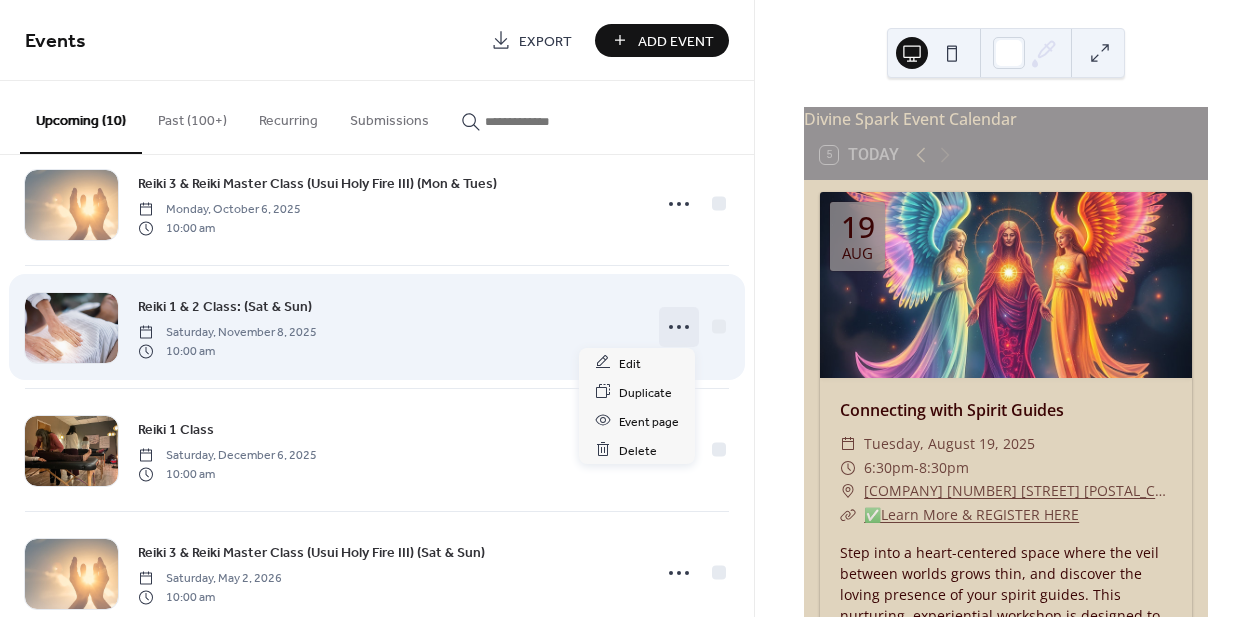 click 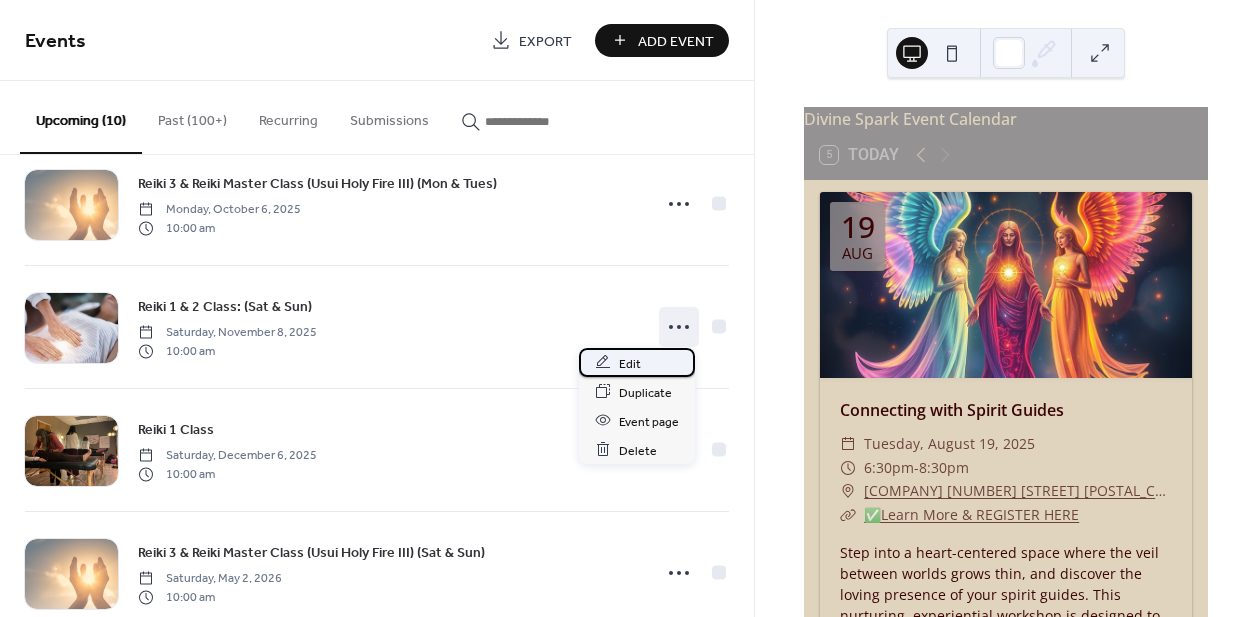 click on "Edit" at bounding box center (637, 362) 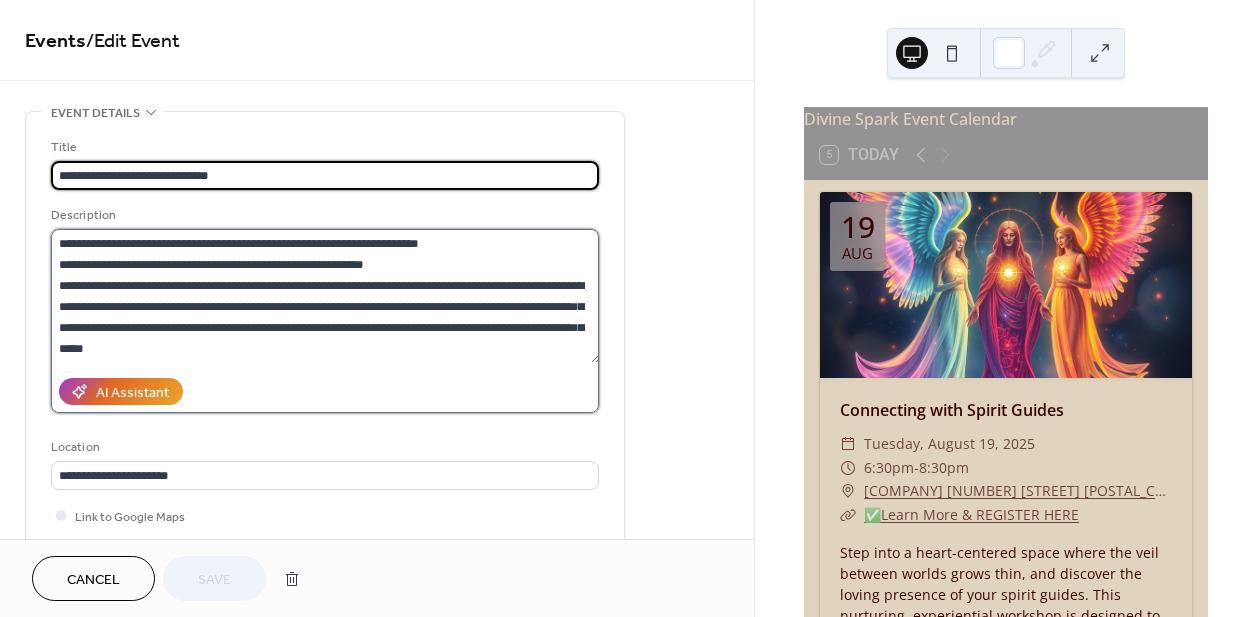 click on "**********" at bounding box center (325, 296) 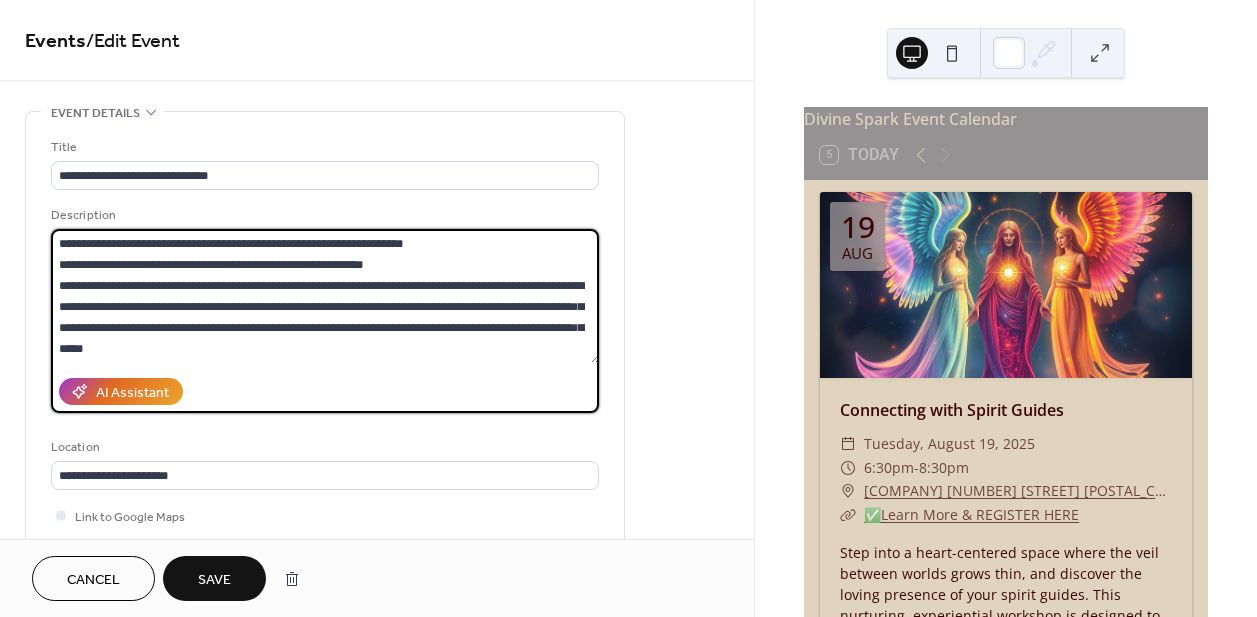 click on "**********" at bounding box center [325, 296] 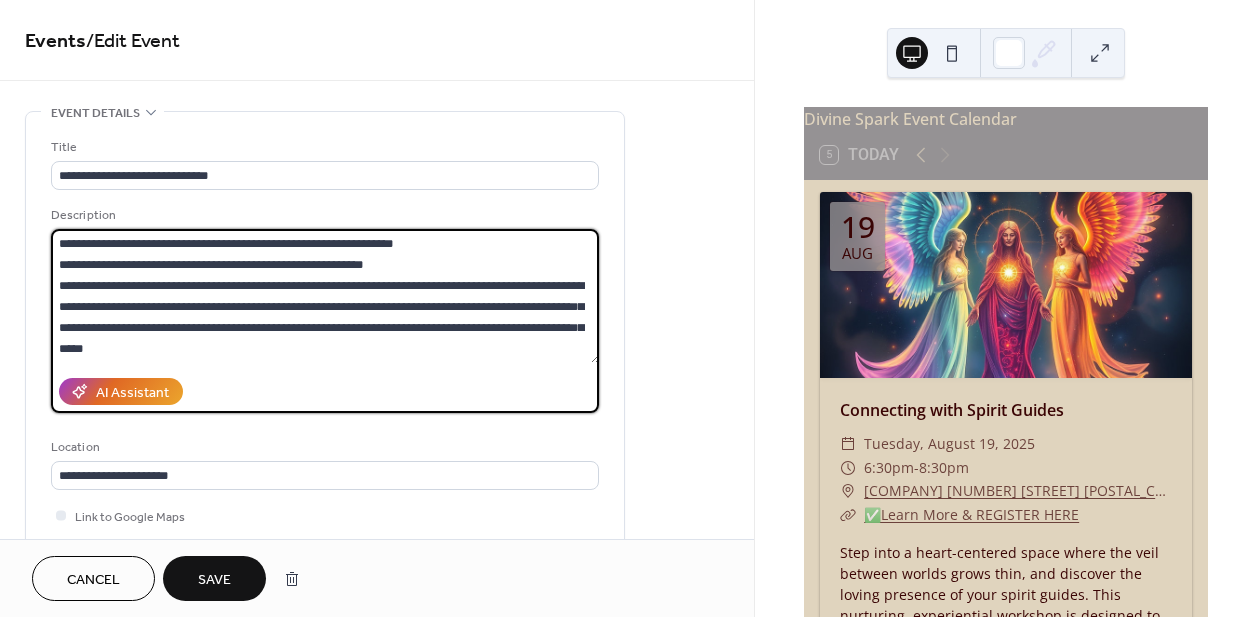 click on "**********" at bounding box center (325, 296) 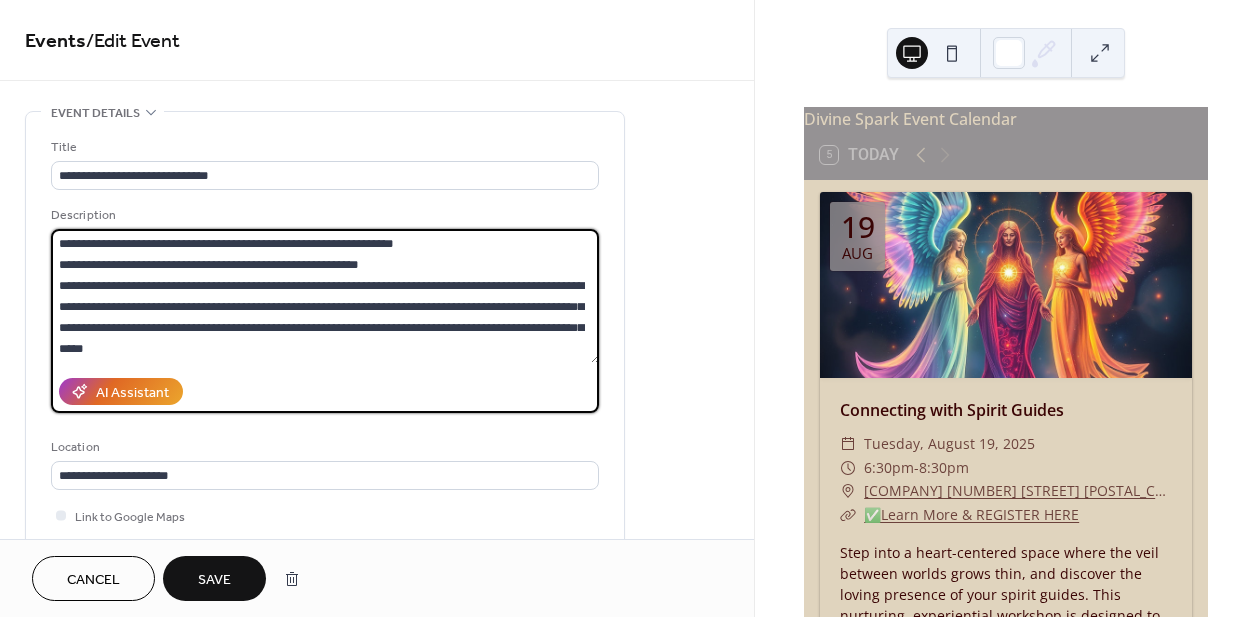click on "**********" at bounding box center [325, 296] 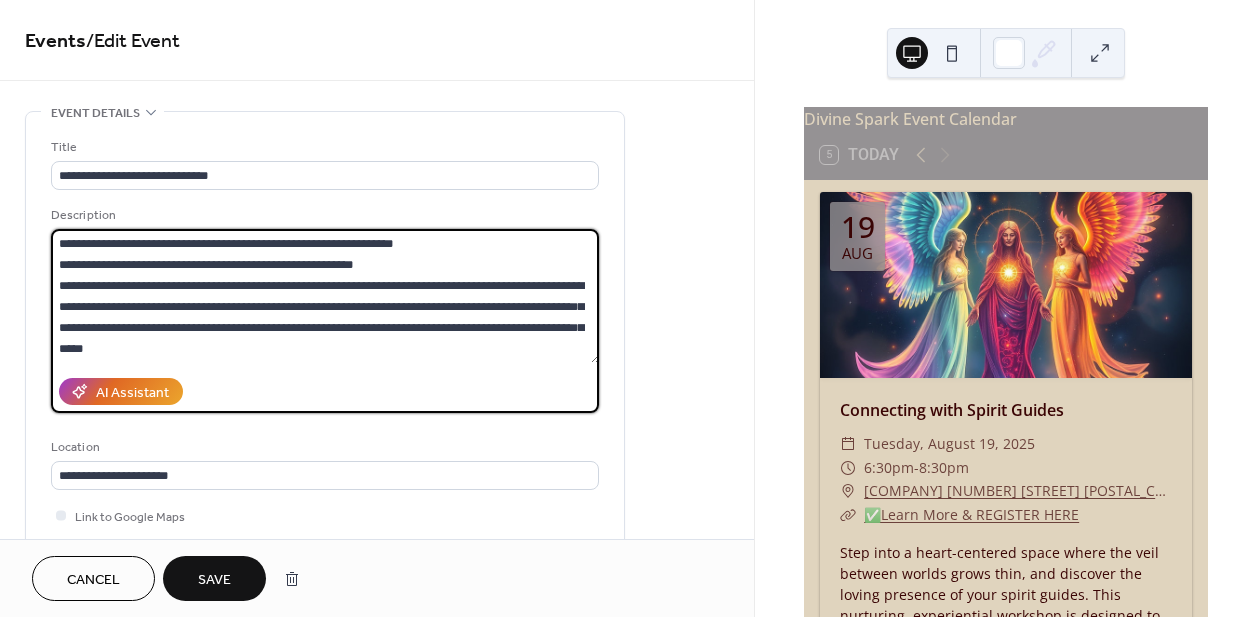 type on "**********" 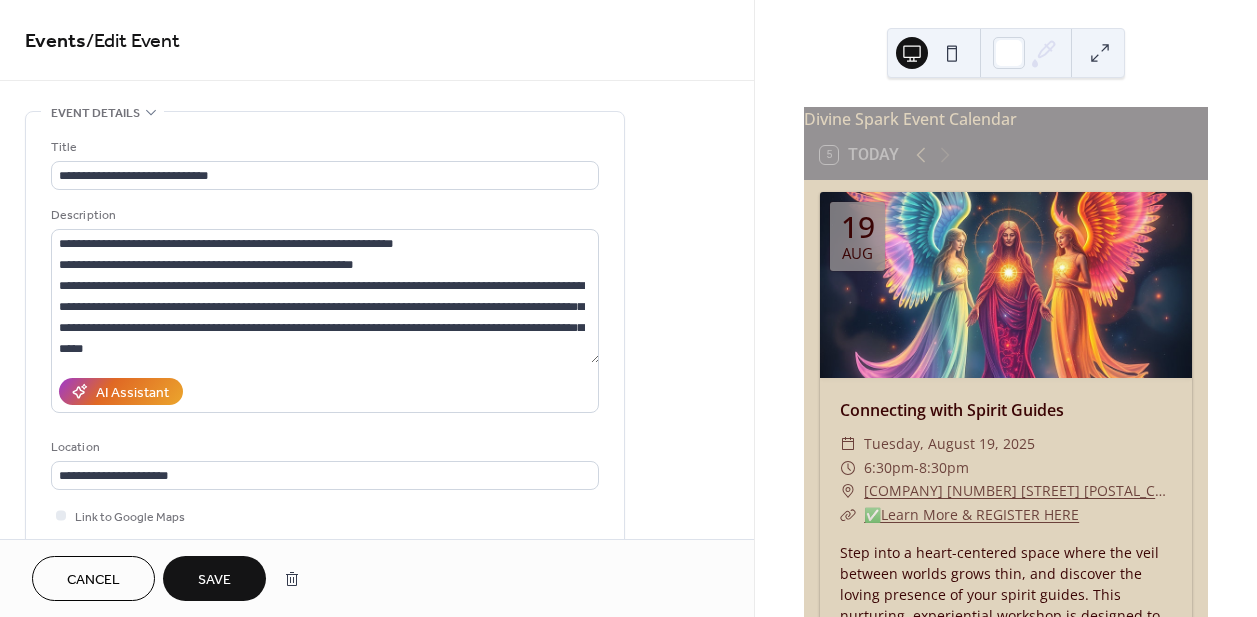 click on "Save" at bounding box center (214, 580) 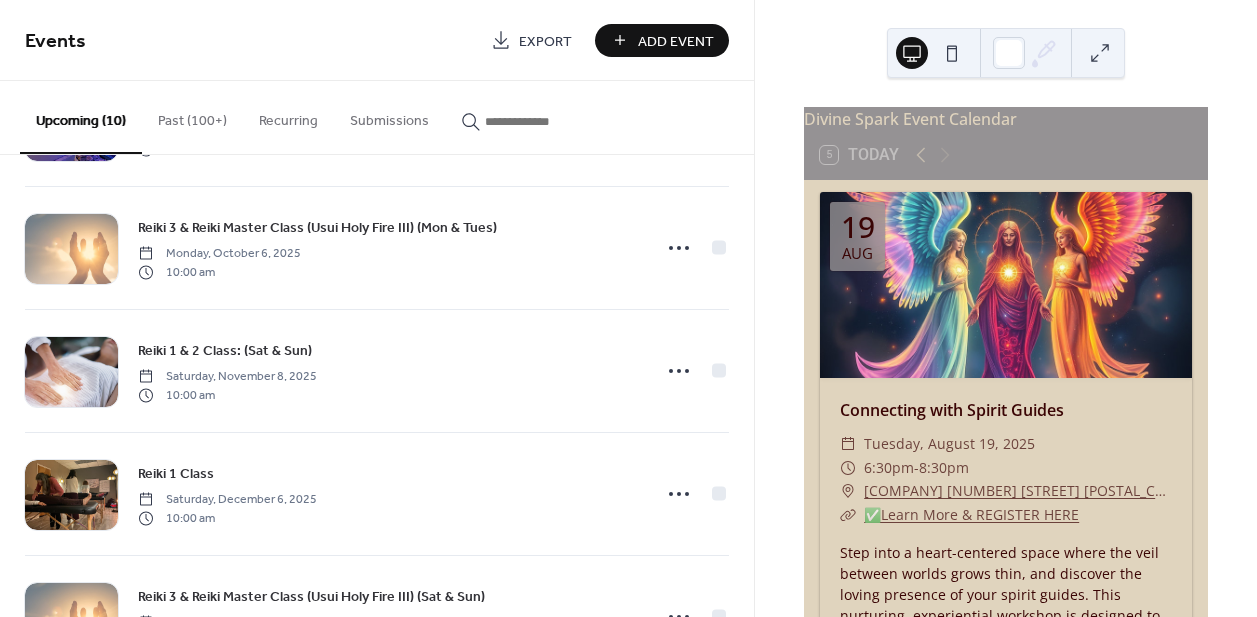 scroll, scrollTop: 824, scrollLeft: 0, axis: vertical 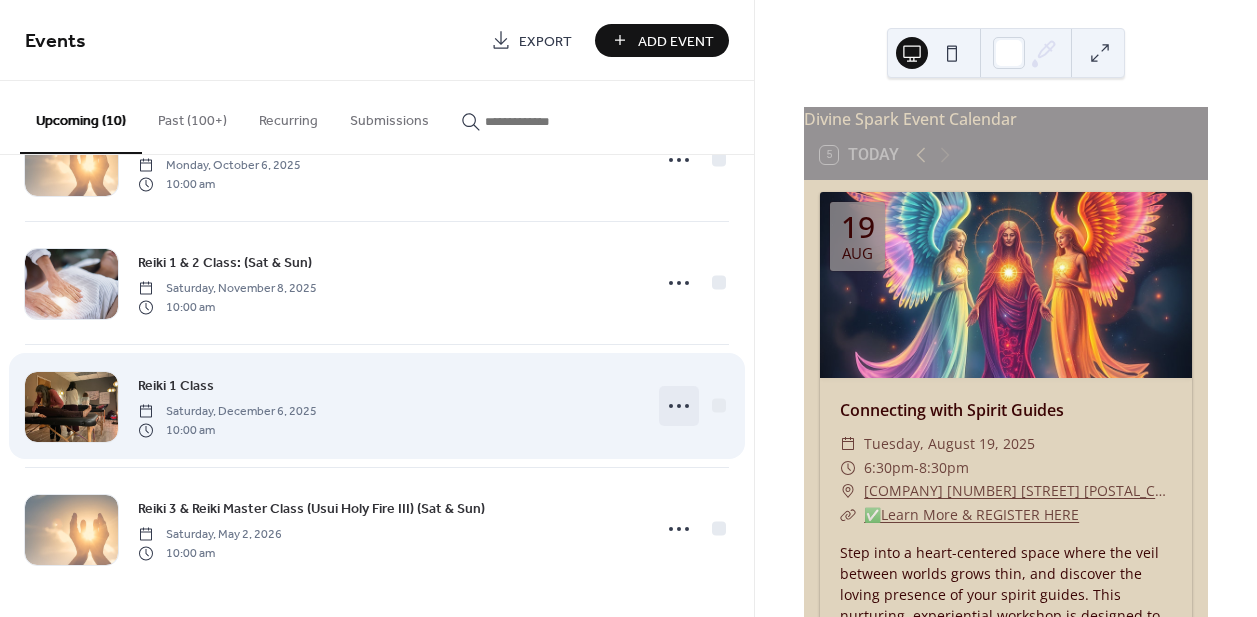 click 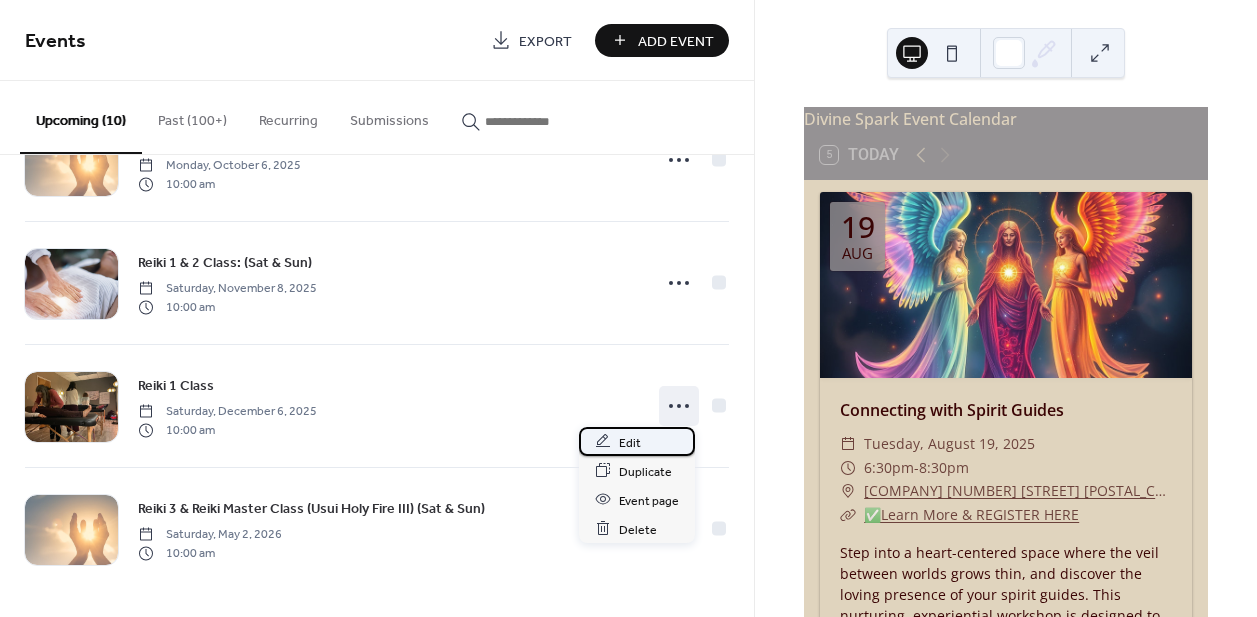 click on "Edit" at bounding box center [630, 442] 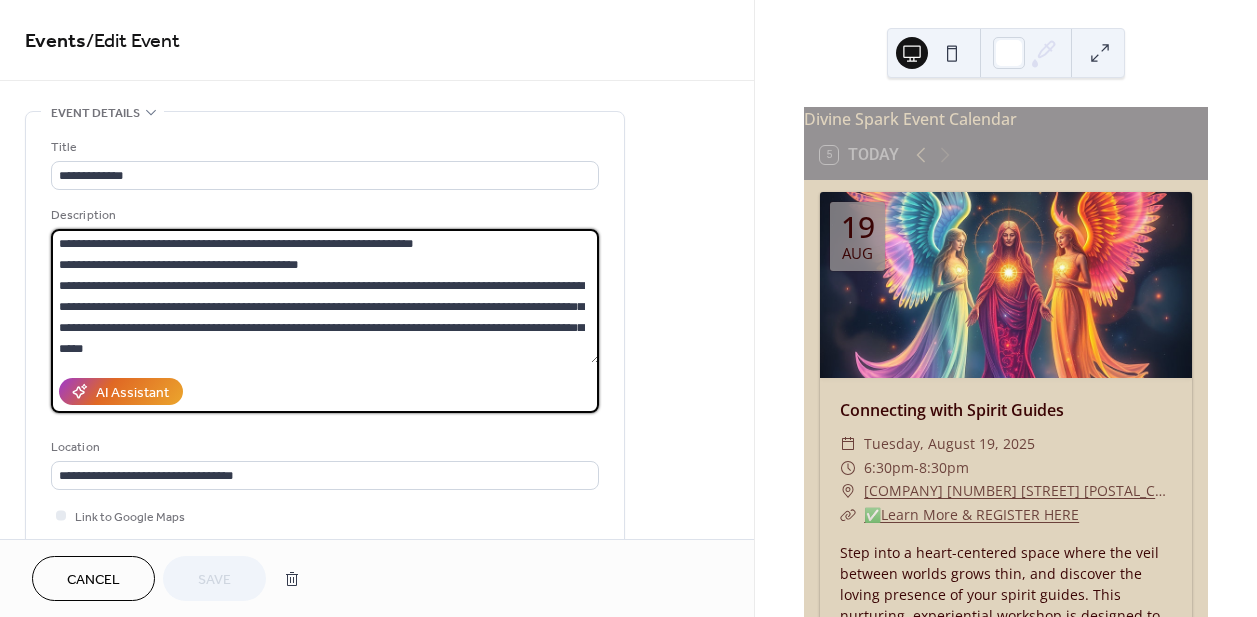 drag, startPoint x: 198, startPoint y: 343, endPoint x: 53, endPoint y: 288, distance: 155.08063 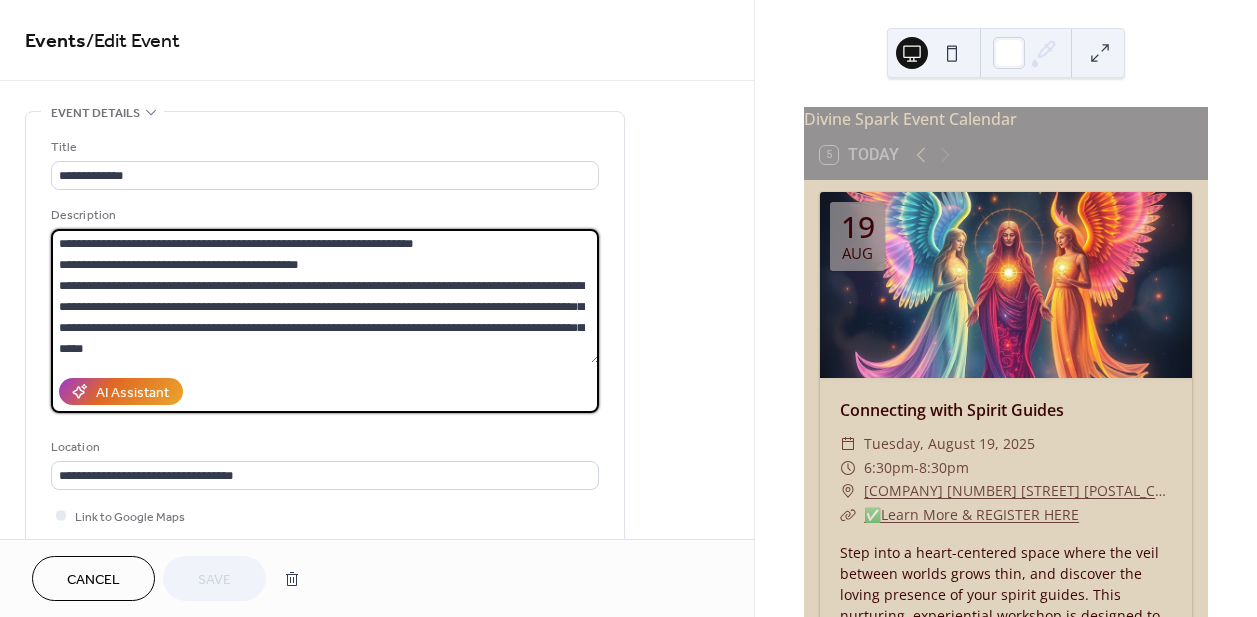 click on "**********" at bounding box center [325, 296] 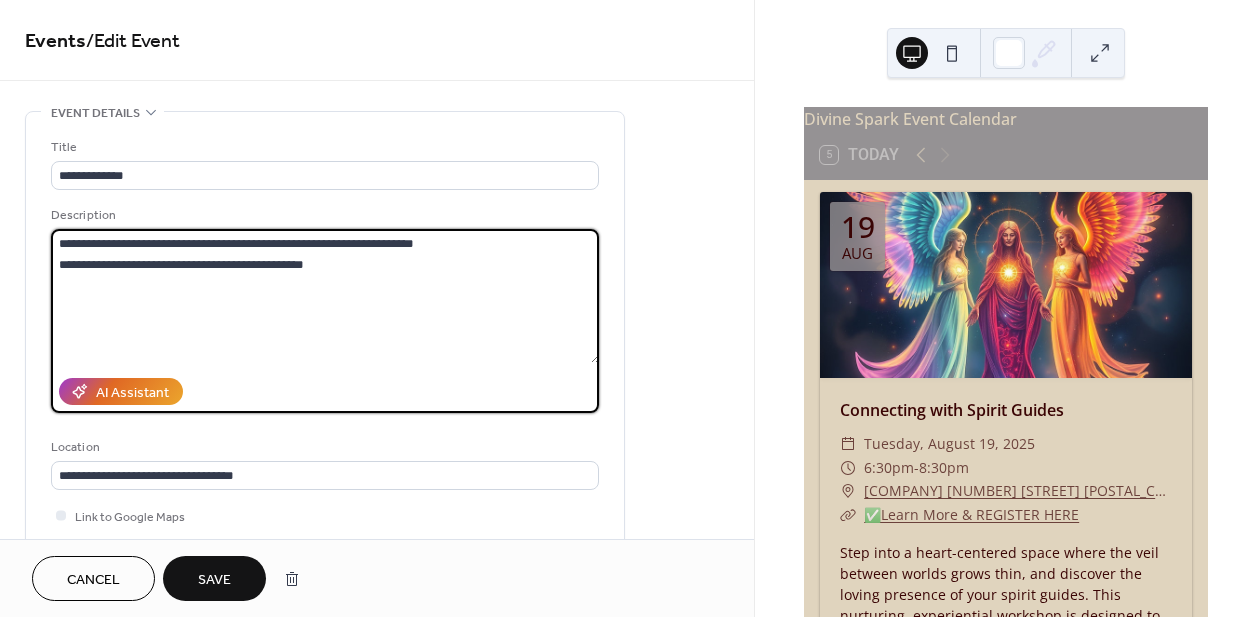 paste on "**********" 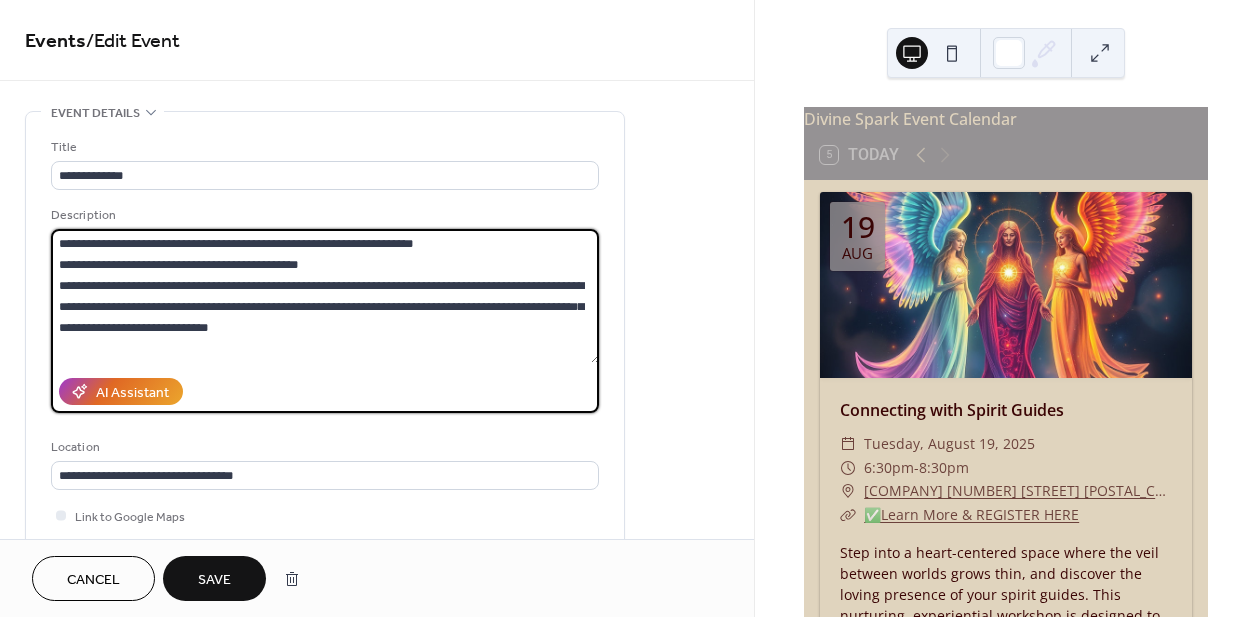 scroll, scrollTop: 0, scrollLeft: 0, axis: both 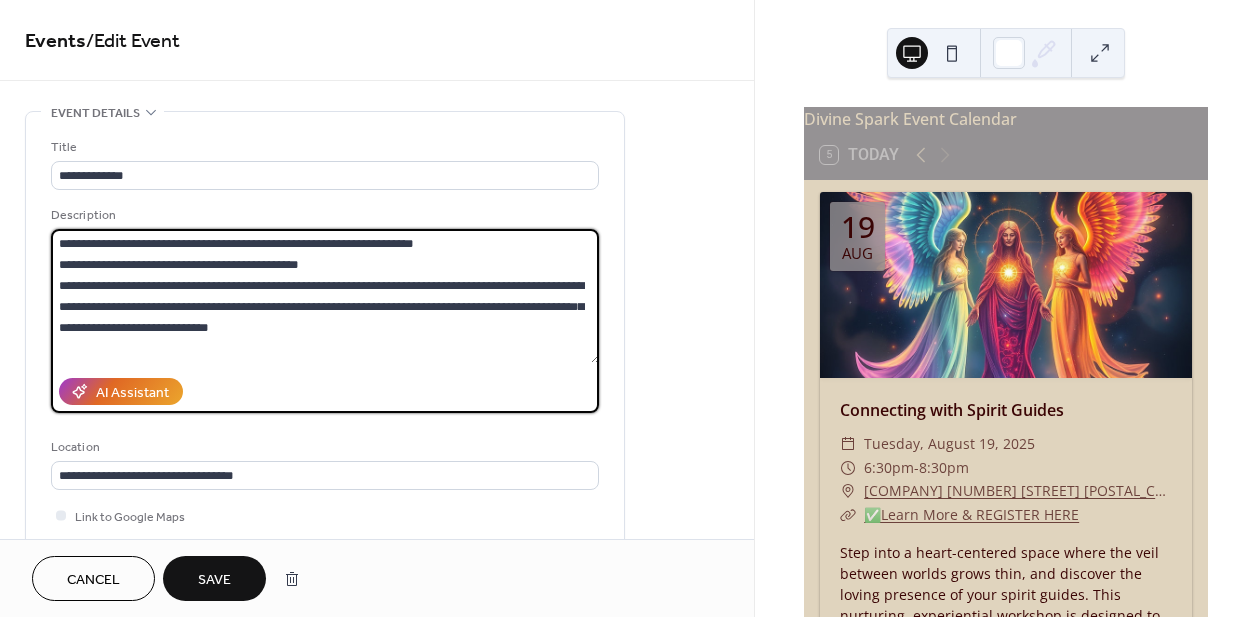 click on "**********" at bounding box center [325, 296] 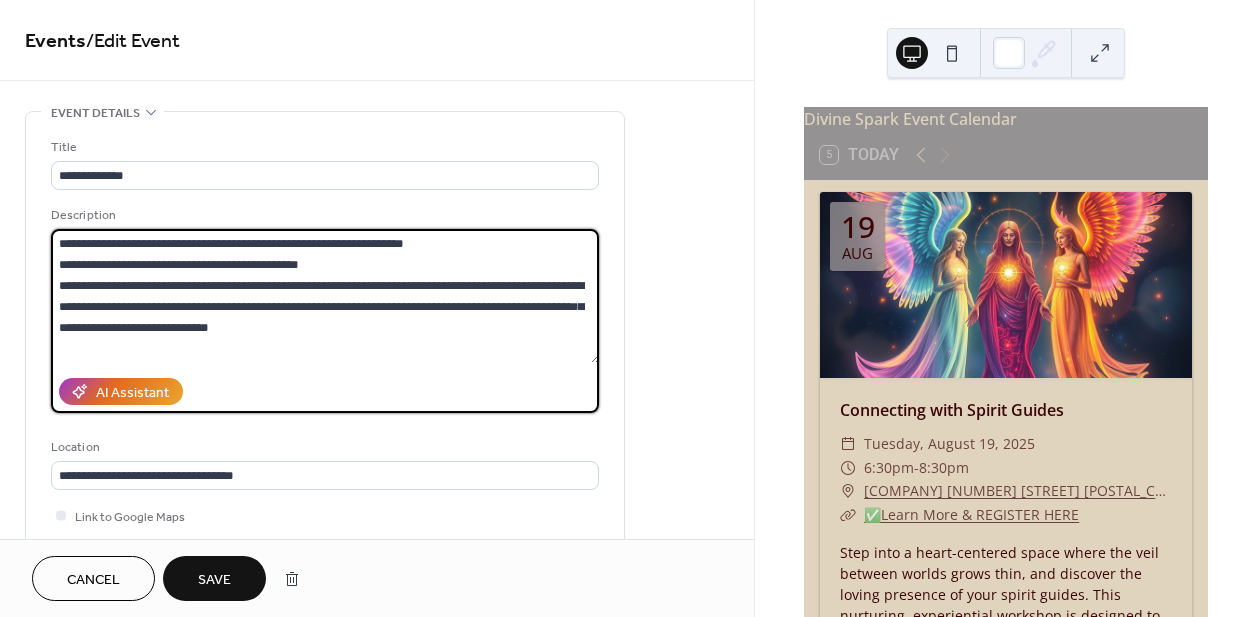 click on "**********" at bounding box center [325, 296] 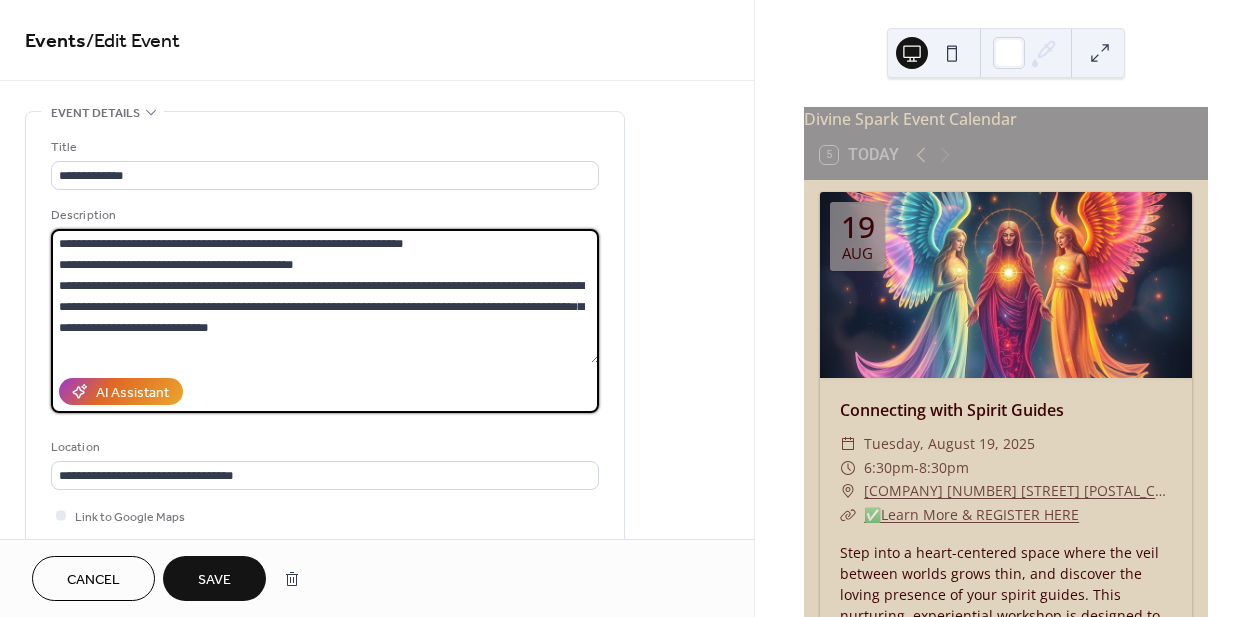 click on "**********" at bounding box center [325, 296] 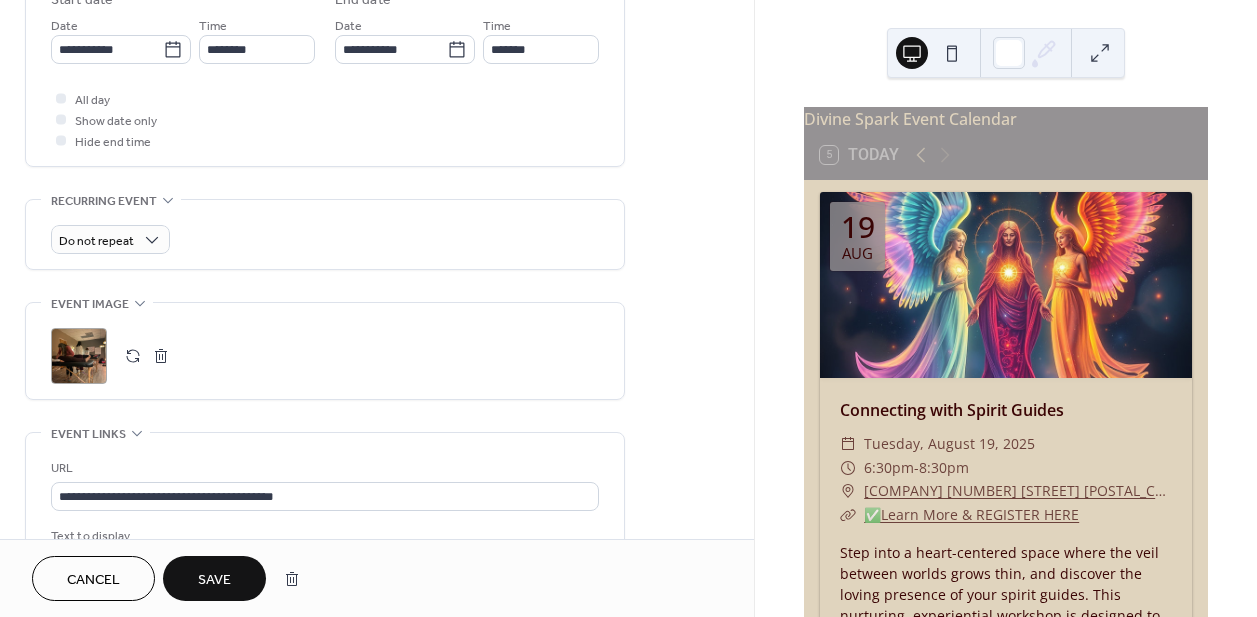 scroll, scrollTop: 716, scrollLeft: 0, axis: vertical 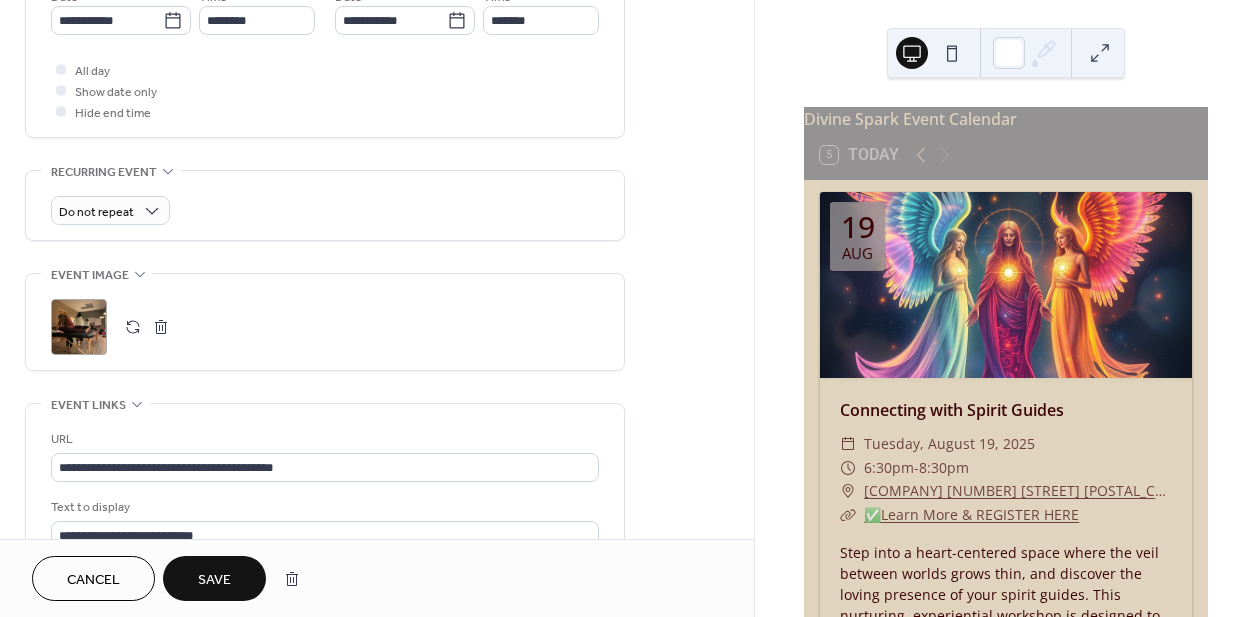type on "**********" 